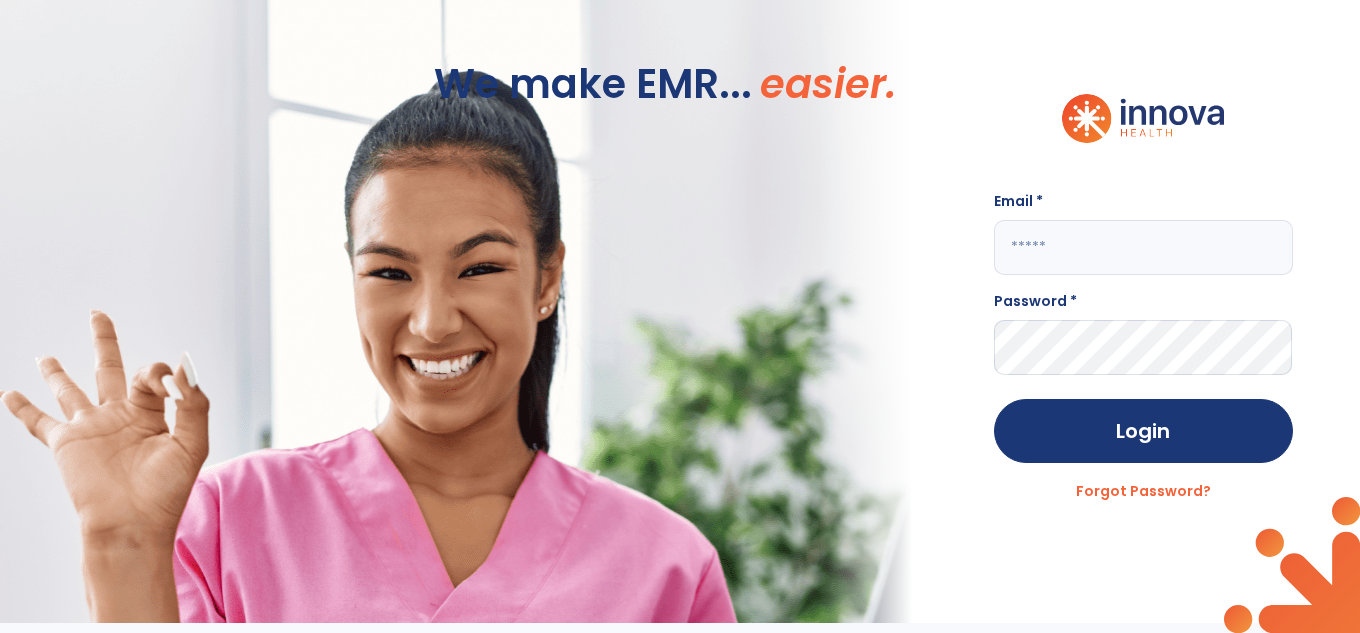 scroll, scrollTop: 0, scrollLeft: 0, axis: both 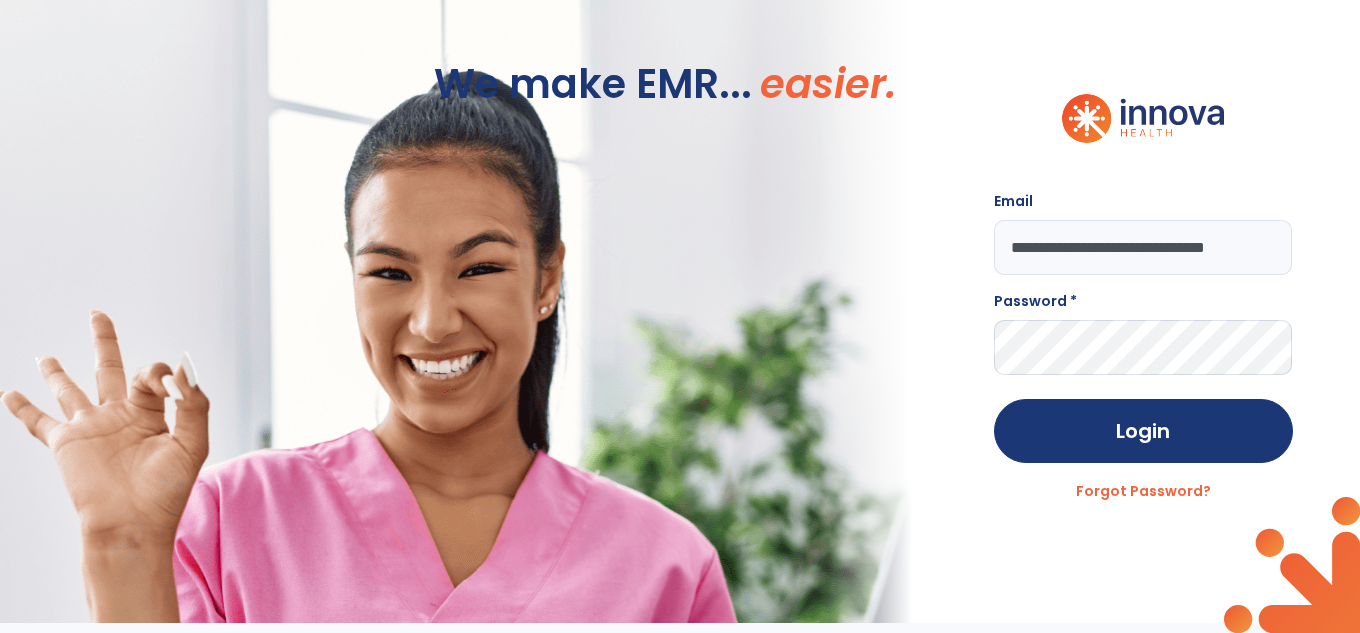 type on "**********" 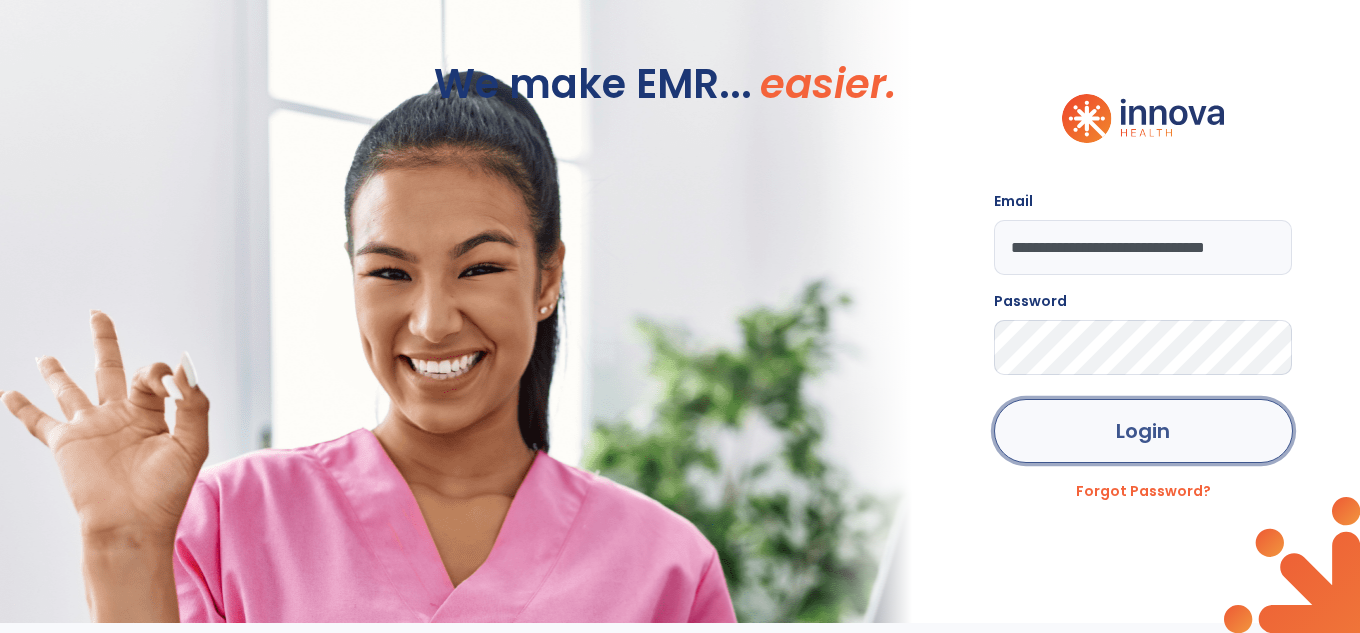 click on "Login" 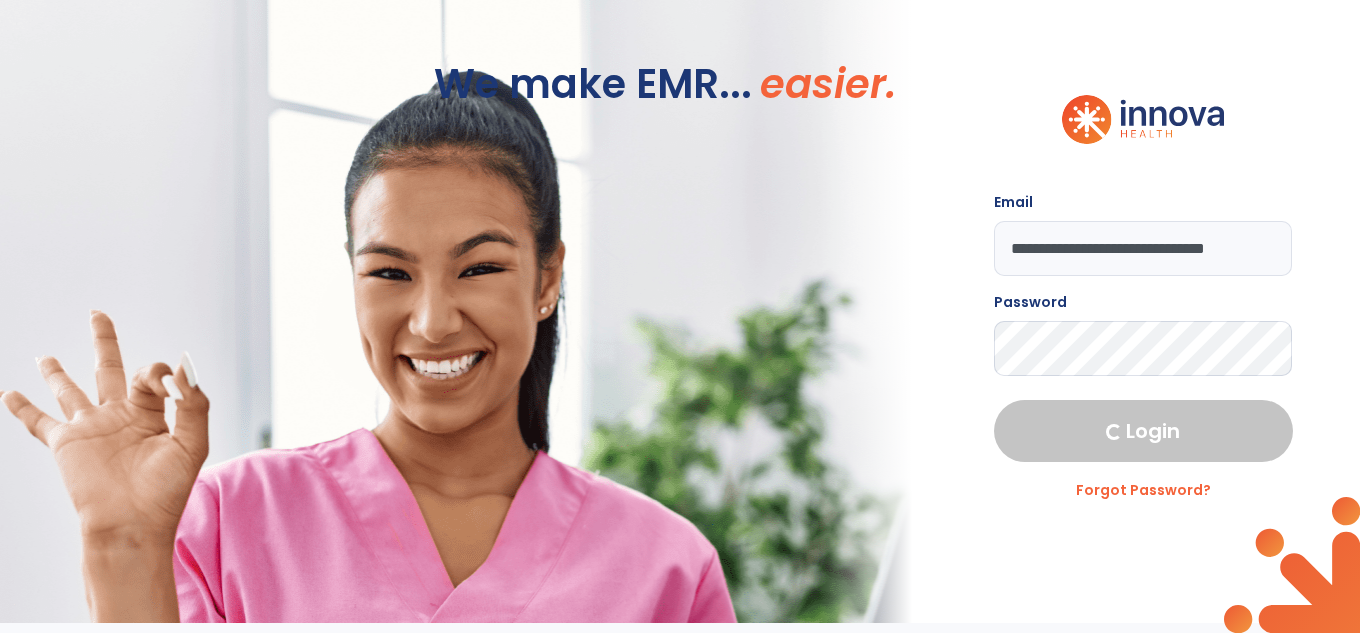 select on "****" 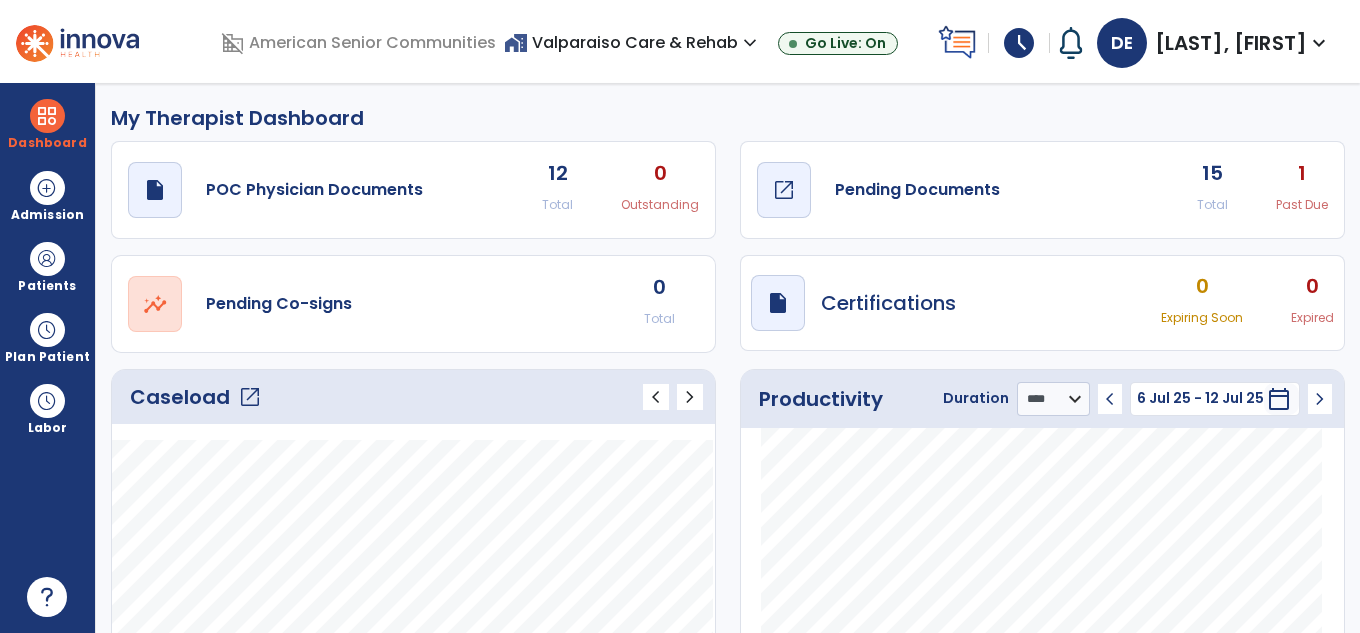 click on "draft   open_in_new  Pending Documents" 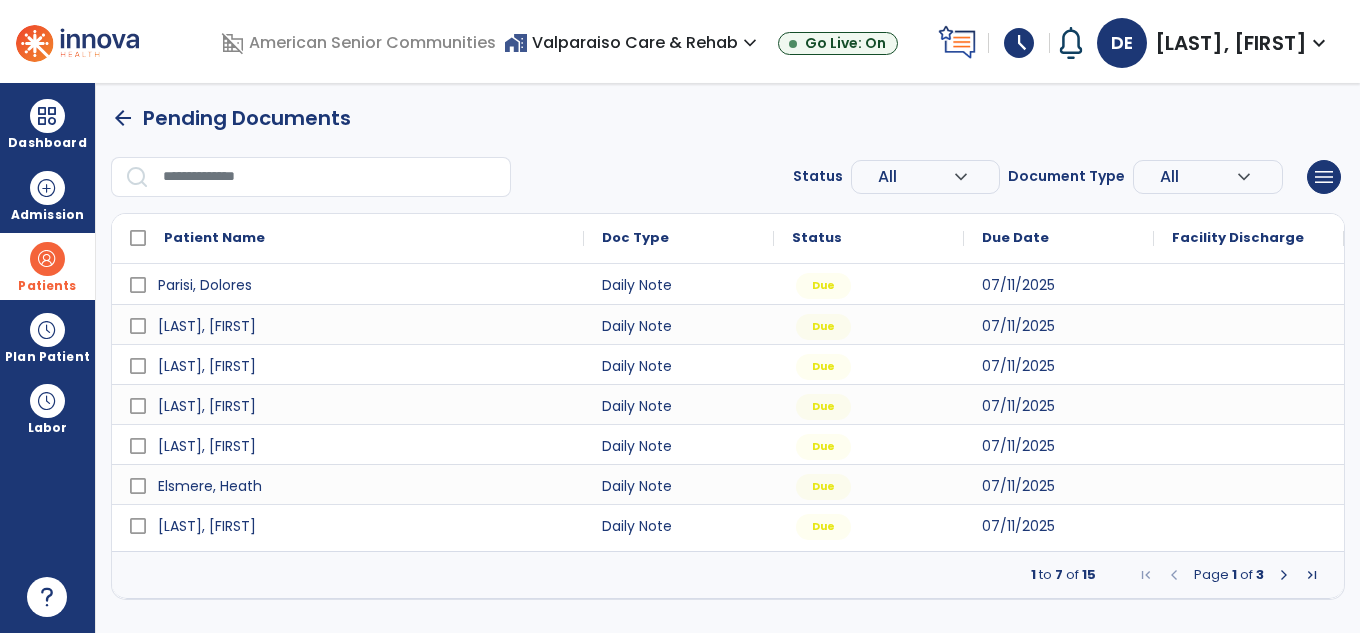click at bounding box center [47, 259] 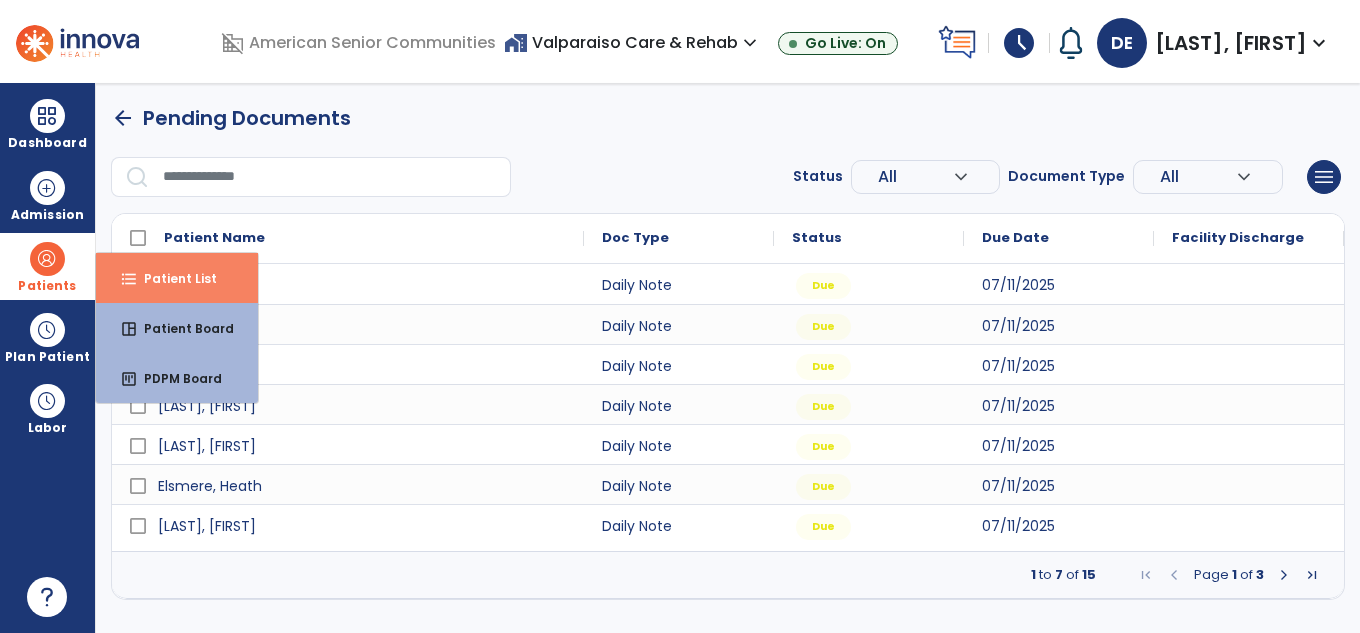 click on "Patient List" at bounding box center [172, 278] 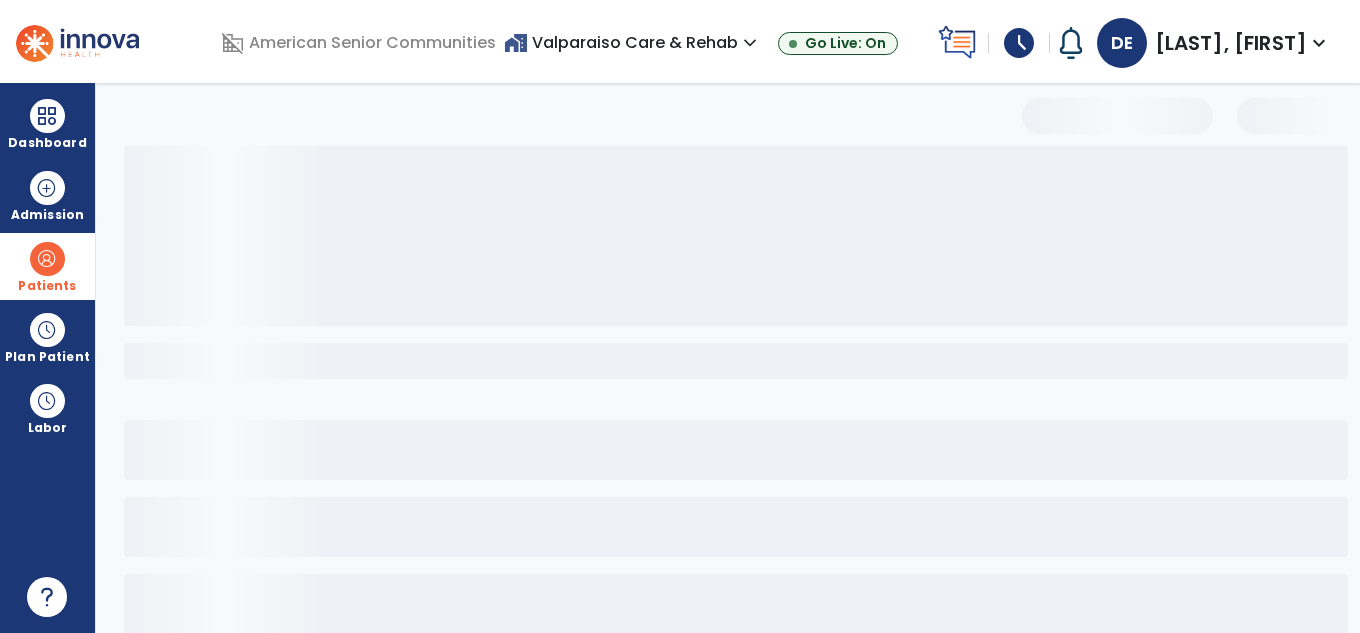 select on "***" 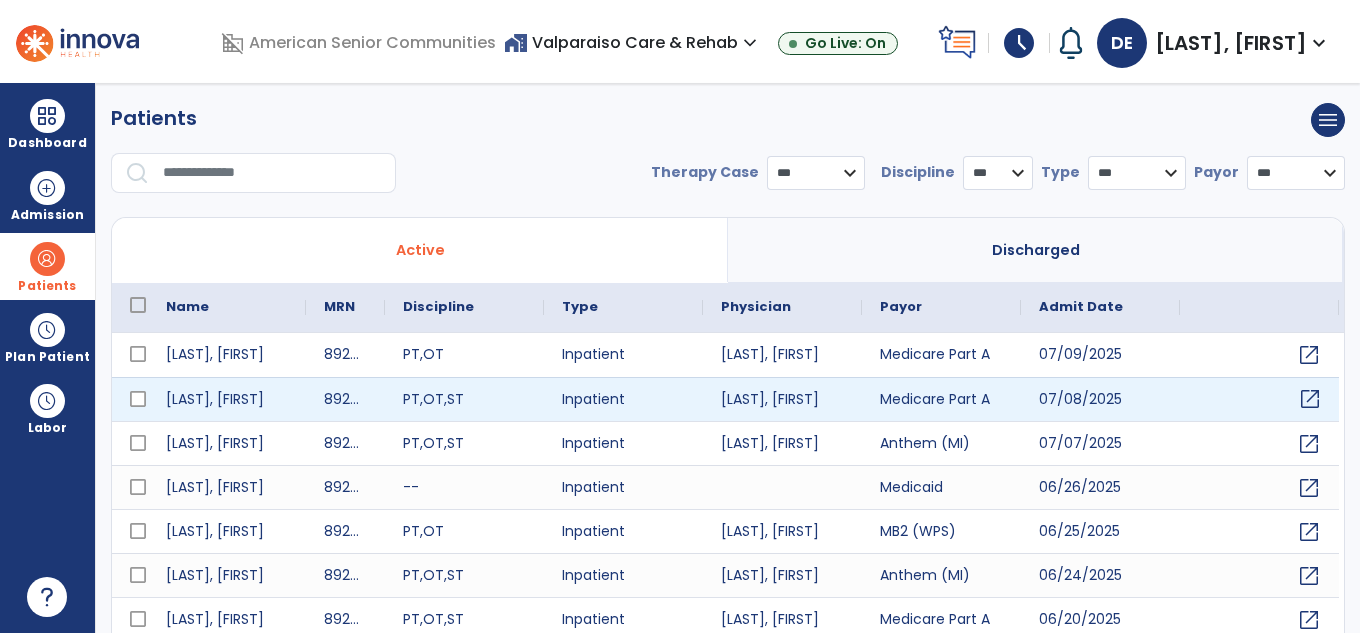 click on "open_in_new" at bounding box center (1310, 399) 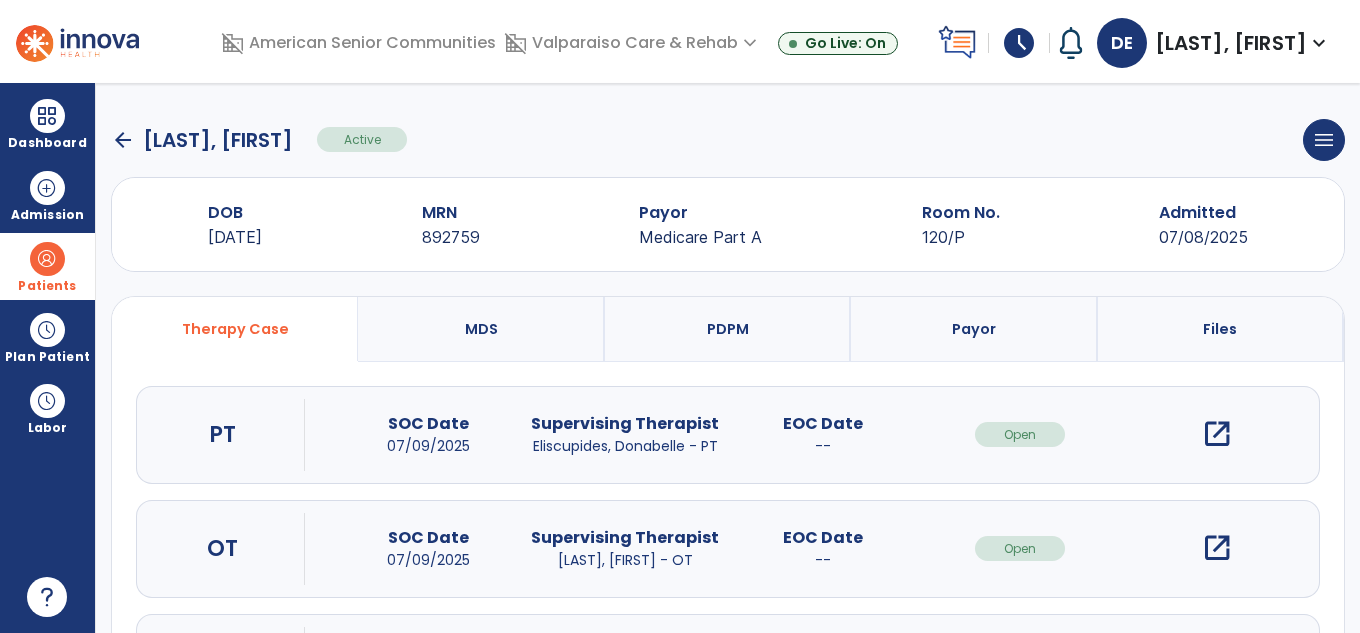 click on "open_in_new" at bounding box center [1217, 434] 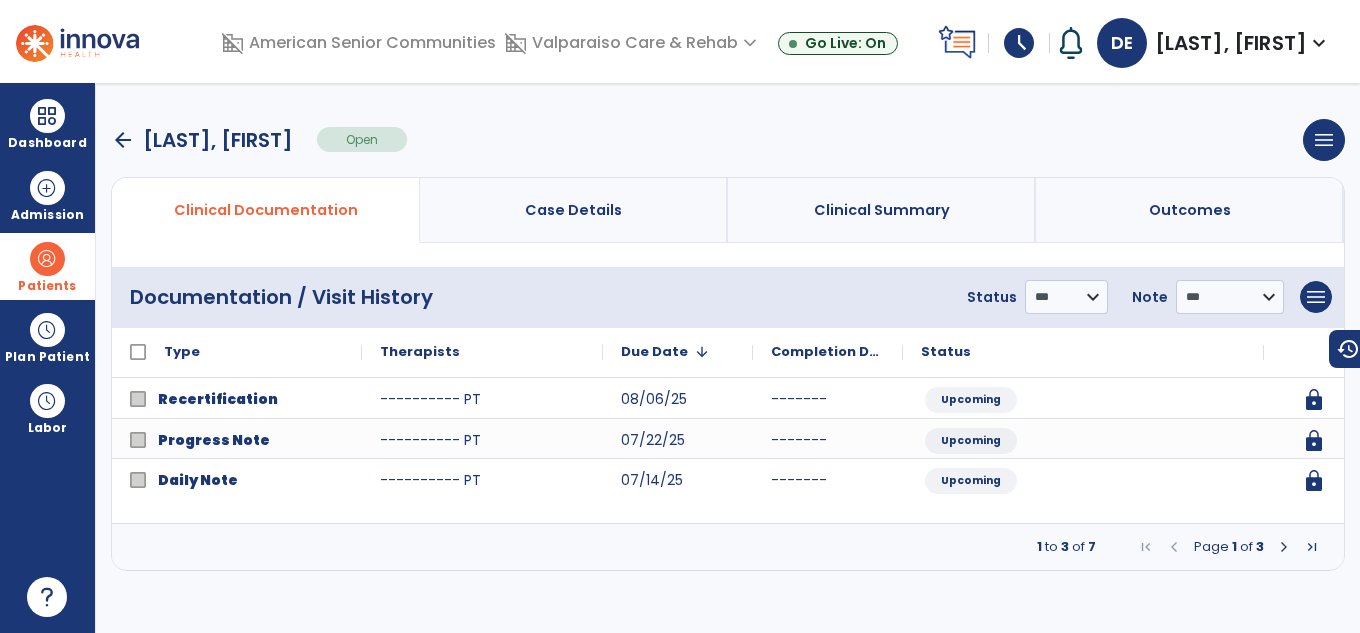 click at bounding box center [1284, 547] 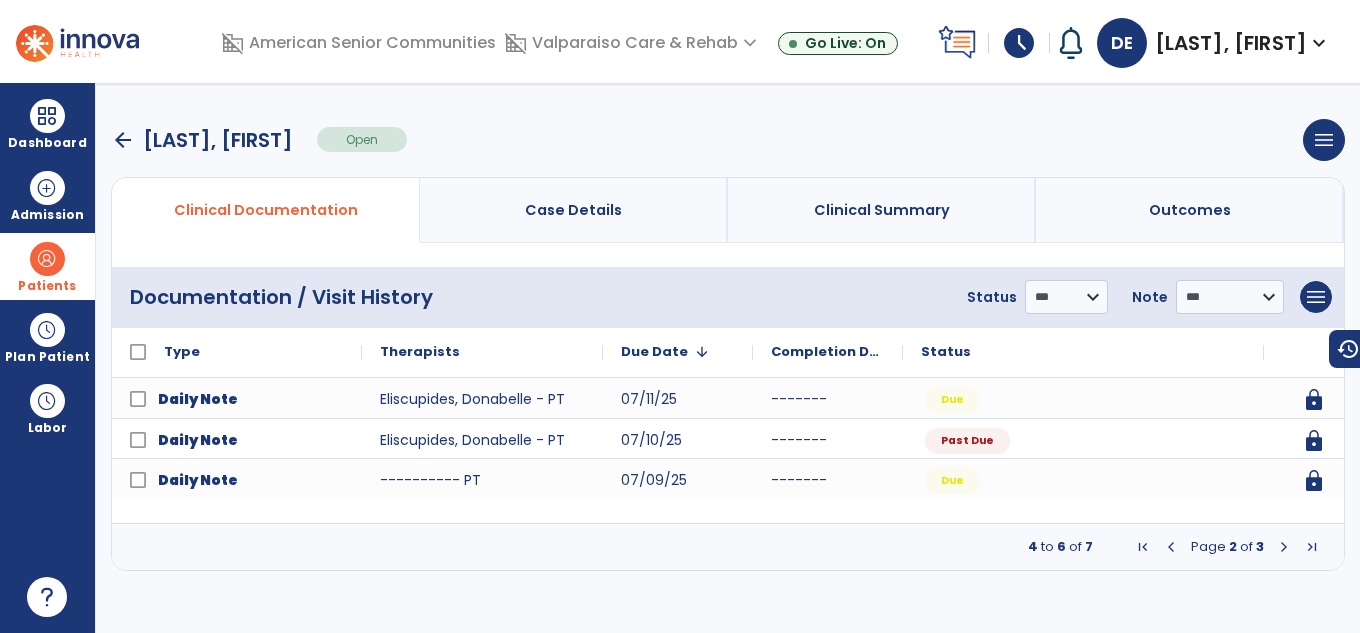 click at bounding box center [1284, 547] 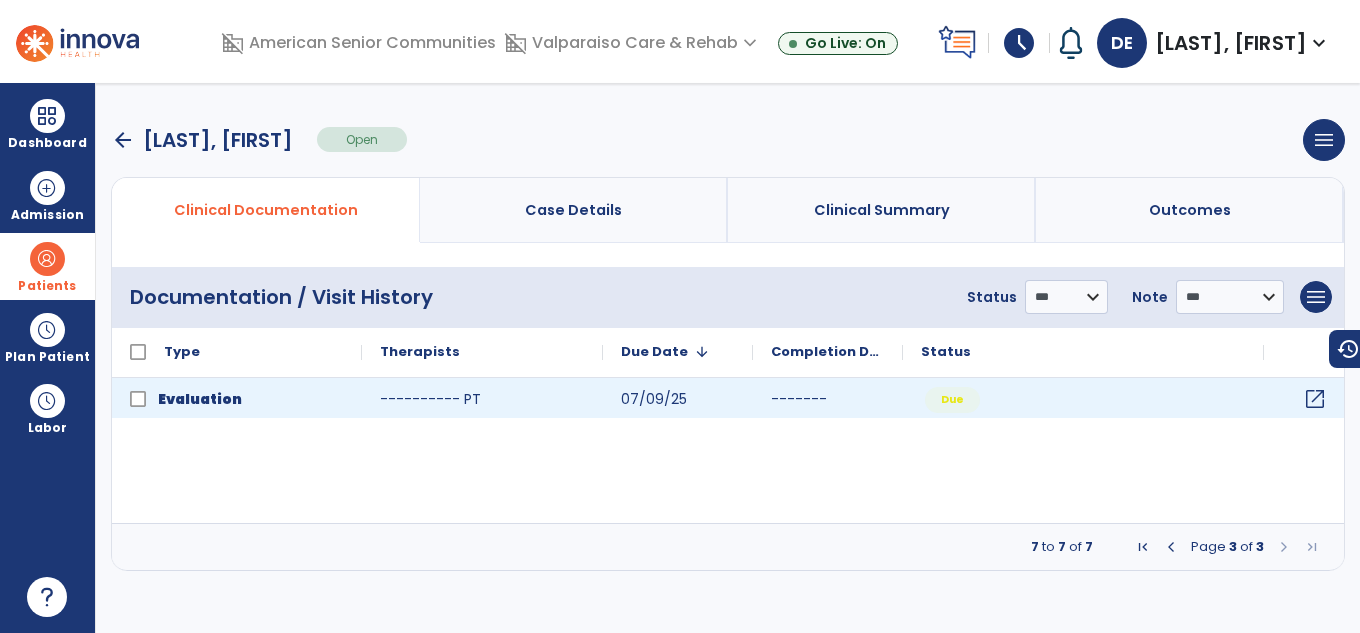 click on "open_in_new" 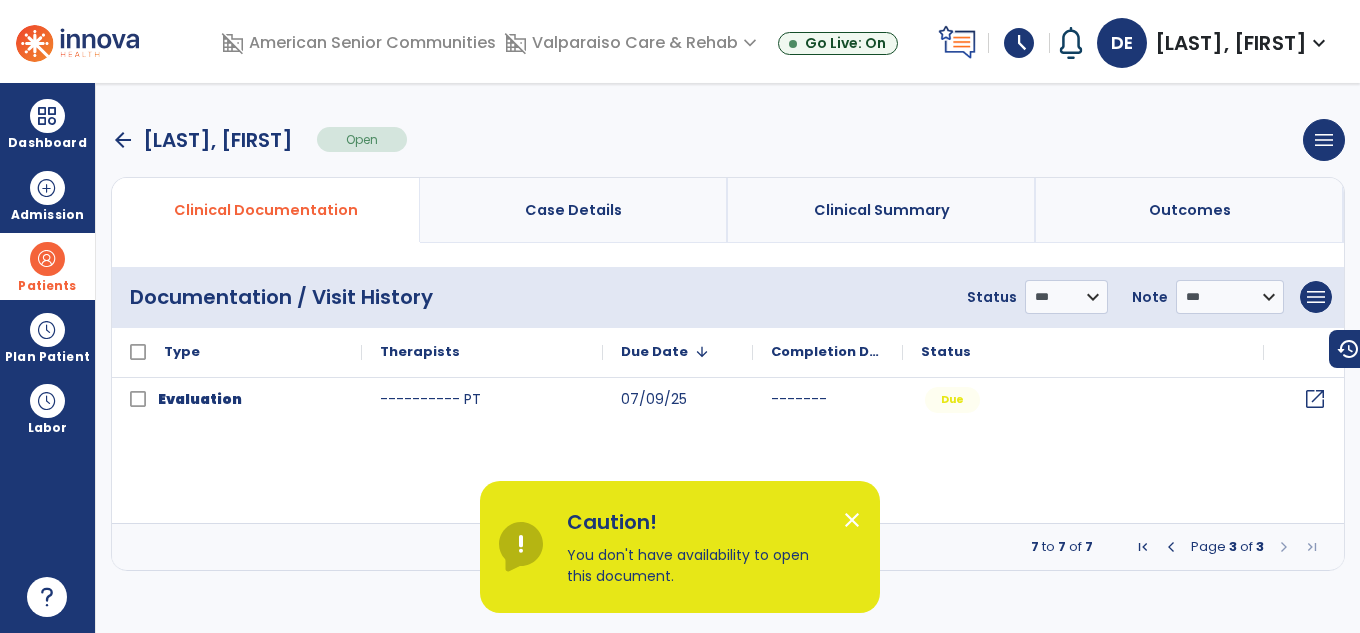 click at bounding box center [47, 259] 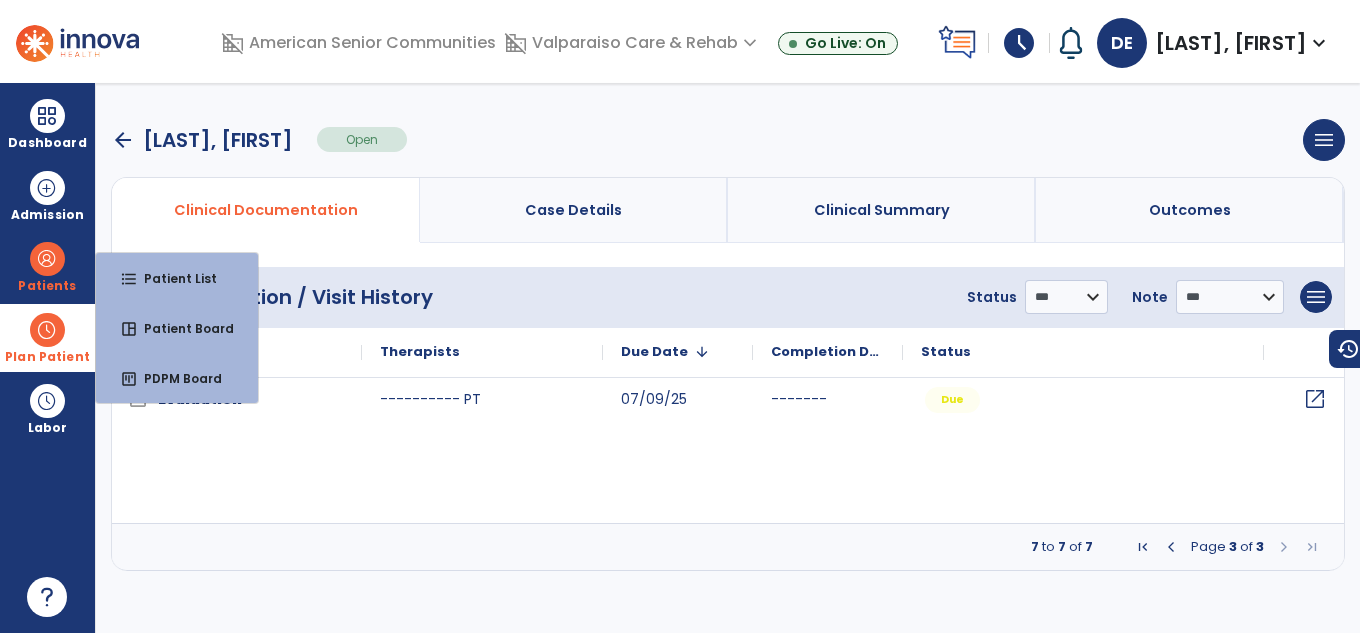 click at bounding box center [47, 330] 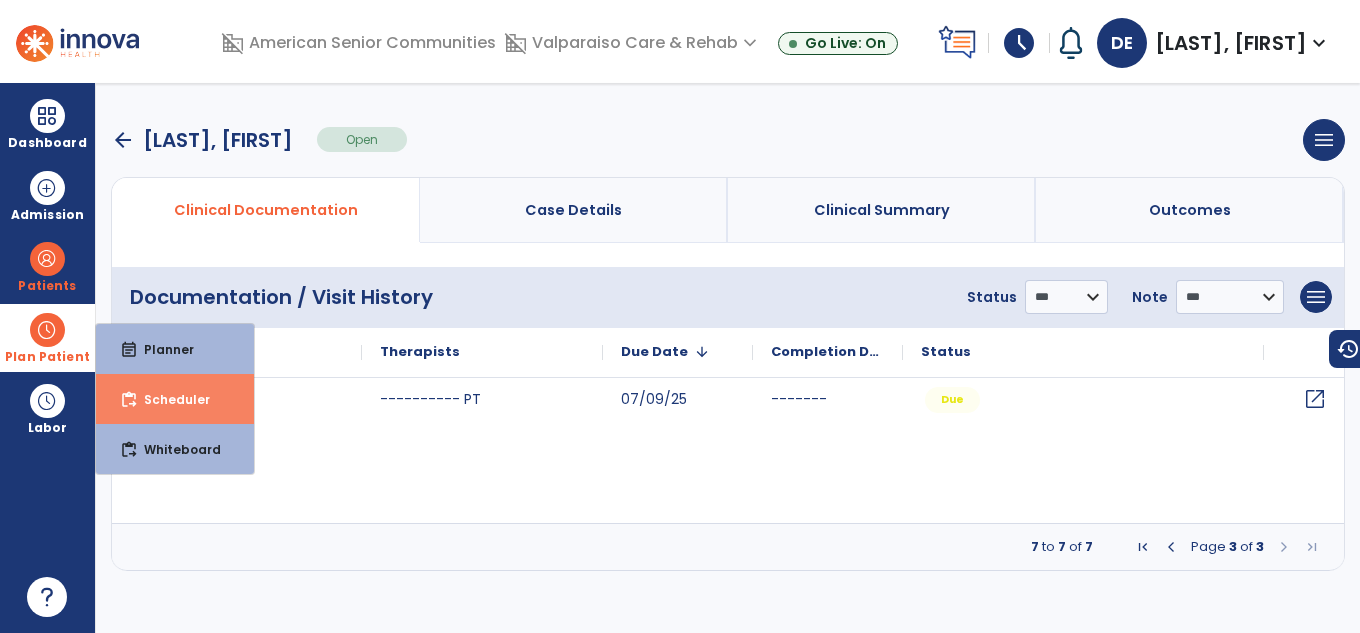 click on "Scheduler" at bounding box center [169, 399] 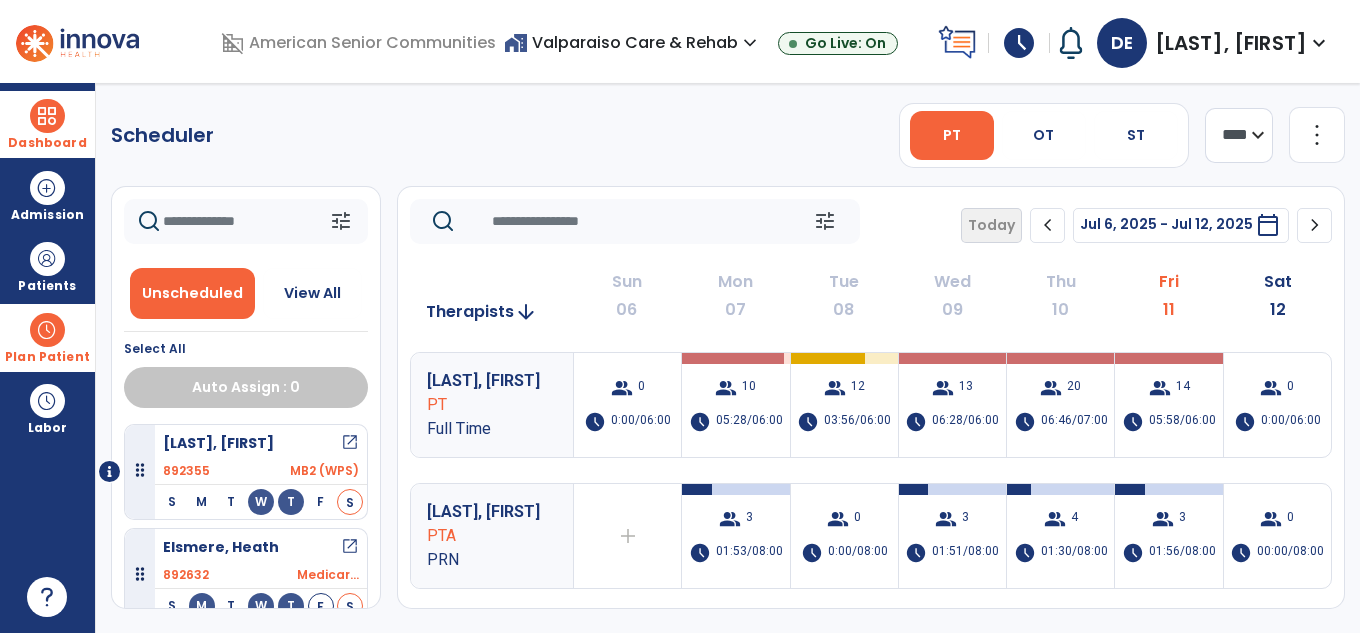 click on "Dashboard" at bounding box center (47, 124) 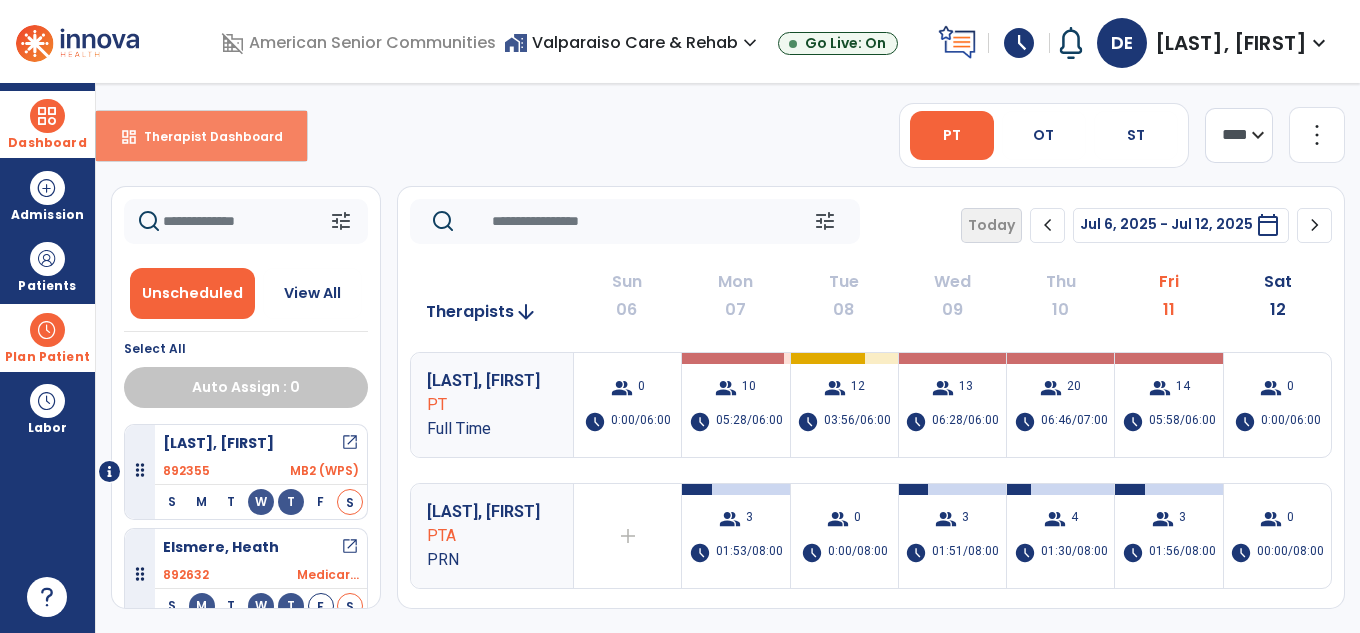 click on "dashboard  Therapist Dashboard" at bounding box center [201, 136] 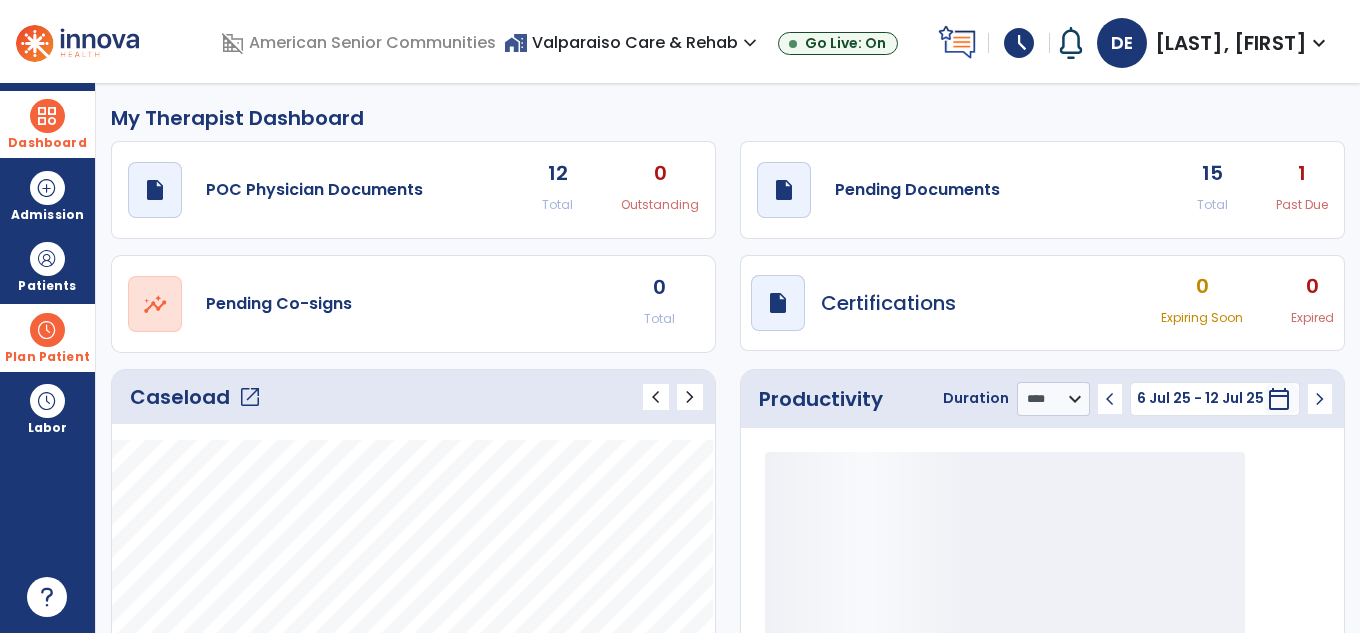 click on "draft   open_in_new  Pending Documents 15 Total 1 Past Due" 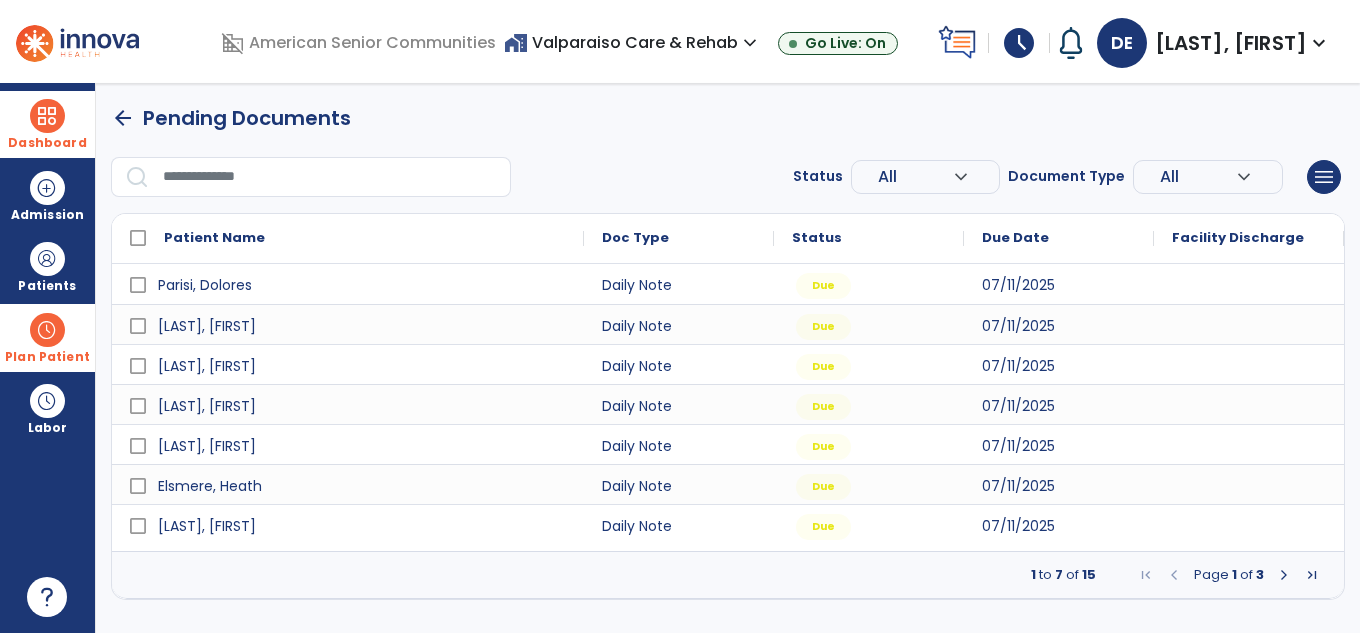 click at bounding box center (1284, 575) 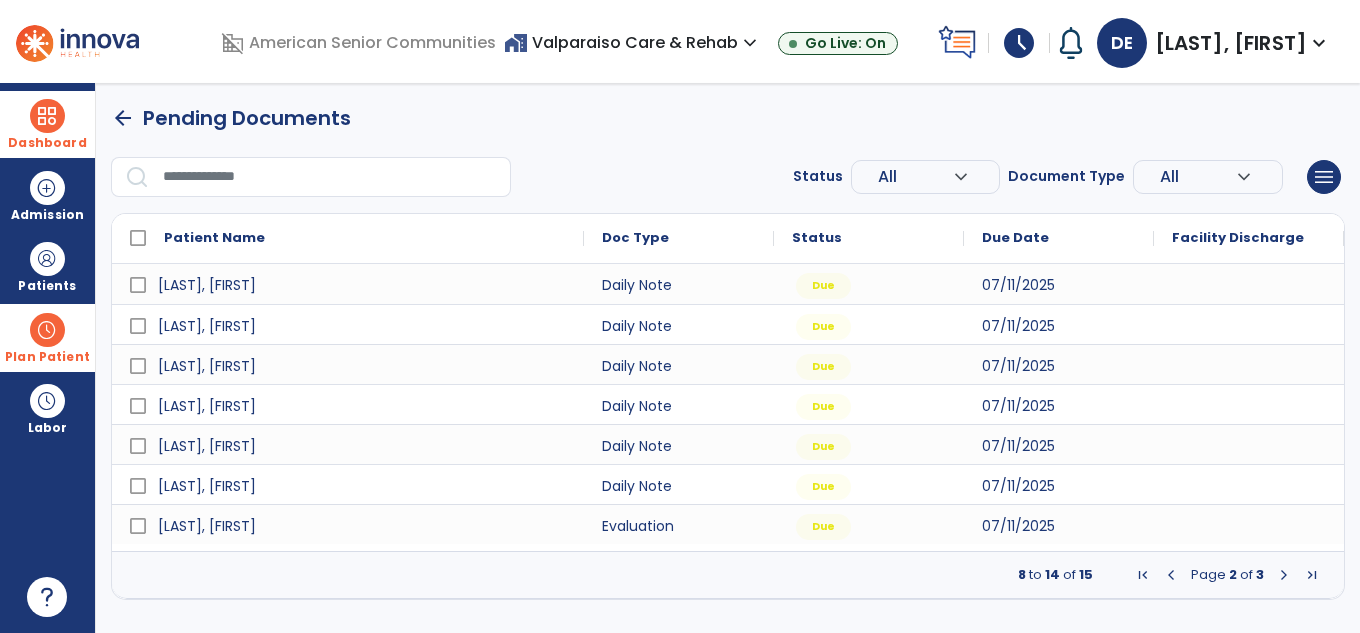 click at bounding box center [1284, 575] 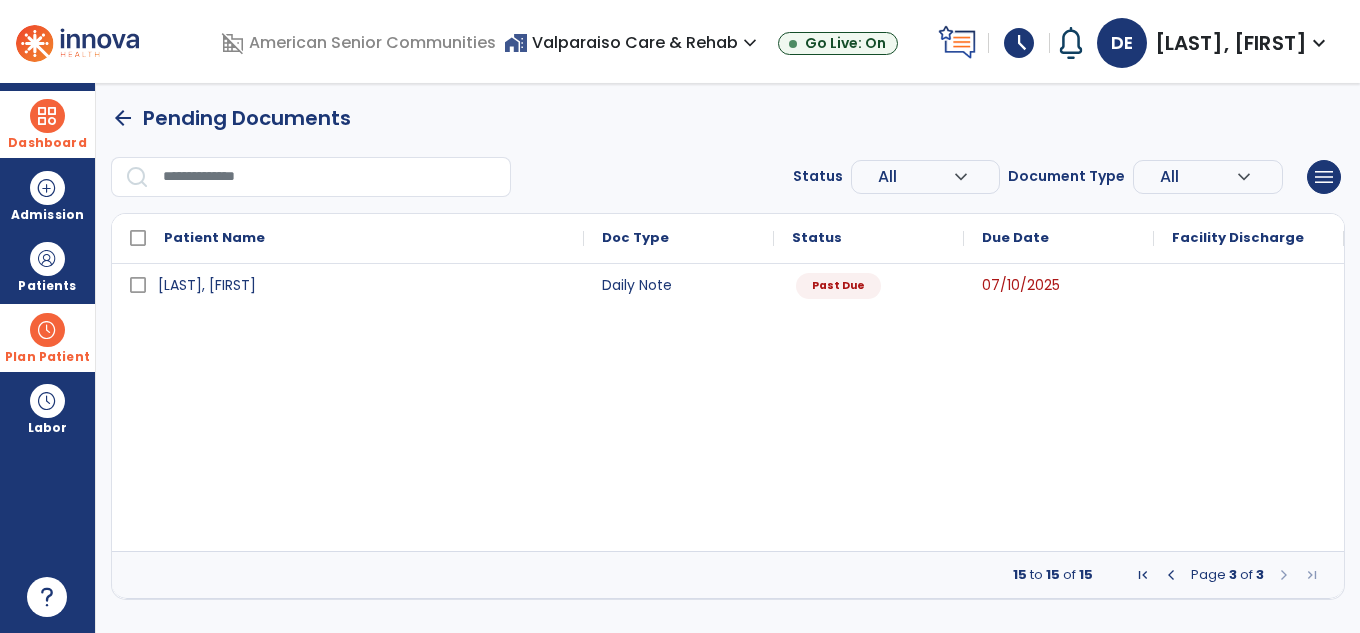 click at bounding box center (1171, 575) 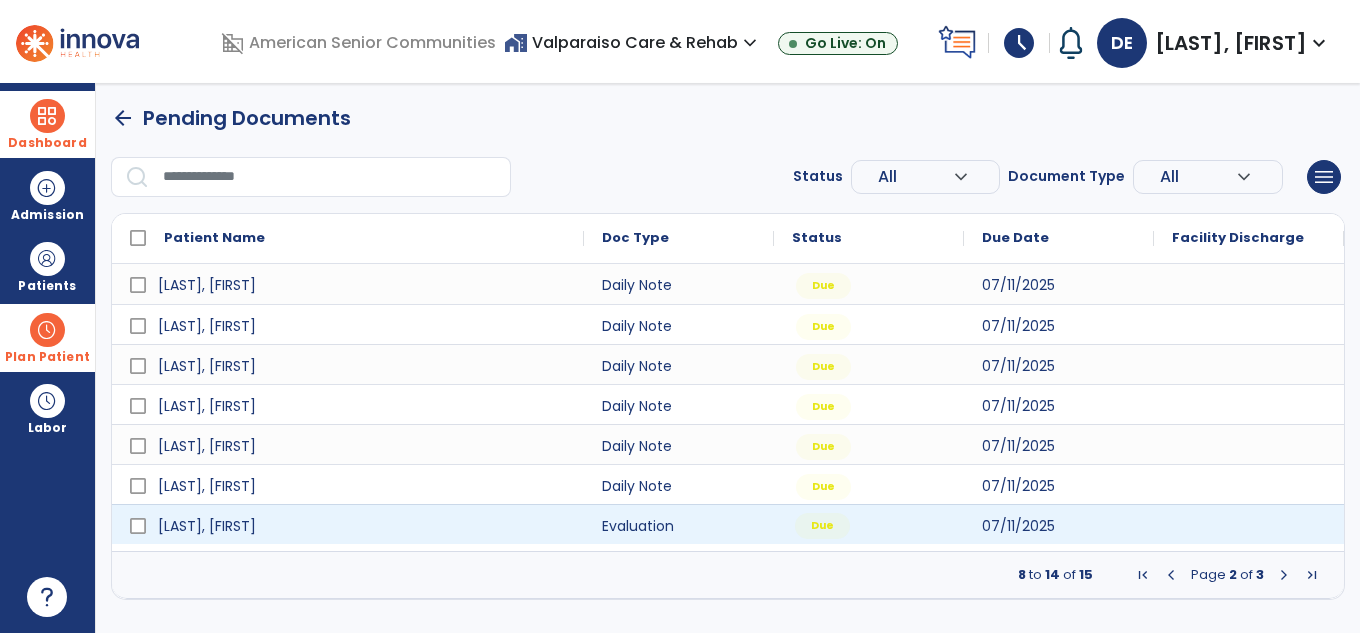 click on "Due" at bounding box center (869, 524) 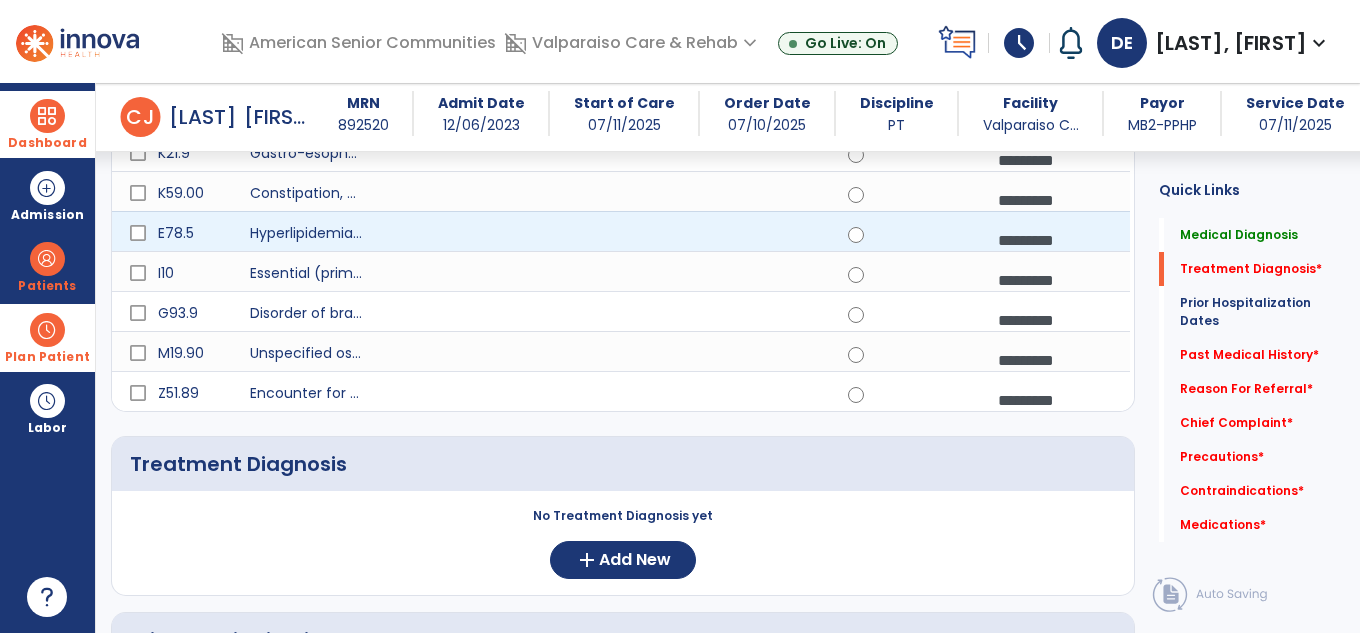 scroll, scrollTop: 1200, scrollLeft: 0, axis: vertical 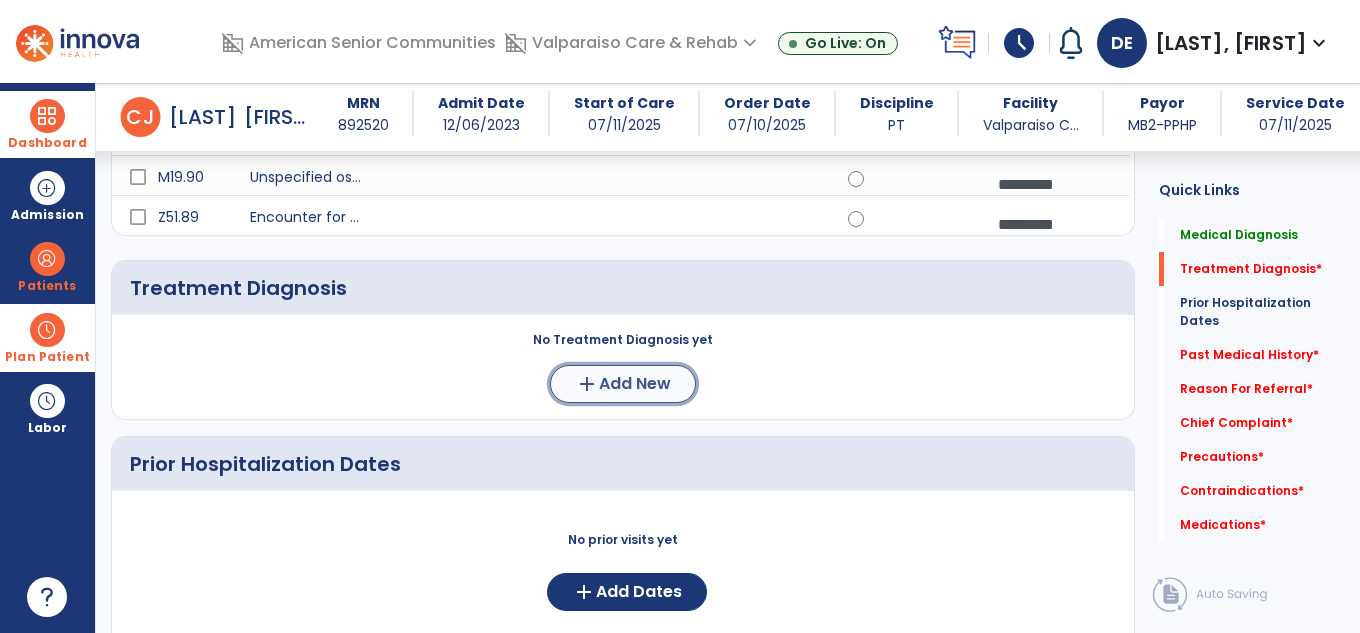 click on "Add New" 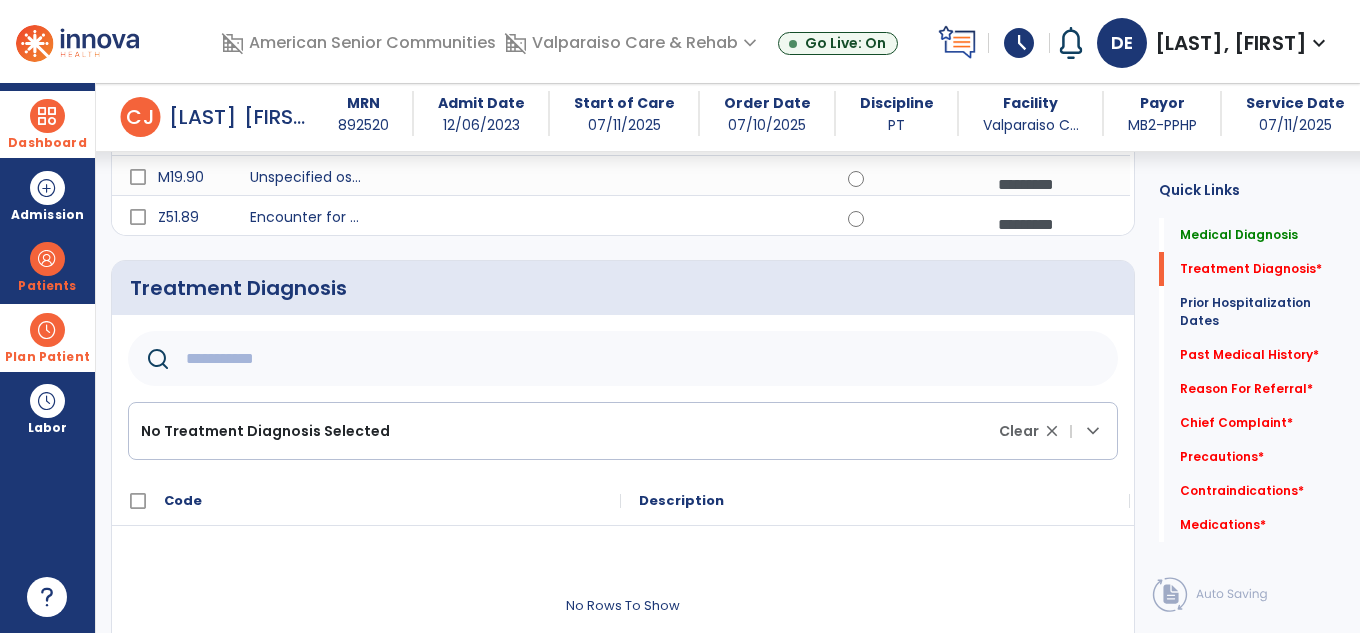 click 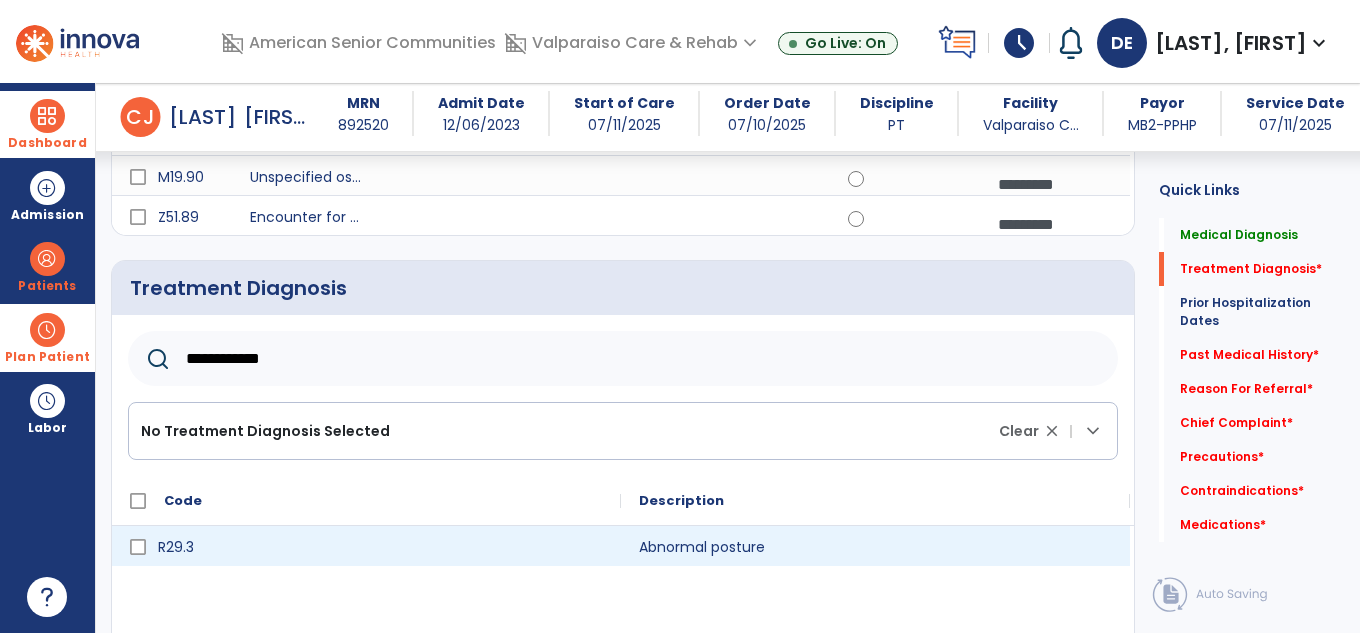 type on "**********" 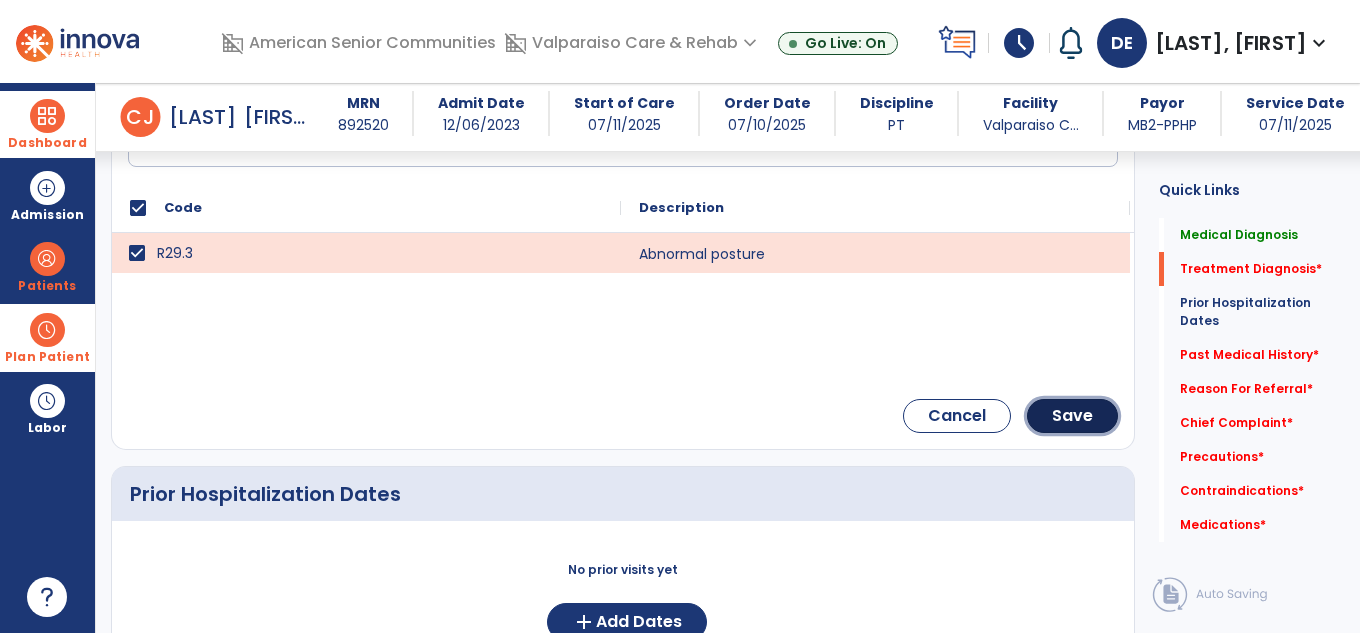 click on "Save" 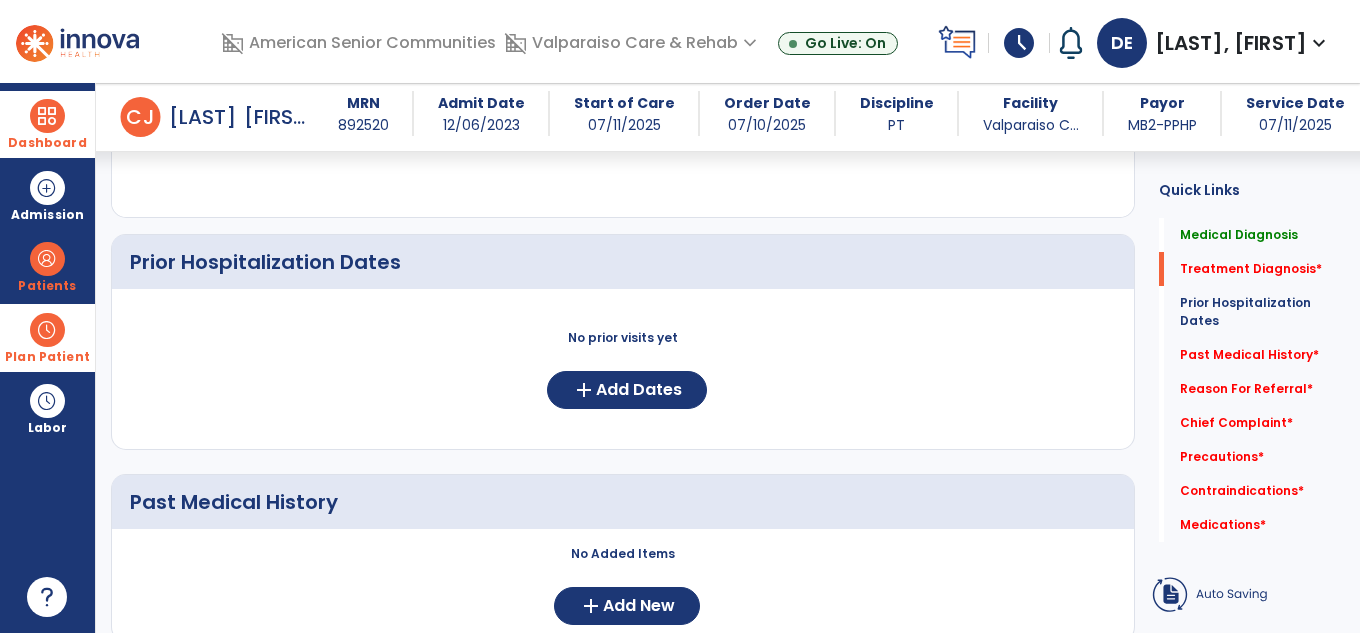 scroll, scrollTop: 1334, scrollLeft: 0, axis: vertical 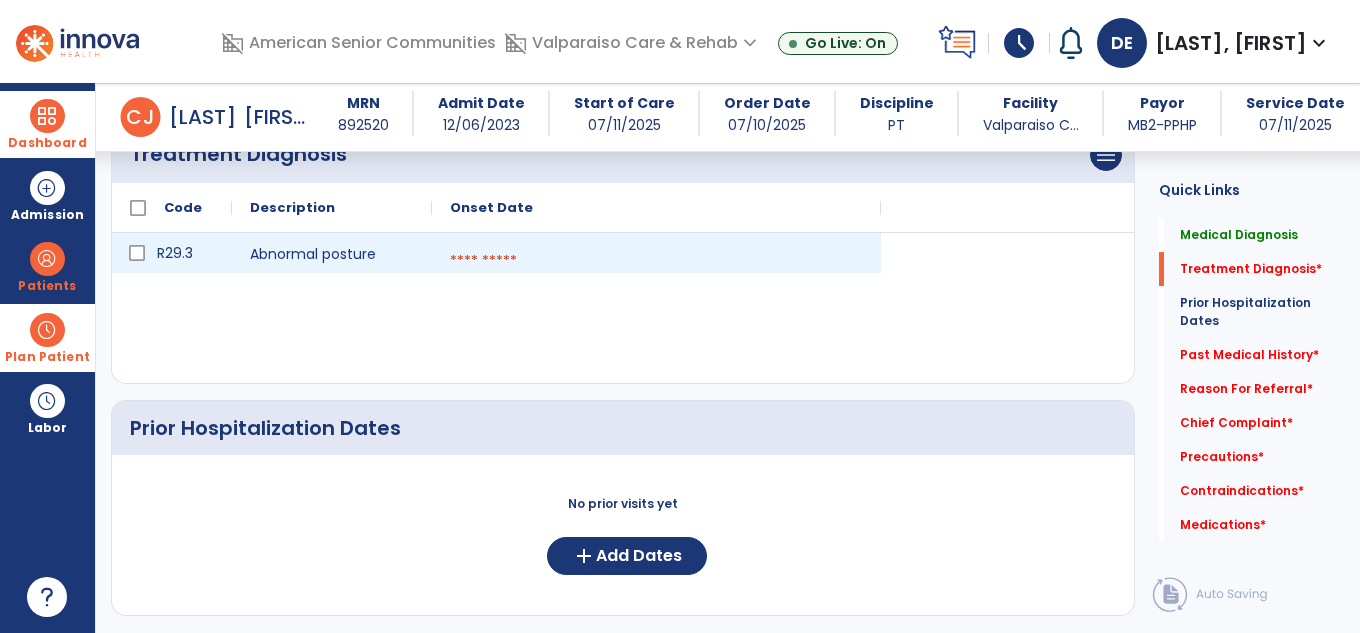 click at bounding box center [656, 261] 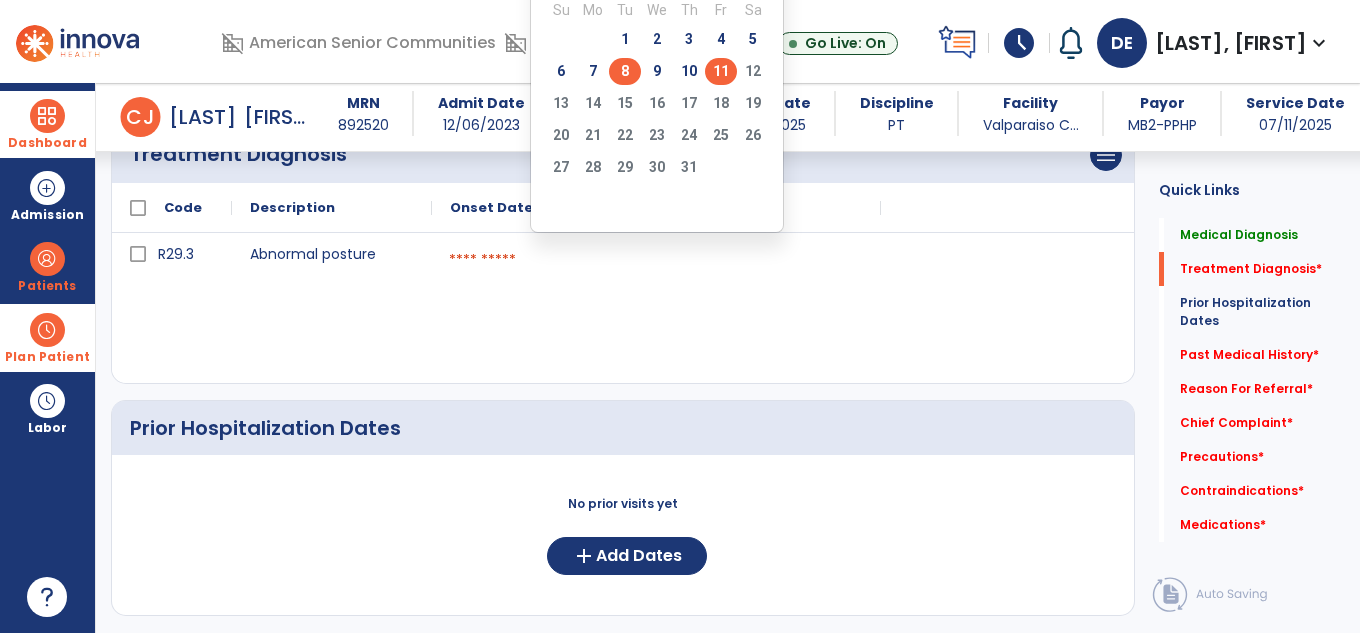 click on "8" 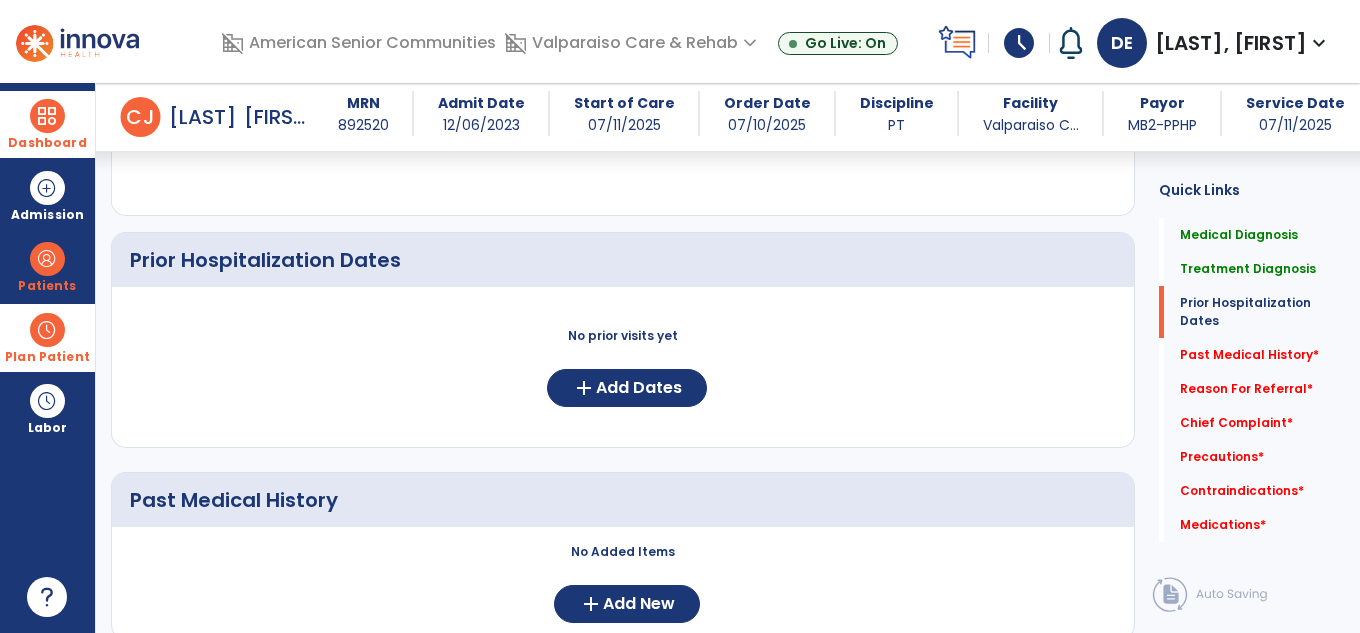 scroll, scrollTop: 1634, scrollLeft: 0, axis: vertical 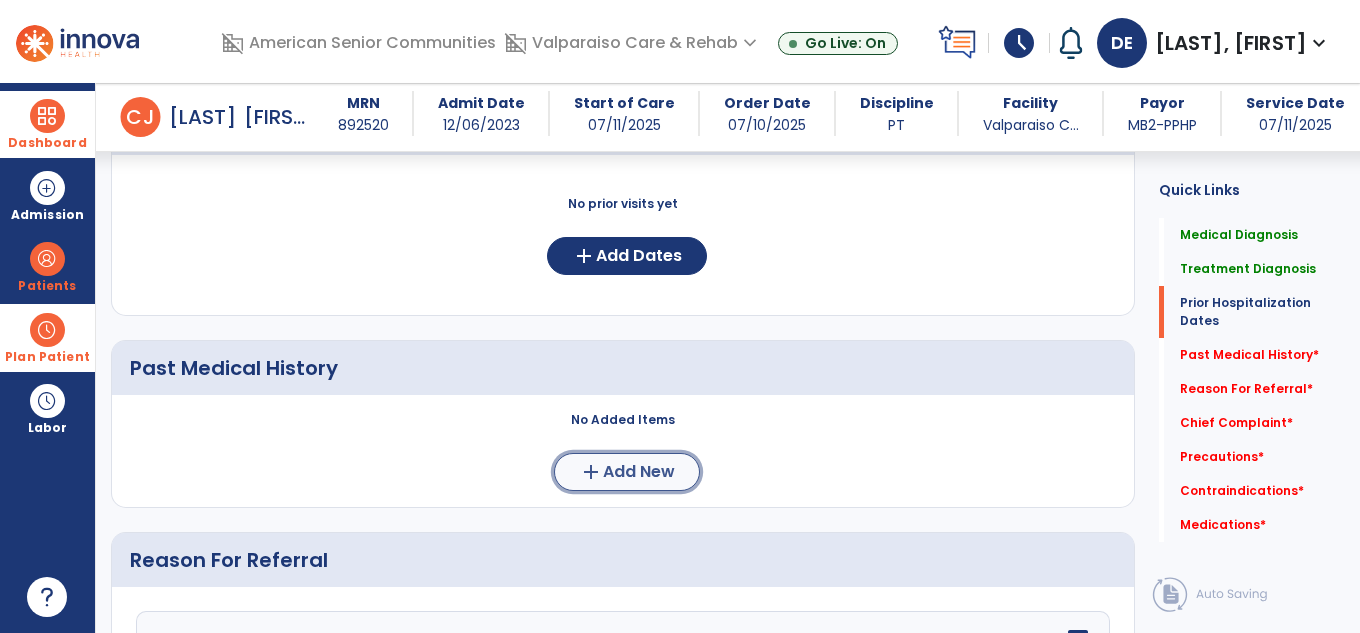 click on "Add New" 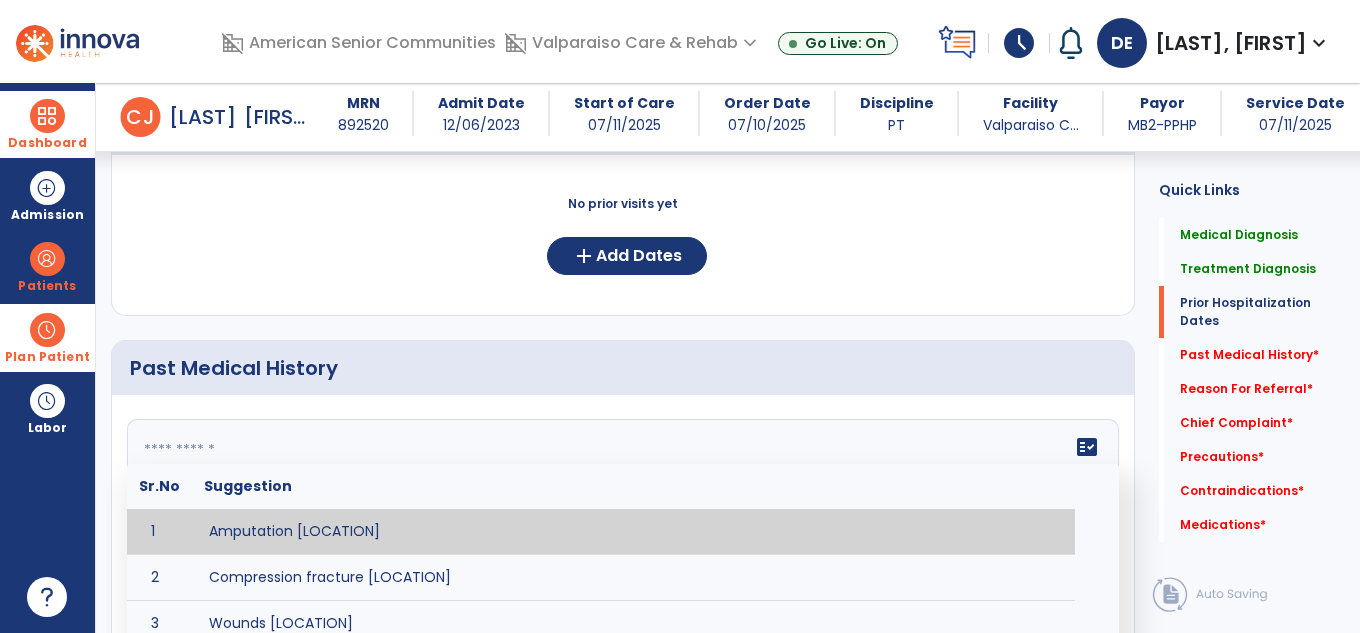 click on "fact_check  Sr.No Suggestion 1 Amputation [LOCATION] 2 Compression fracture [LOCATION] 3 Wounds [LOCATION] 4 Tendinosis [LOCATION] 5 Venous stasis ulcer [LOCATION] 6 Achilles tendon tear [LOCATION] 7 ACL tear surgically repaired [LOCATION] 8 Above knee amputation (AKA) [LOCATION] 9 Below knee amputation (BKE) [LOCATION] 10 Cancer (SITE/TYPE) 11 Surgery (TYPE) 12 AAA (Abdominal Aortic Aneurysm) 13 Achilles tendon tear [LOCATION] 14 Acute Renal Failure 15 AIDS (Acquired Immune Deficiency Syndrome) 16 Alzheimer's Disease 17 Anemia 18 Angina 19 Anxiety 20 ASHD (Arteriosclerotic Heart Disease) 21 Atrial Fibrillation 22 Bipolar Disorder 23 Bowel Obstruction 24 C-Diff 25 Coronary Artery Bypass Graft (CABG) 26 CAD (Coronary Artery Disease) 27 Carpal tunnel syndrome 28 Chronic bronchitis 29 Chronic renal failure 30 Colostomy 31 COPD (Chronic Obstructive Pulmonary Disease) 32 CRPS (Complex Regional Pain Syndrome) 33 CVA (Cerebrovascular Accident) 34 CVI (Chronic Venous Insufficiency) 35 DDD (Degenerative Disc Disease)" 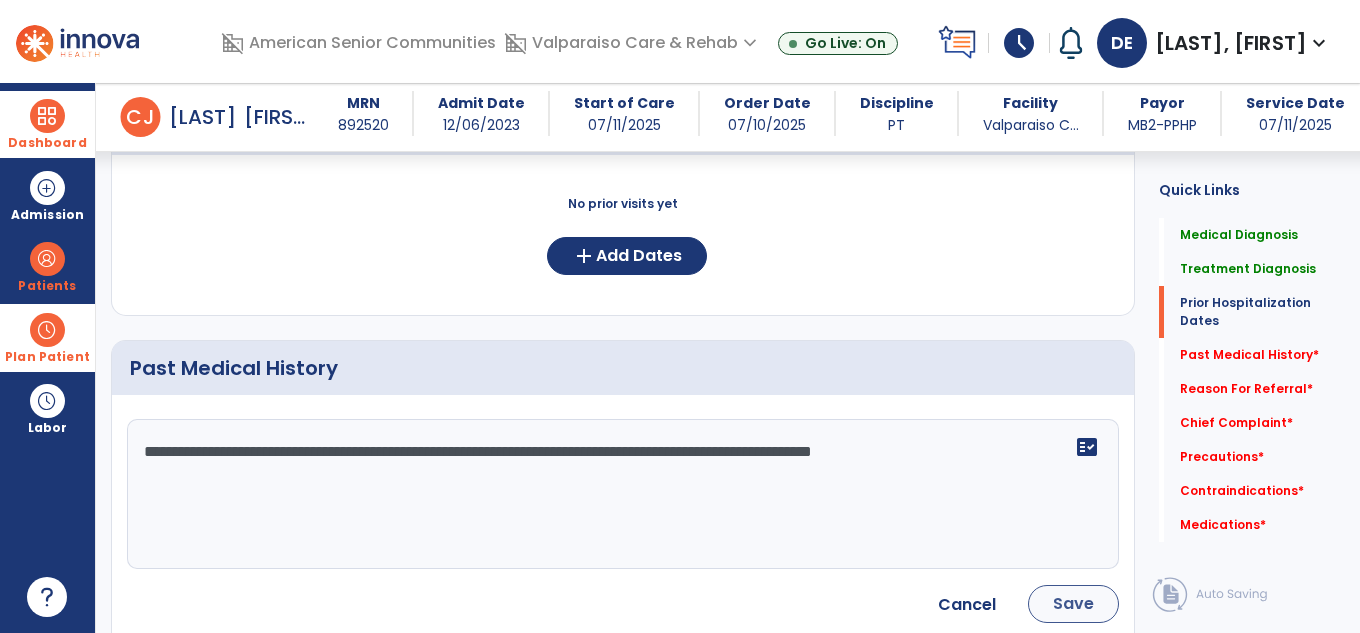 type on "**********" 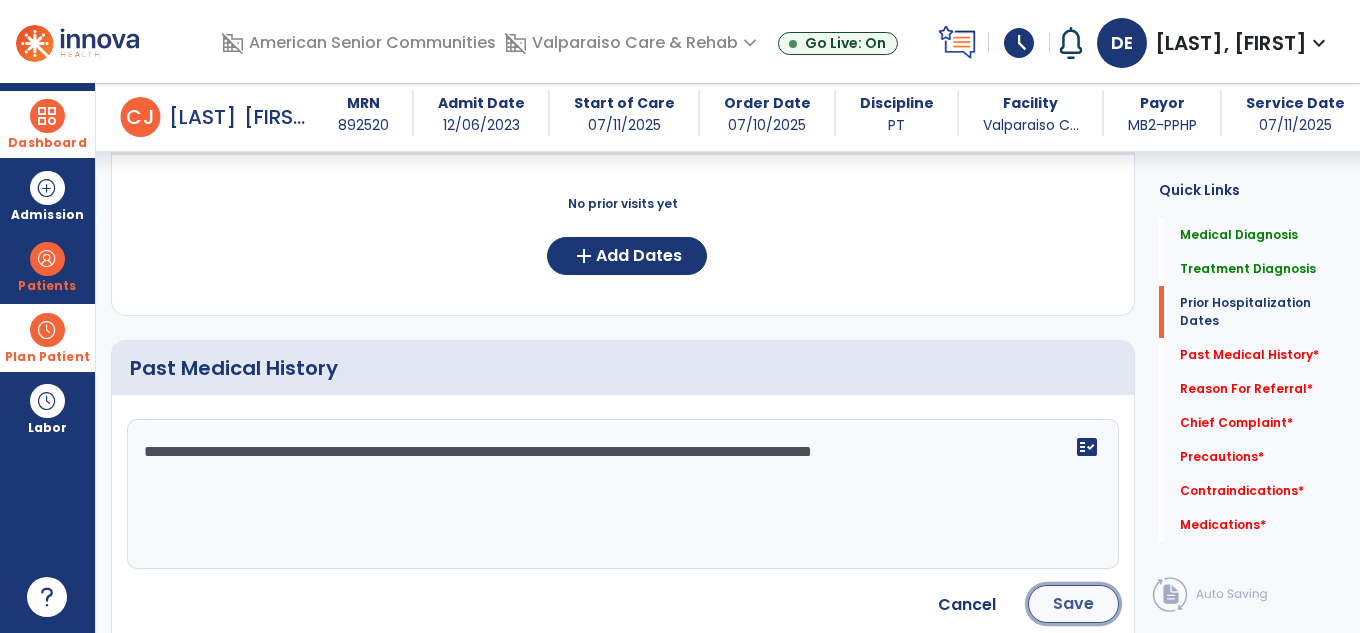 click on "Save" 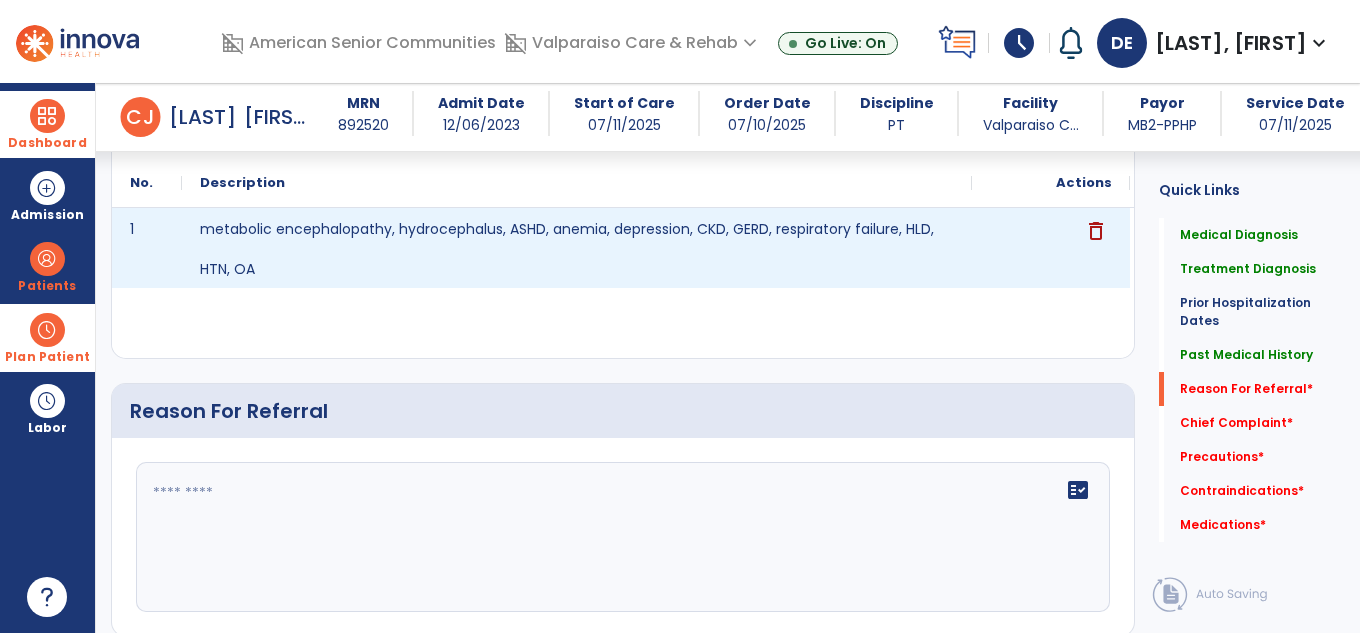 scroll, scrollTop: 2134, scrollLeft: 0, axis: vertical 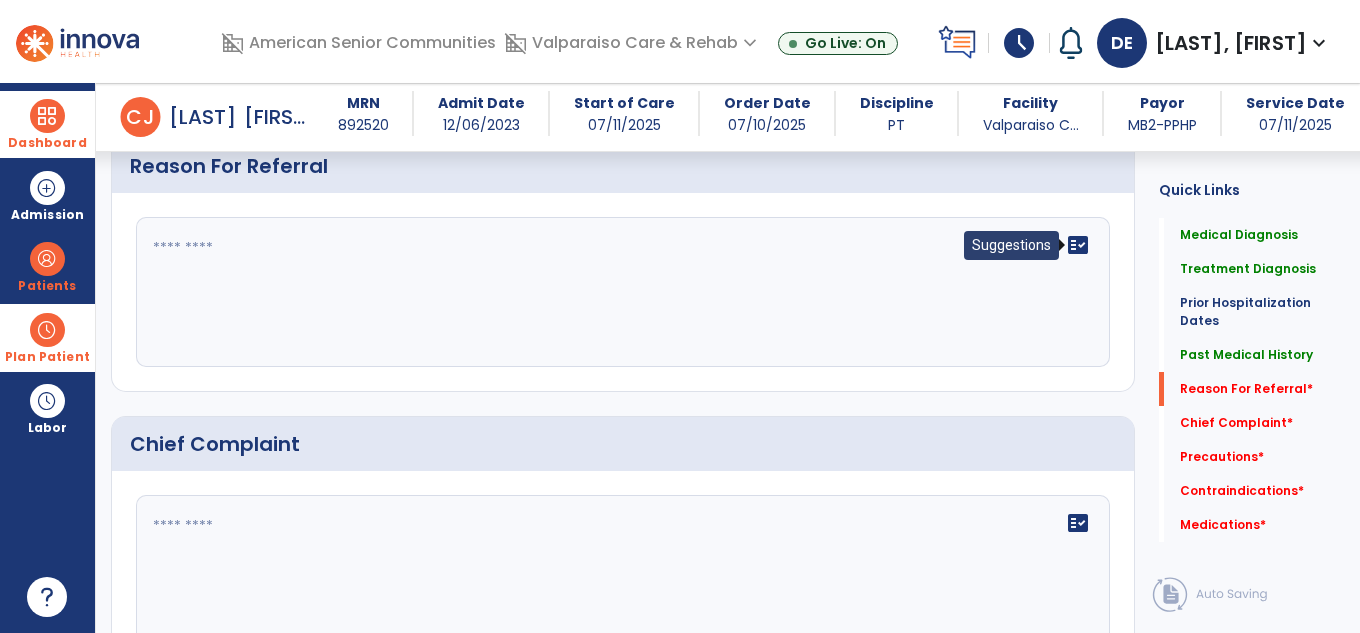click on "fact_check" 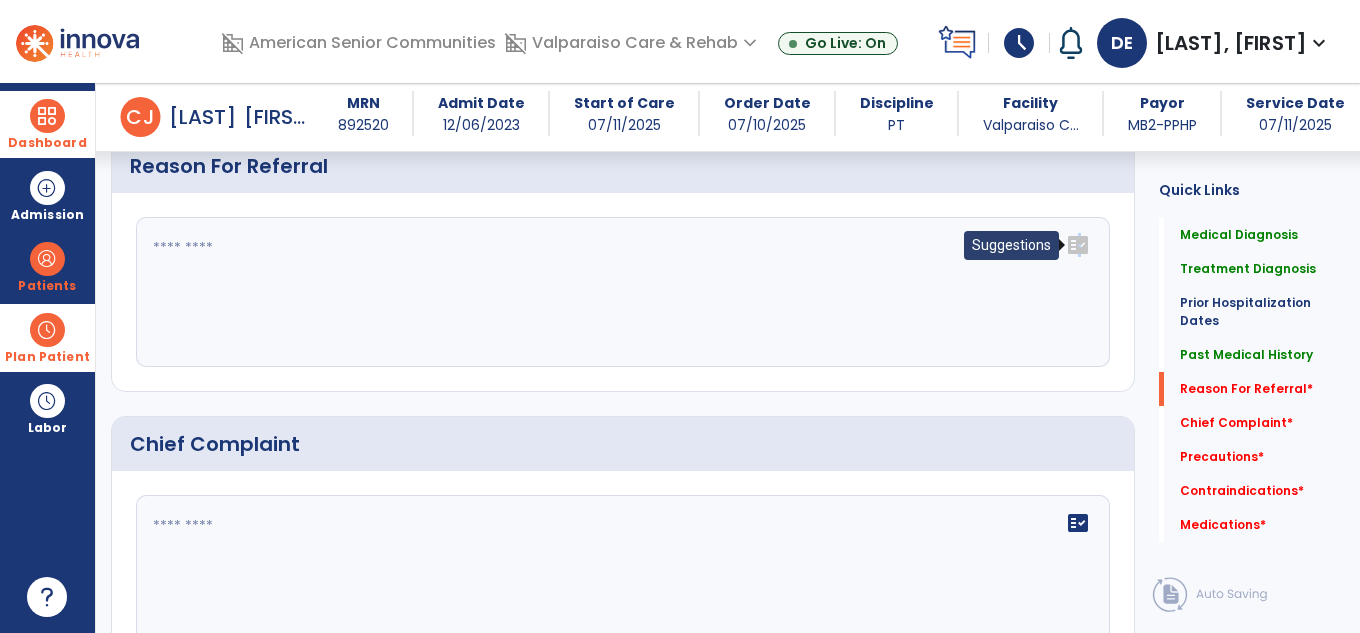 click on "fact_check" 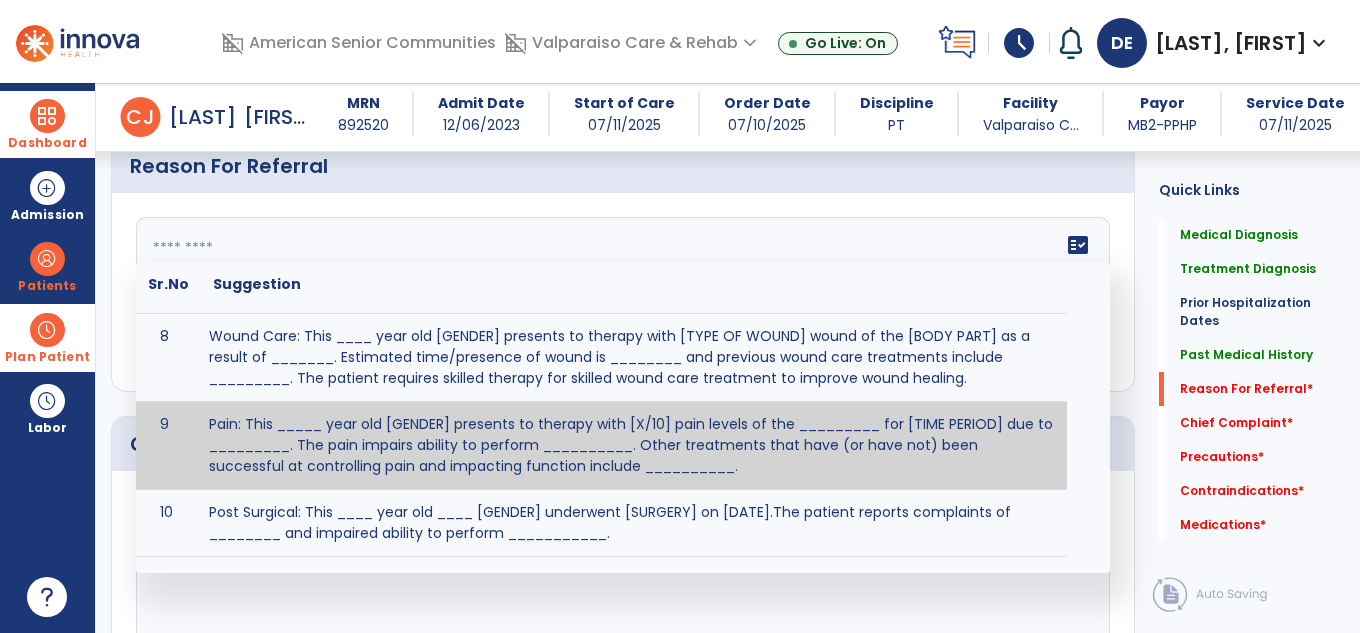 scroll, scrollTop: 209, scrollLeft: 0, axis: vertical 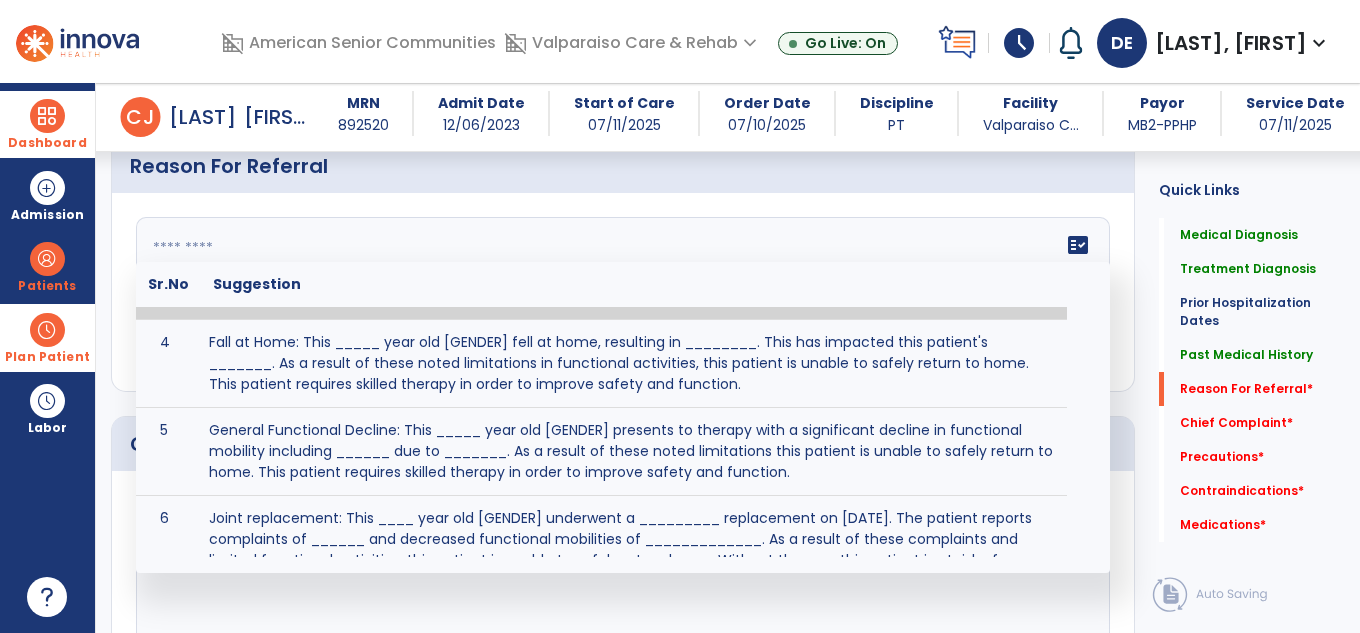 click 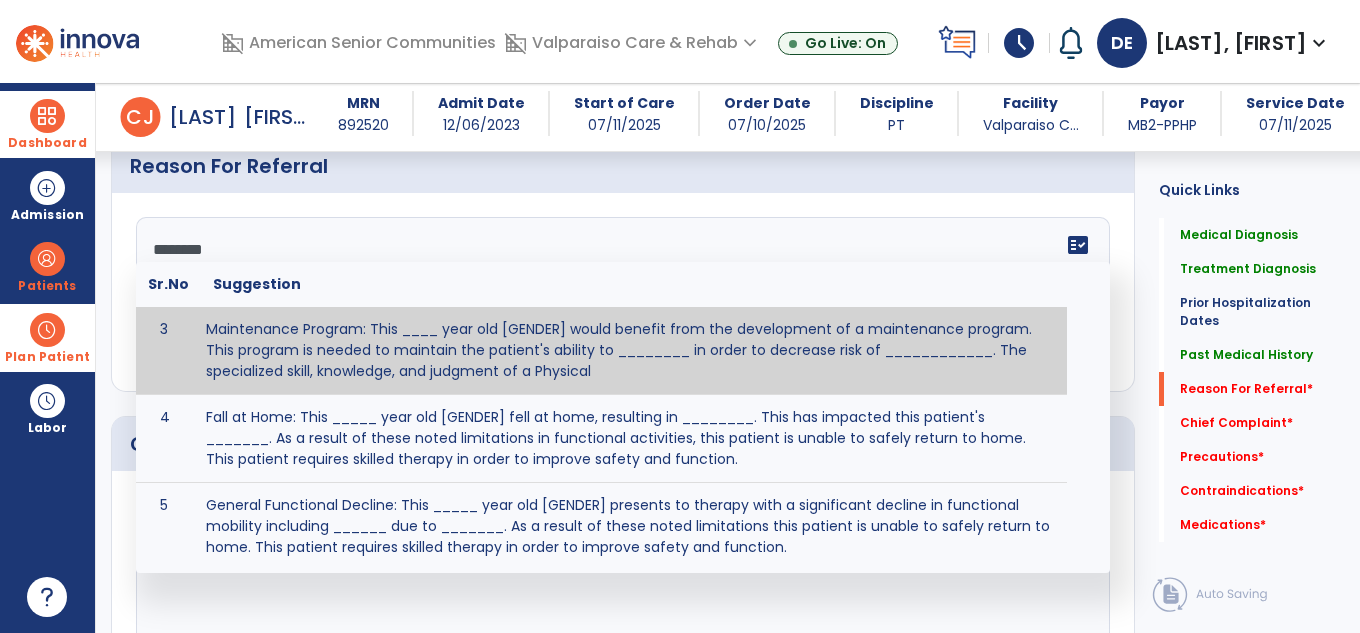 scroll, scrollTop: 0, scrollLeft: 0, axis: both 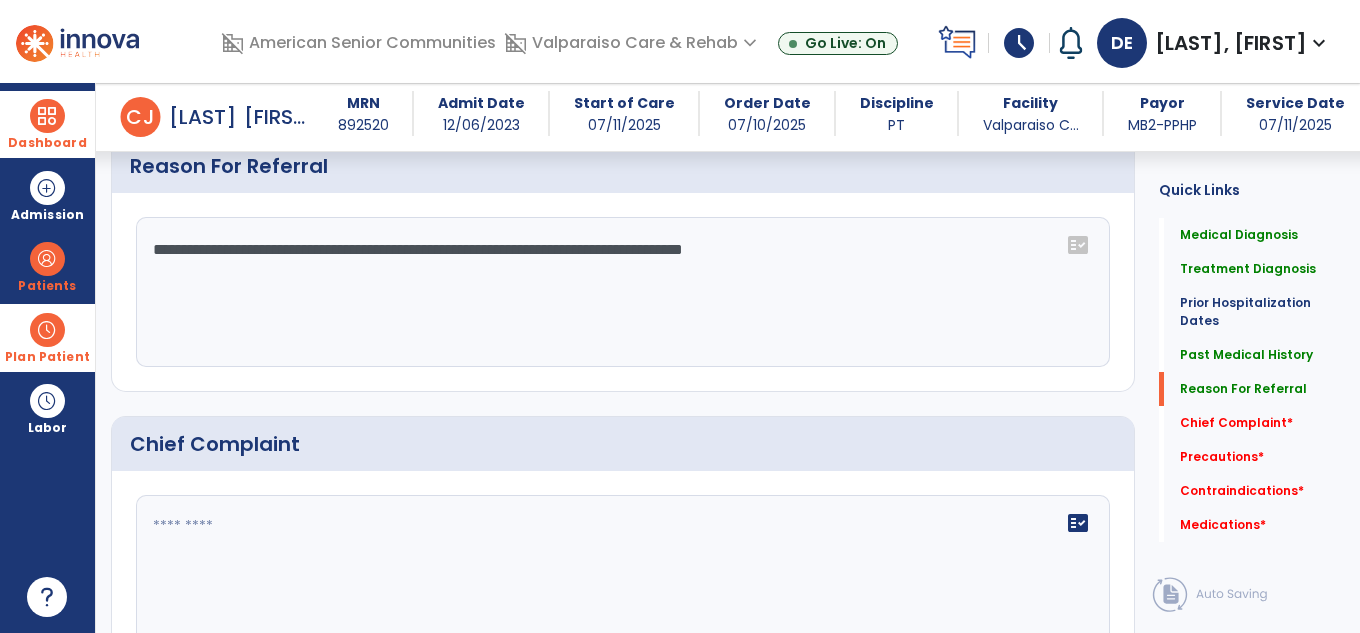 click on "**********" 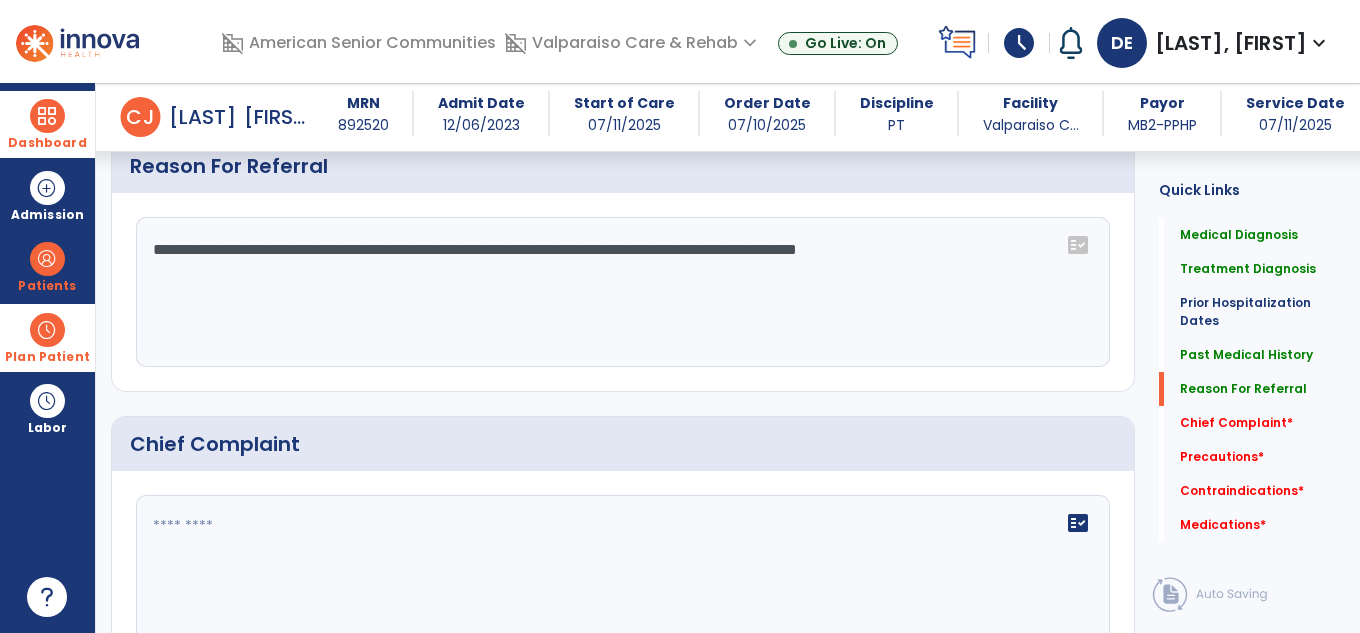 click on "**********" 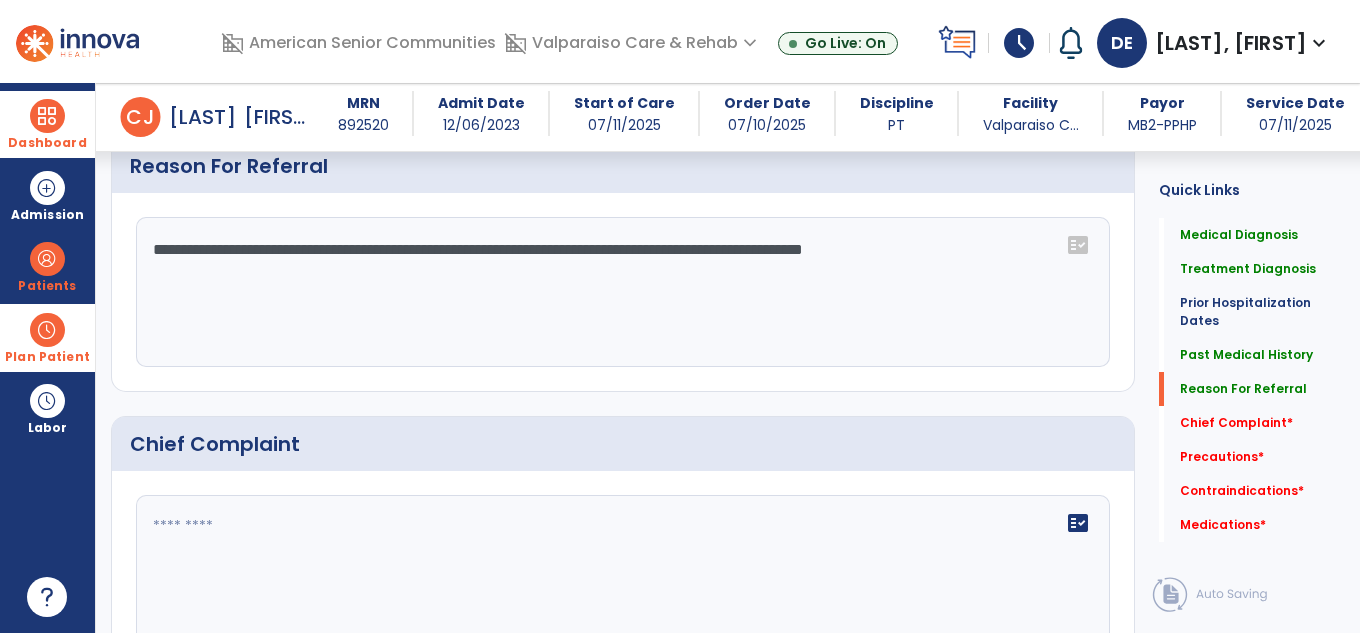click on "**********" 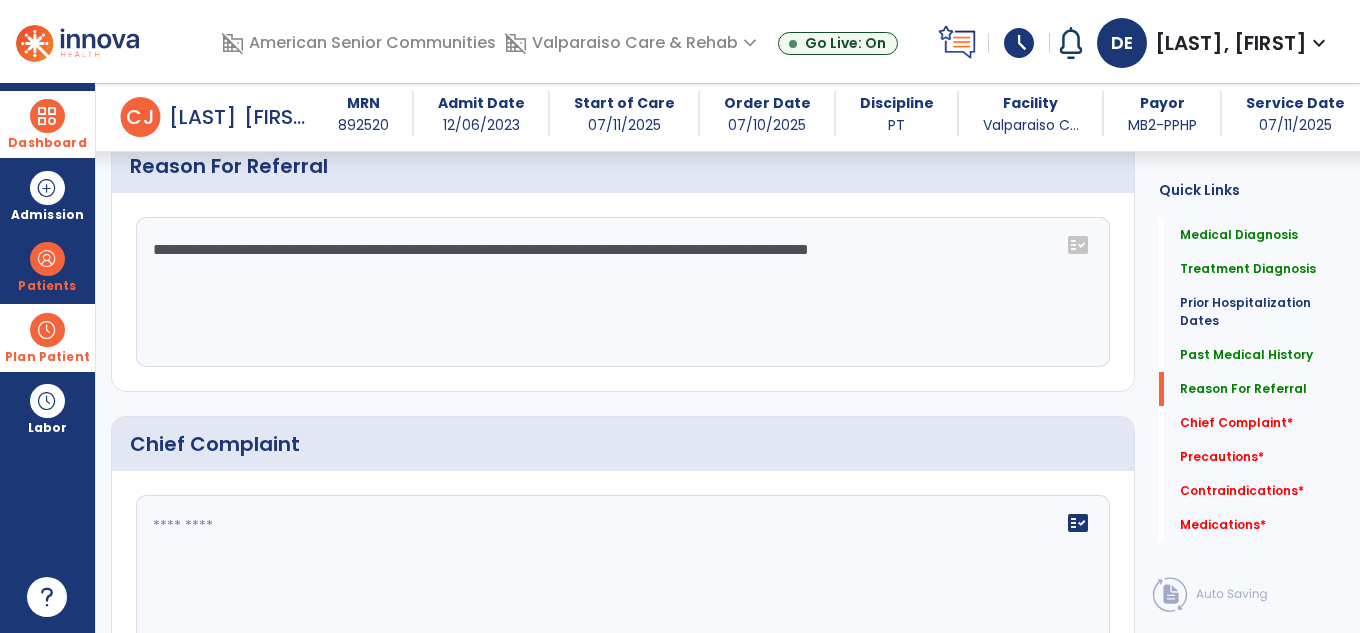 type on "**********" 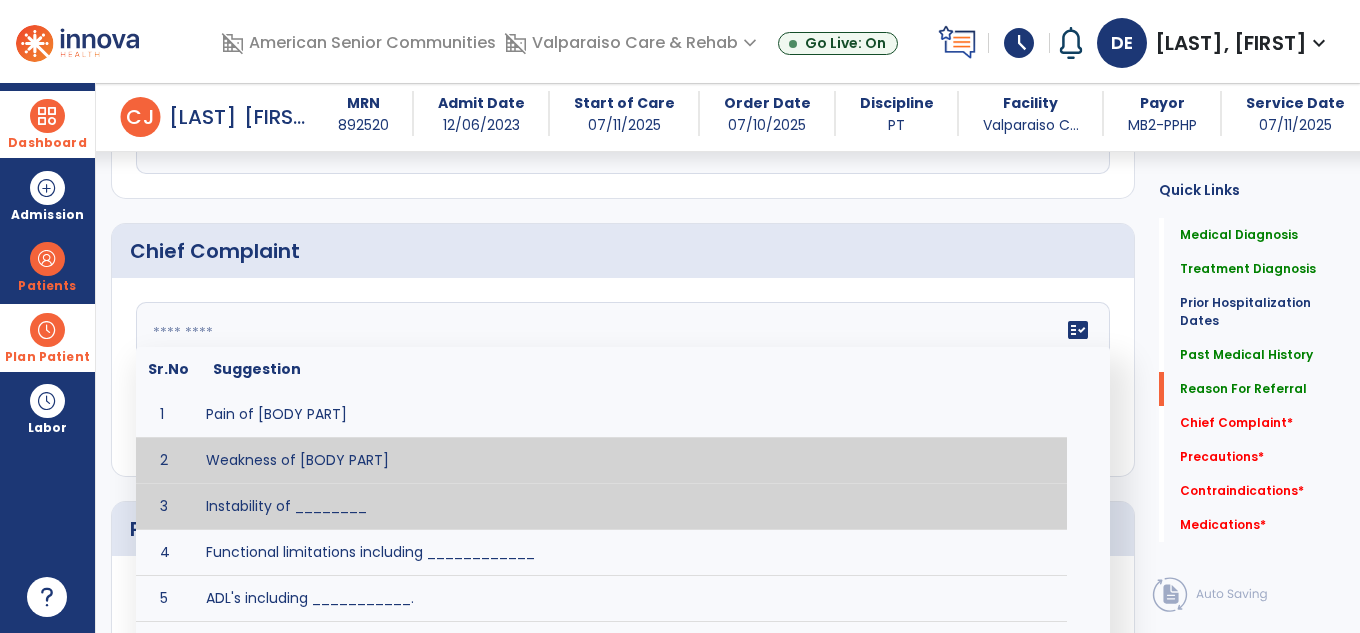scroll, scrollTop: 2334, scrollLeft: 0, axis: vertical 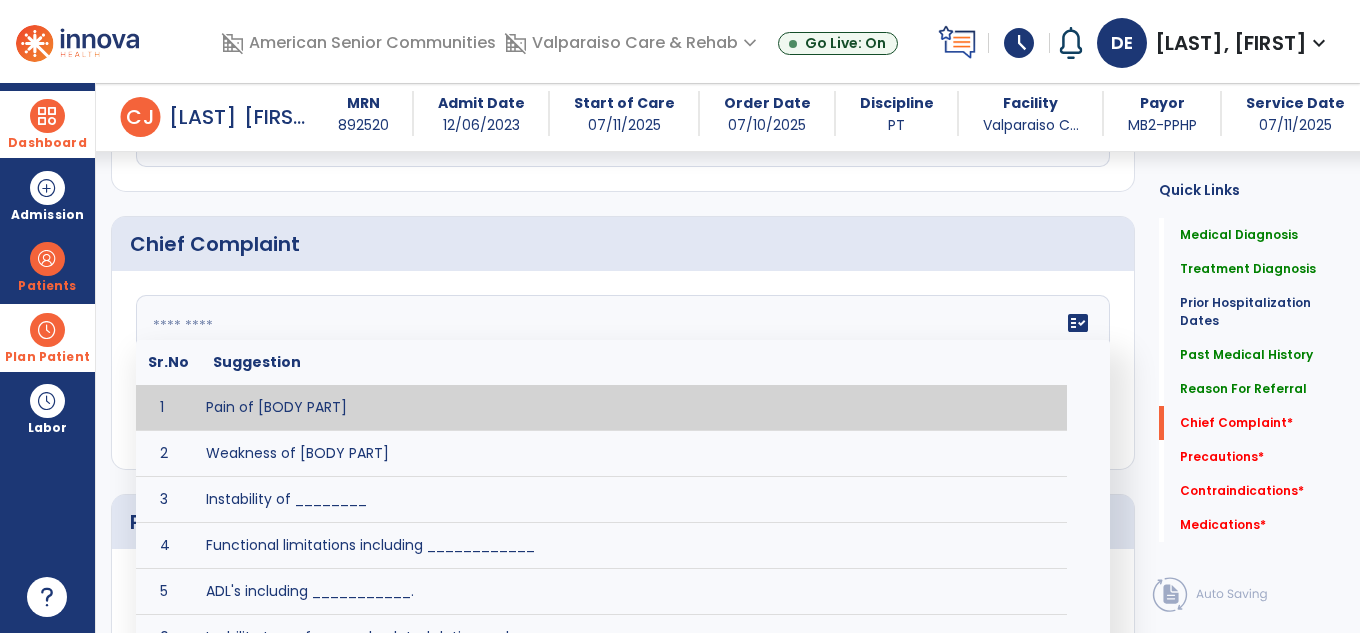 click 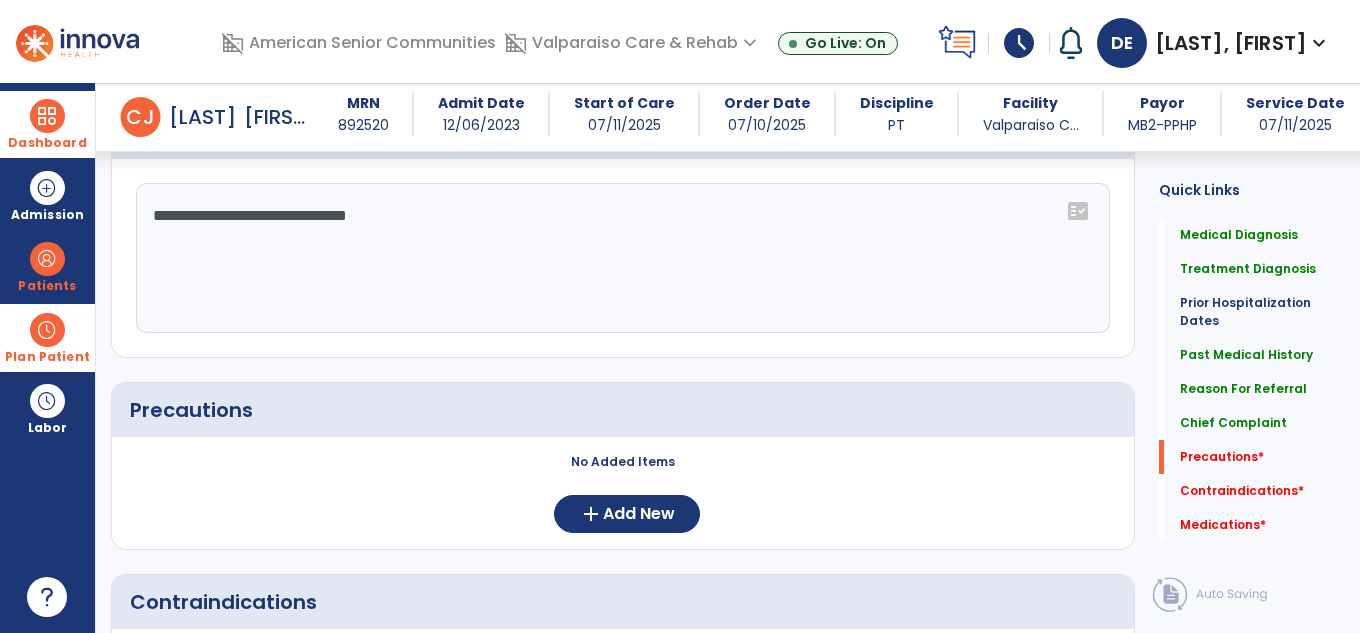 scroll, scrollTop: 2534, scrollLeft: 0, axis: vertical 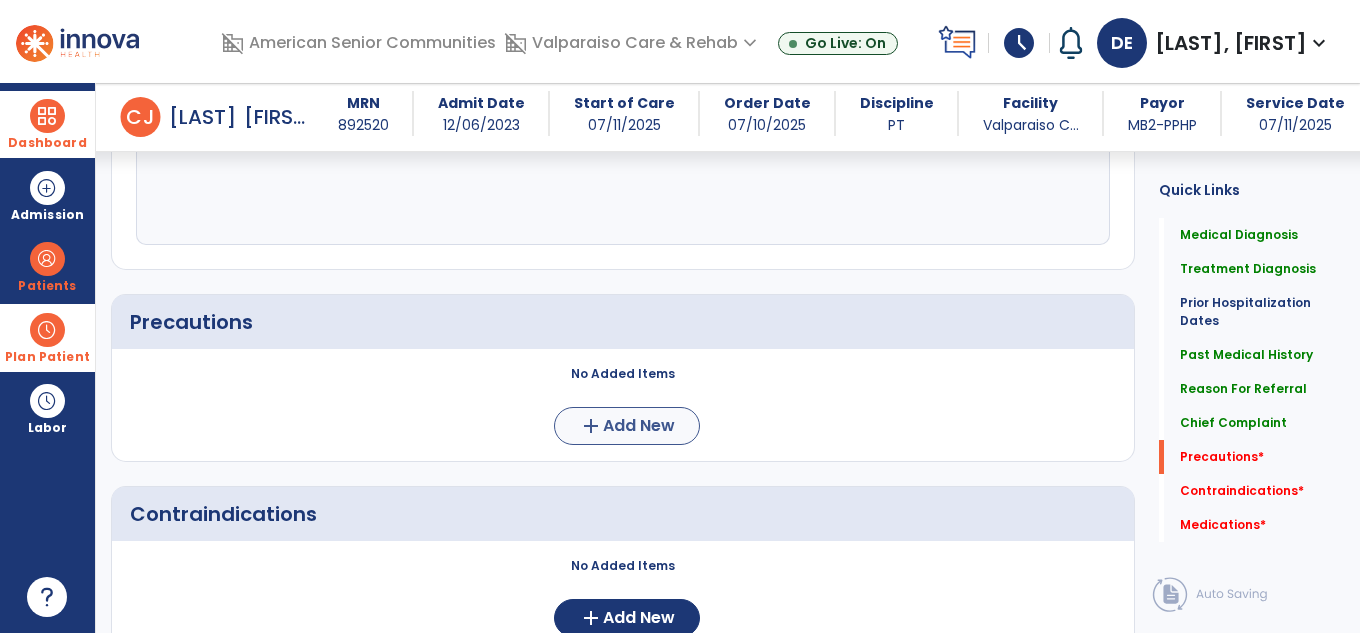 type on "**********" 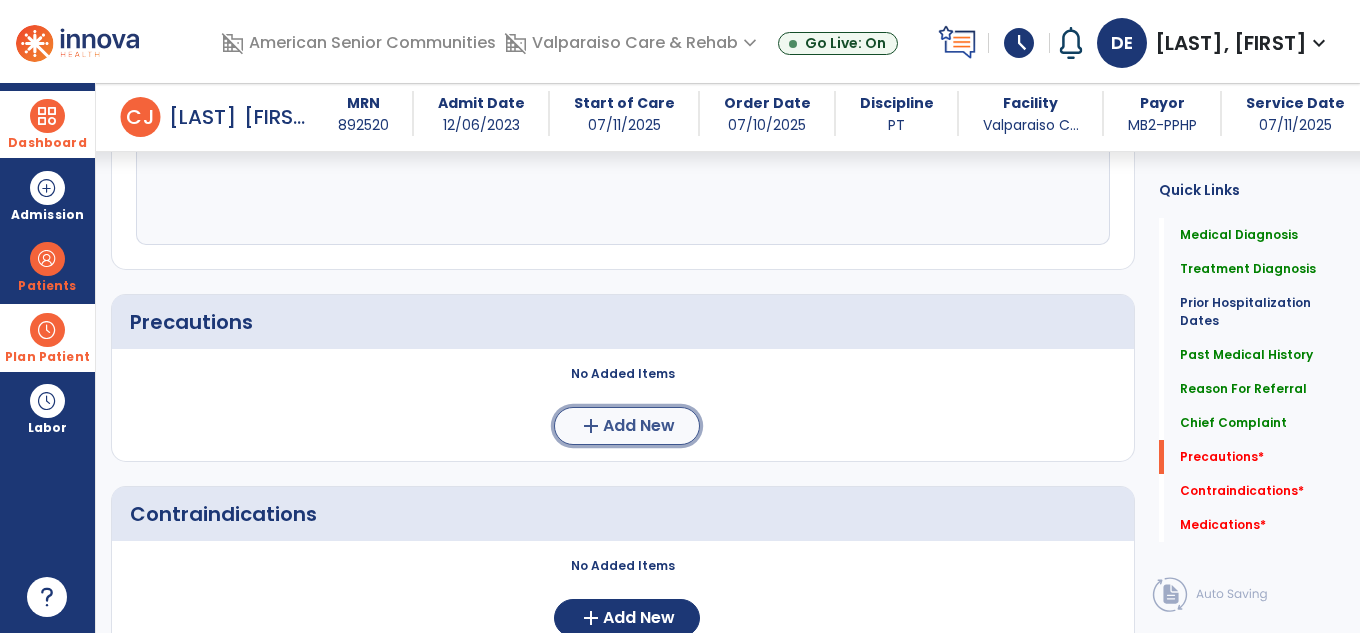 click on "Add New" 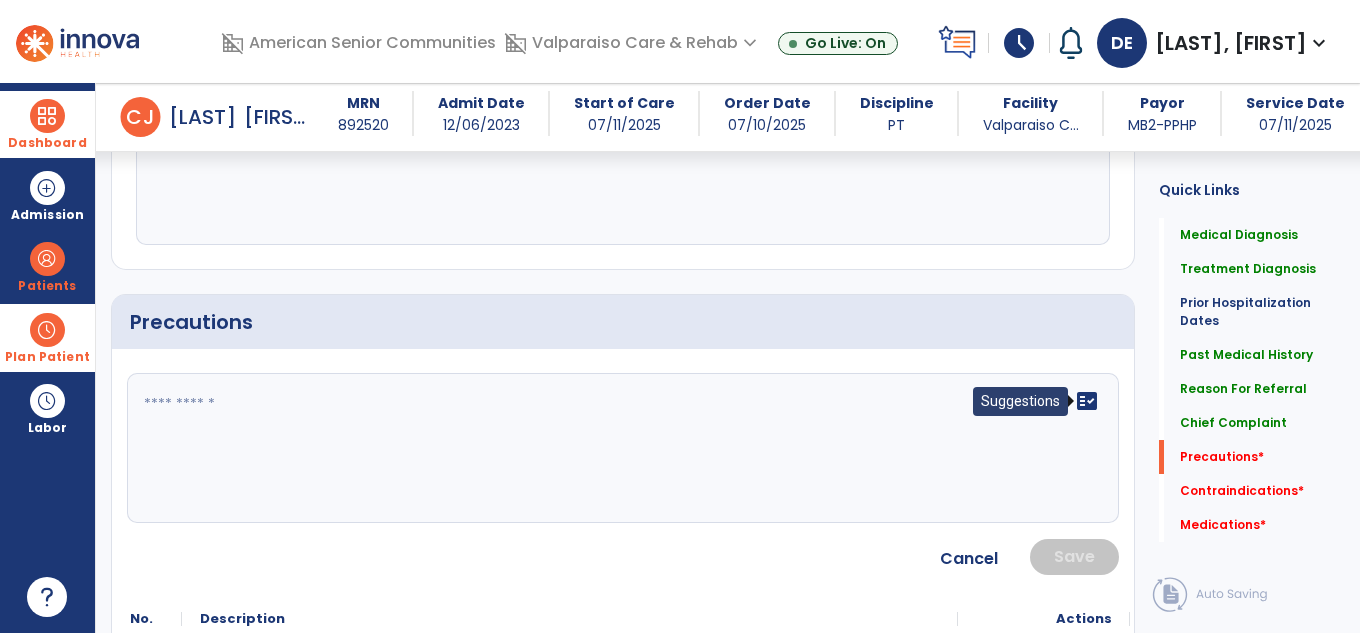 click on "fact_check" 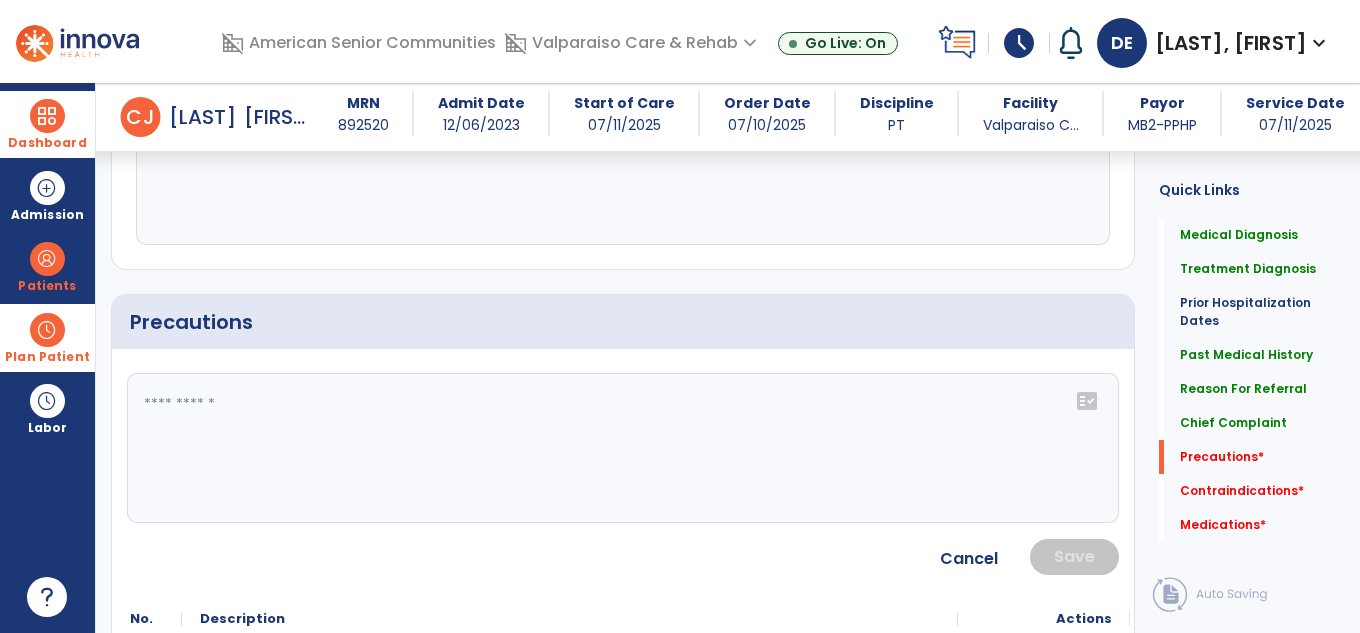 click 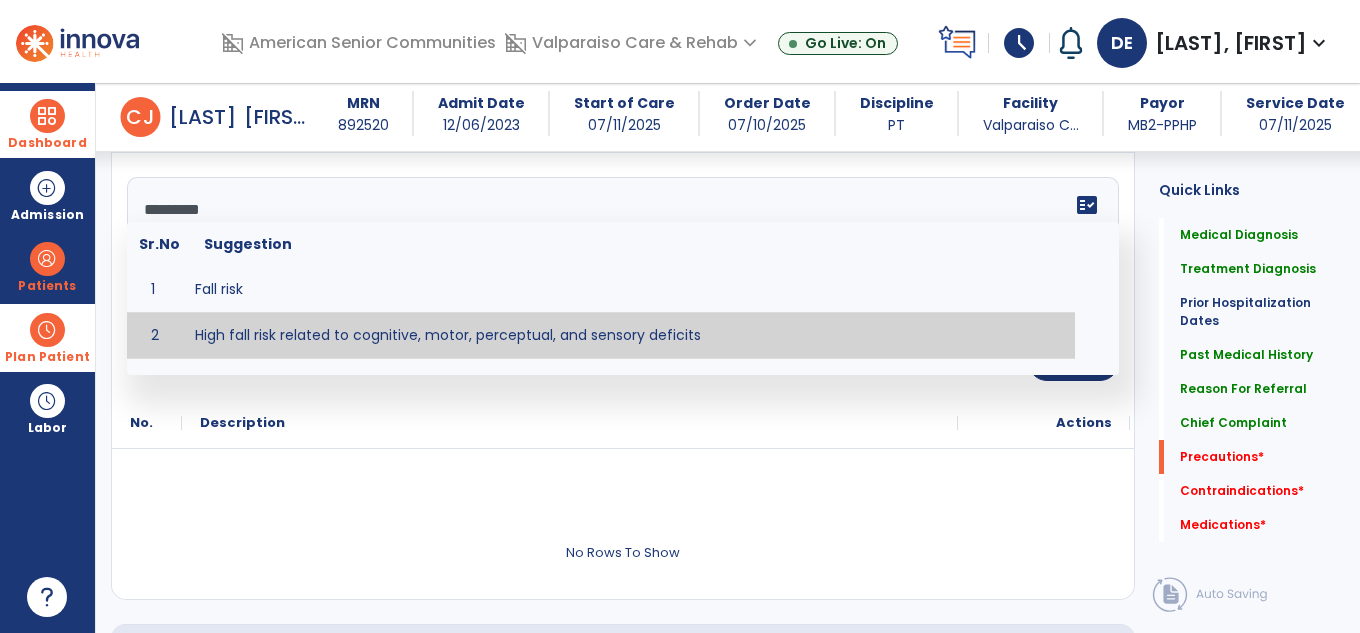 scroll, scrollTop: 2734, scrollLeft: 0, axis: vertical 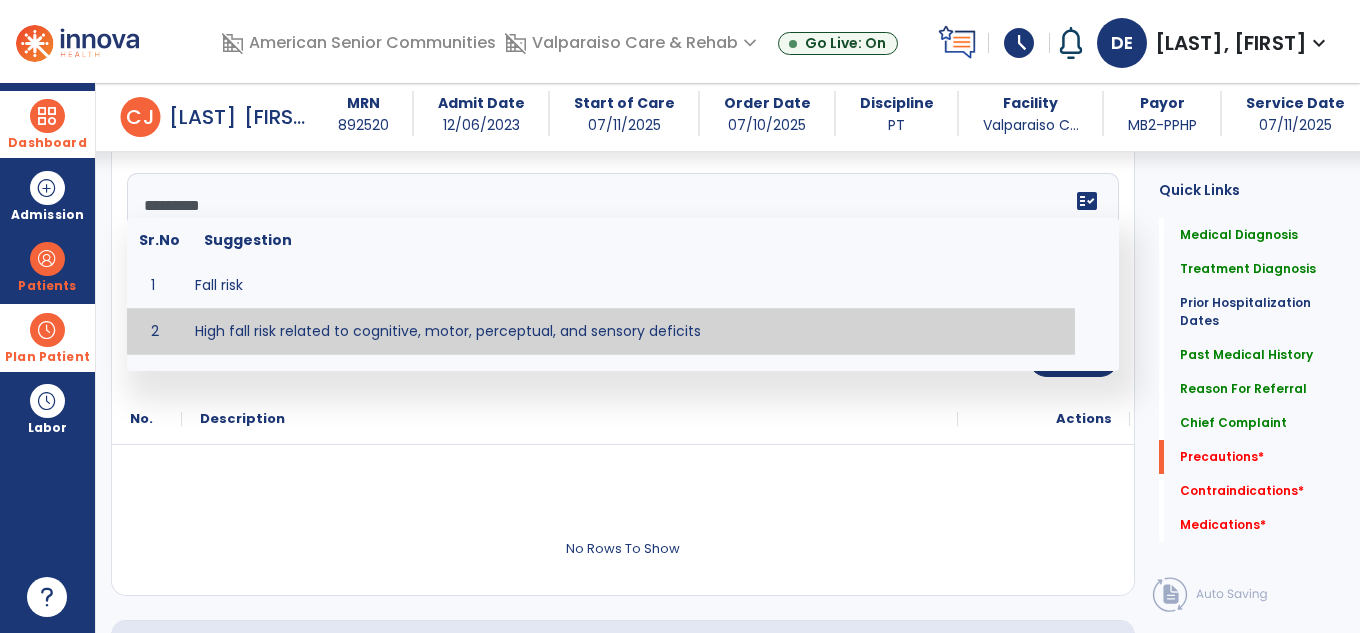 type on "**********" 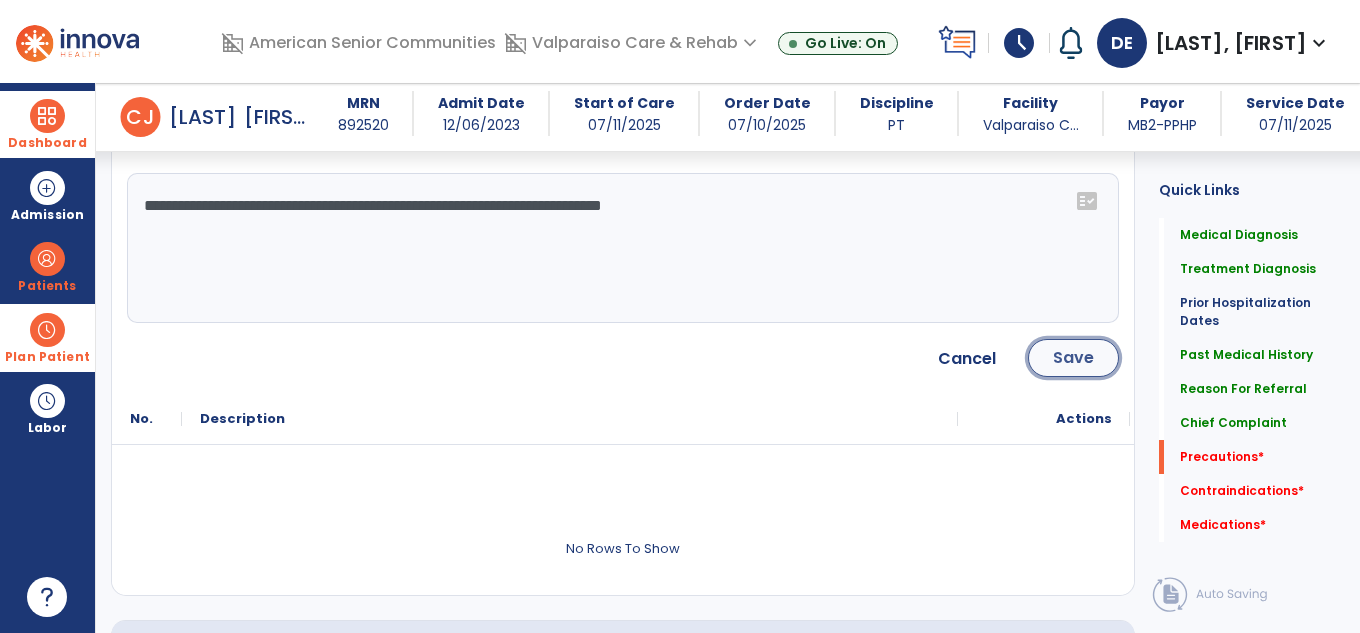 click on "Save" 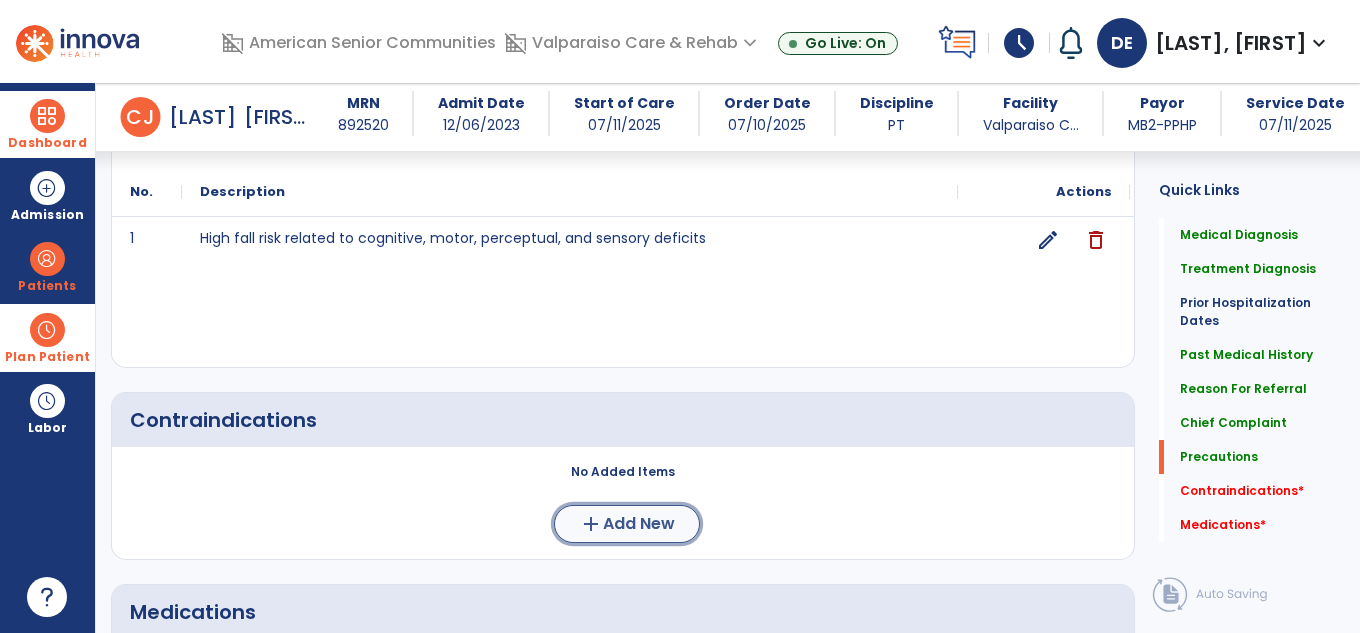 click on "Add New" 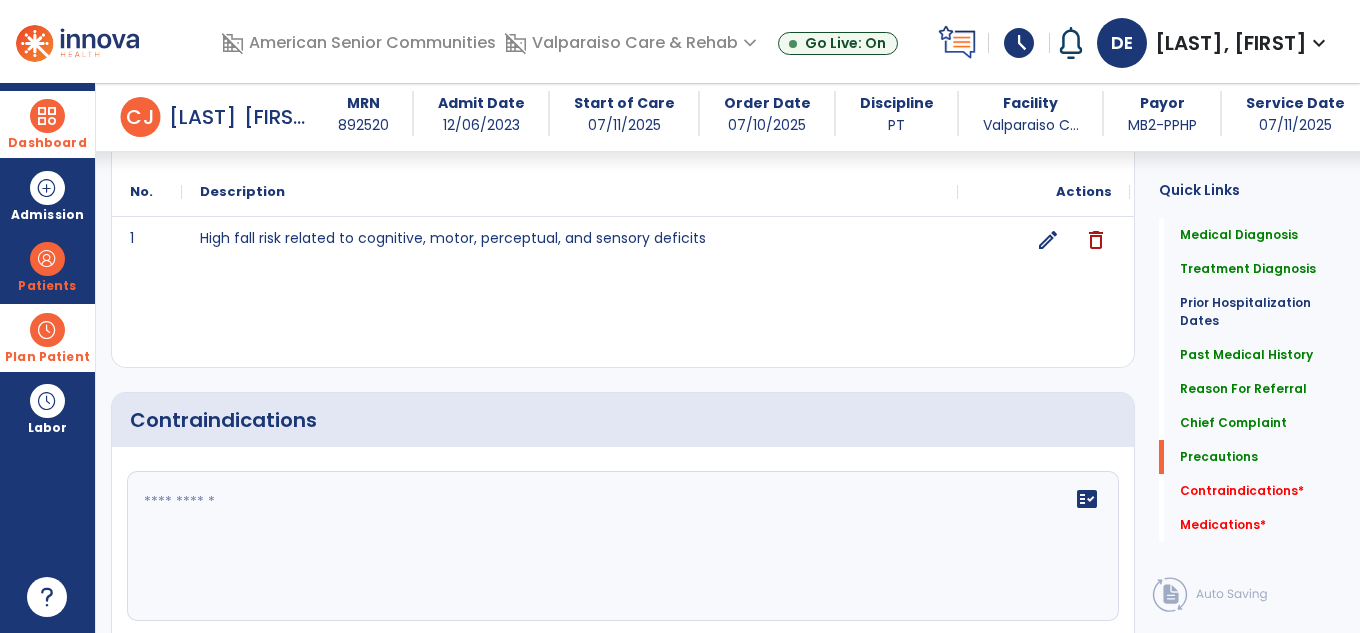 click 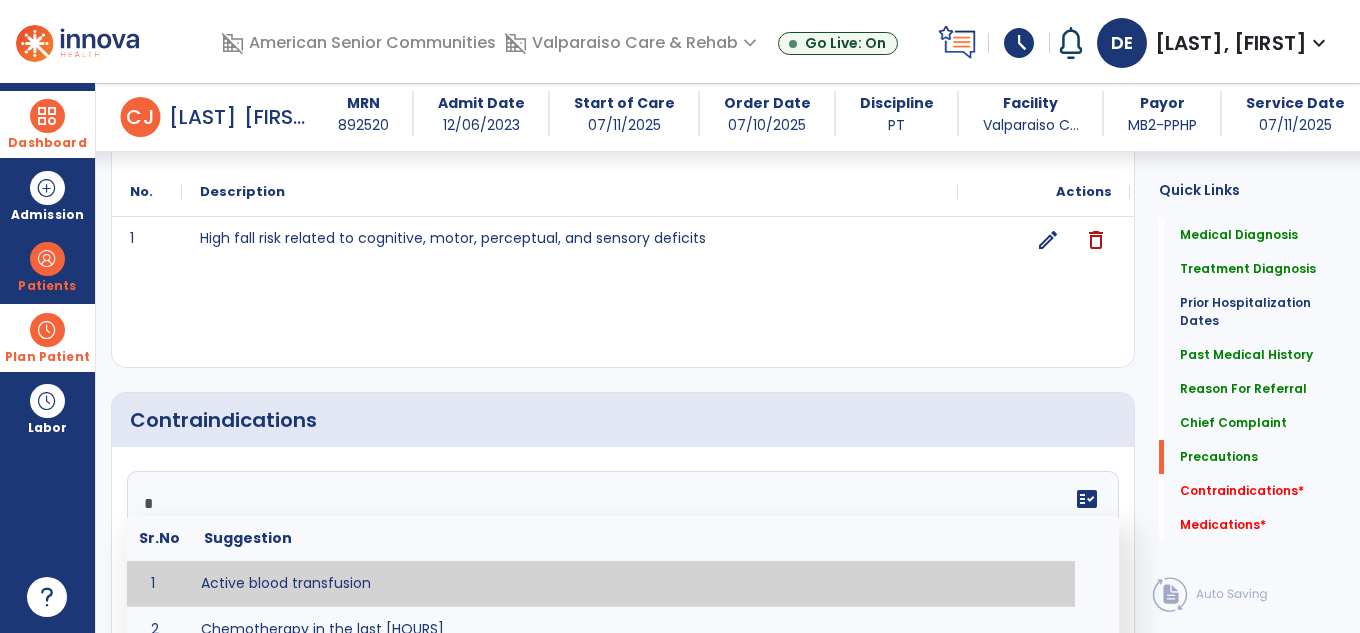 type on "**" 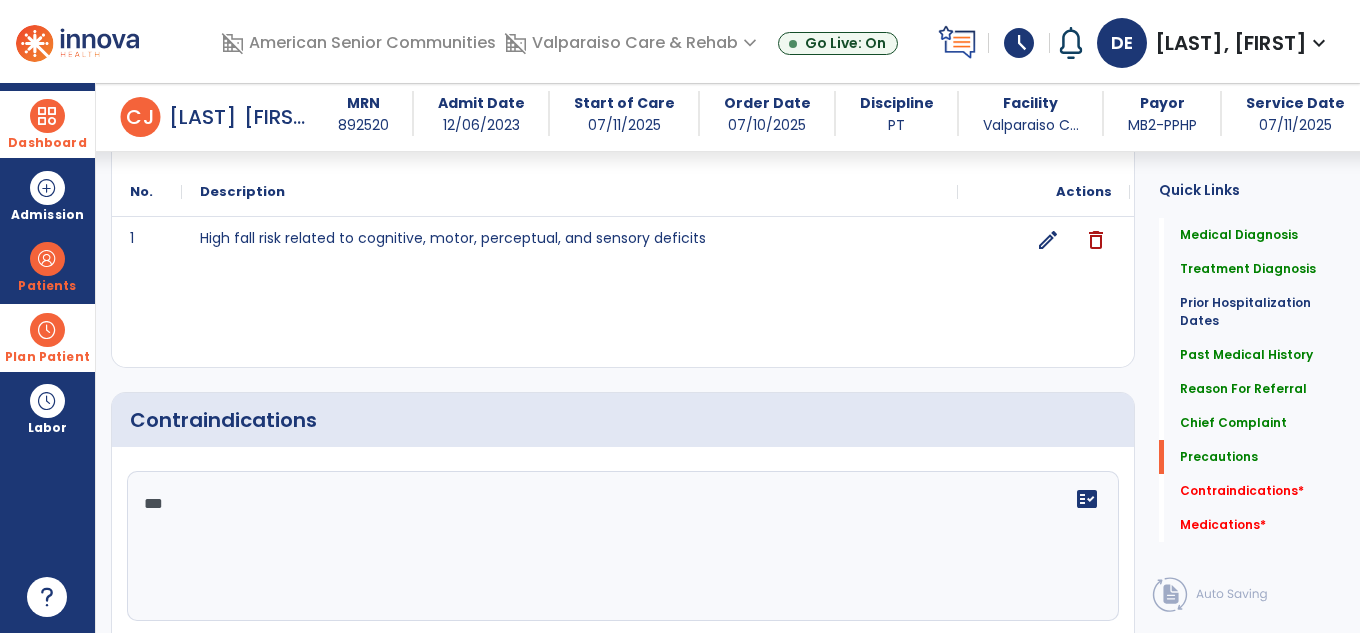 scroll, scrollTop: 2934, scrollLeft: 0, axis: vertical 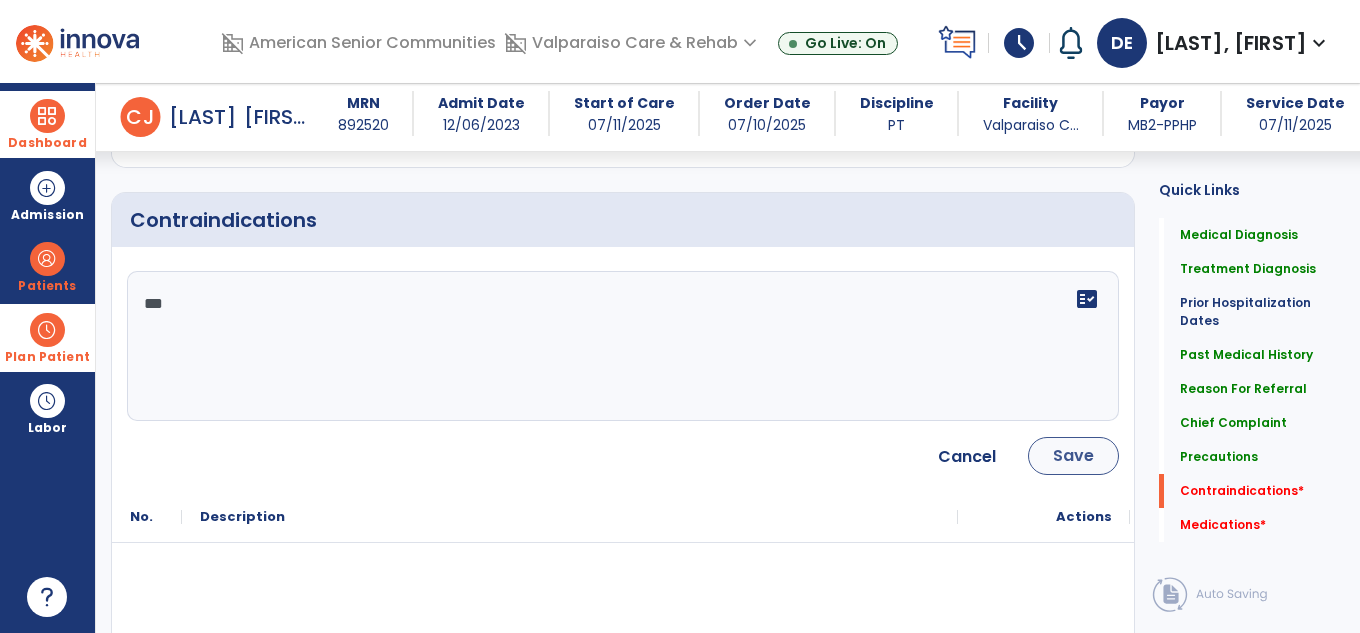 type on "***" 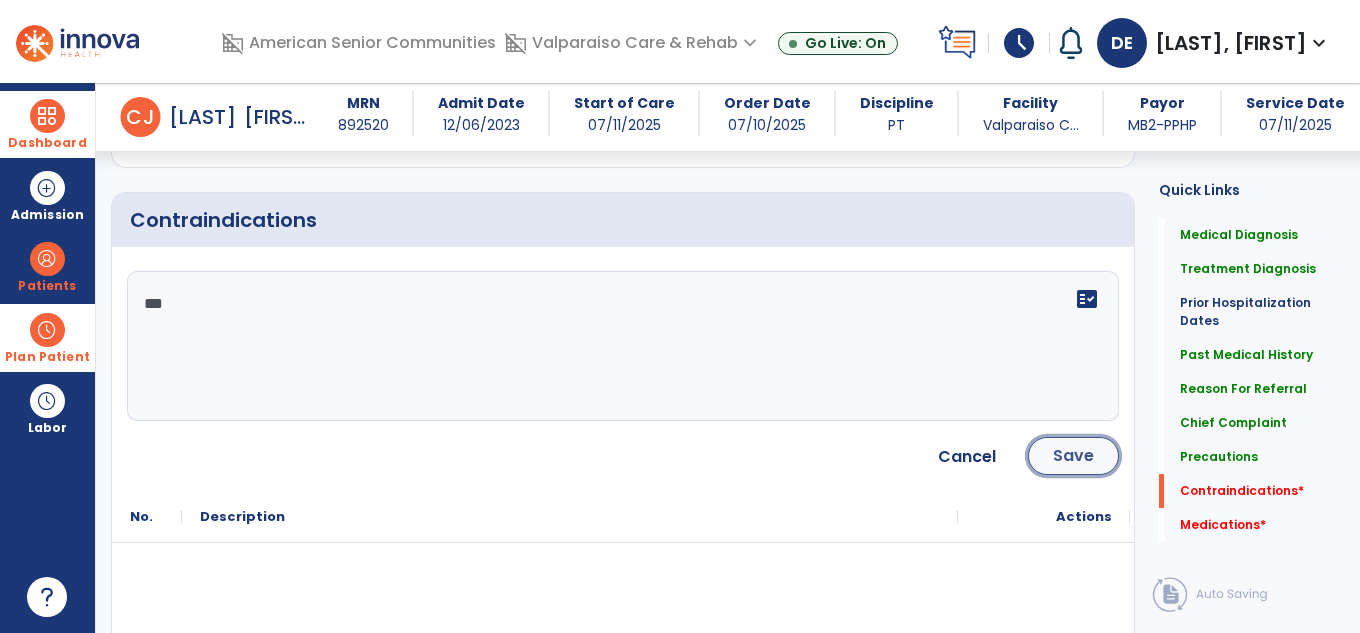 click on "Save" 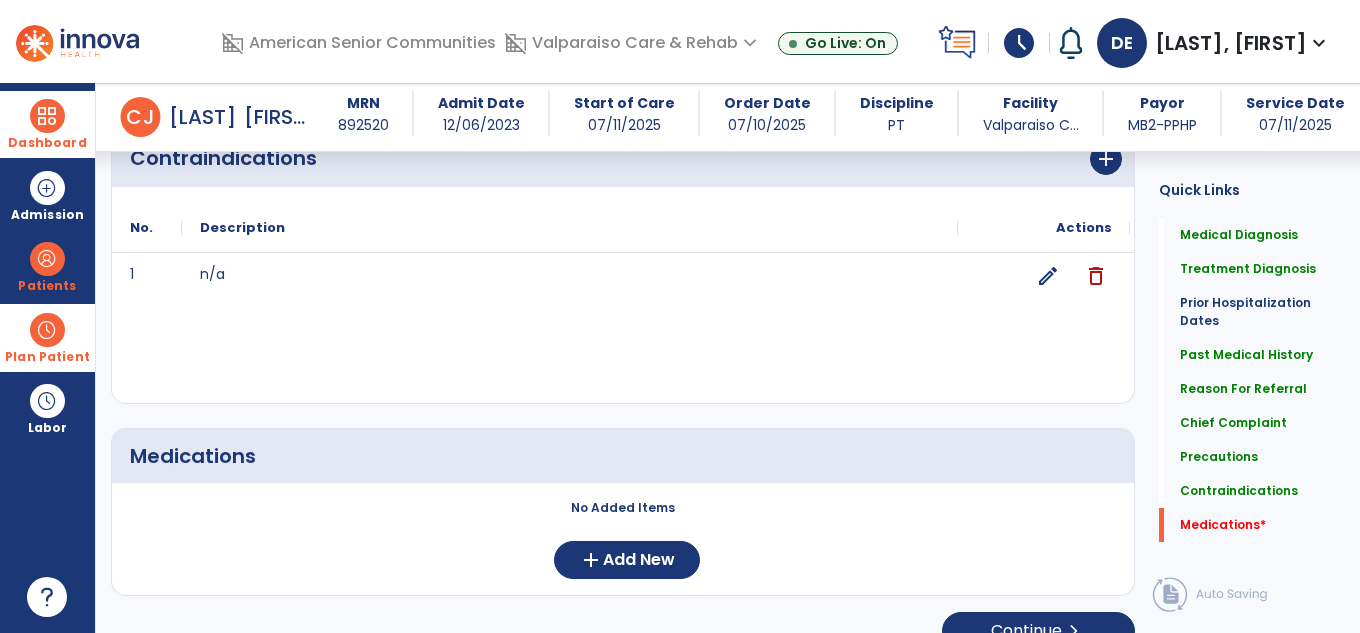 scroll, scrollTop: 3029, scrollLeft: 0, axis: vertical 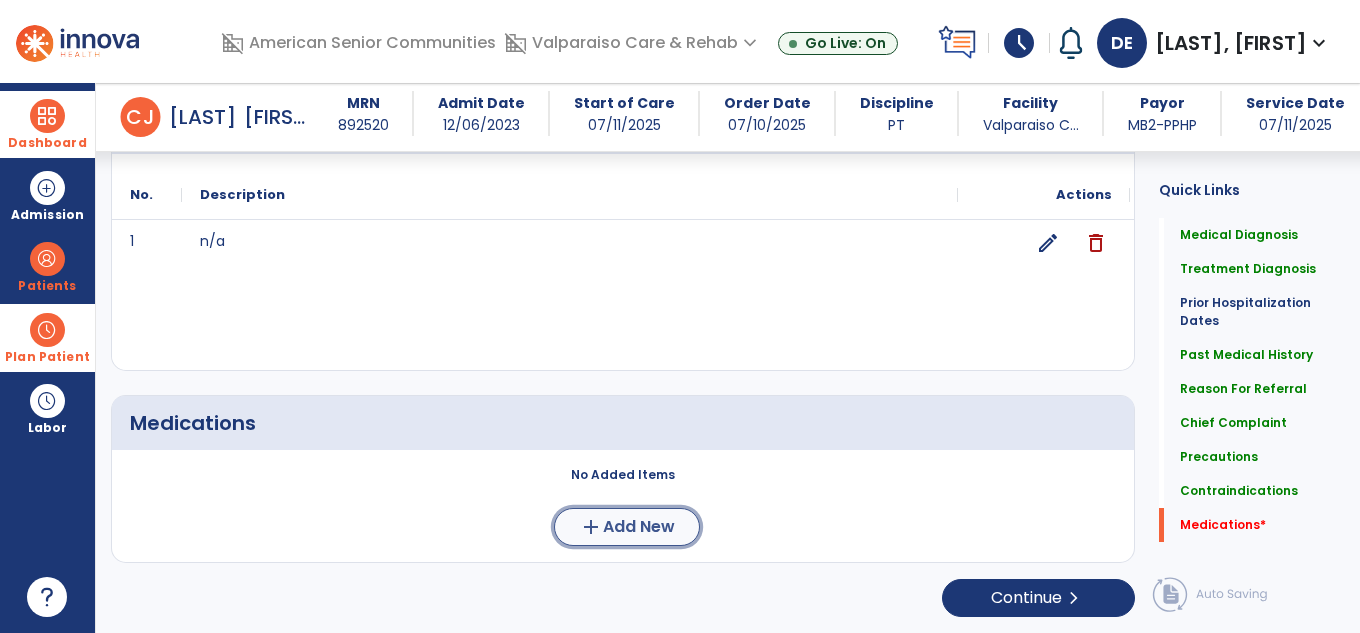 click on "Add New" 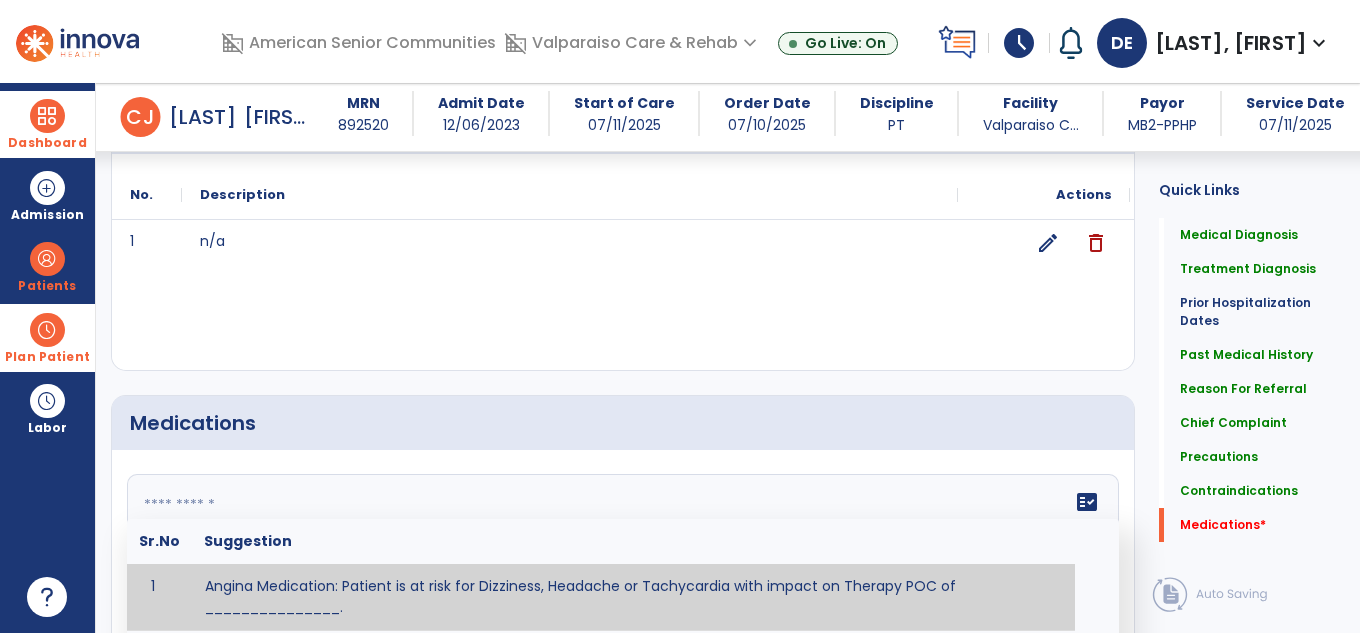 click on "fact_check  Sr.No Suggestion 1 Angina Medication: Patient is at risk for Dizziness, Headache or Tachycardia with impact on Therapy POC of _______________. 2 Anti-Anxiety Medication: at risk for Abnormal thinking, Anxiety, Arrhythmias, Clumsiness, Dizziness, Drowsiness, Dry mouth, GI disturbances, Headache, Increased appetite, Loss of appetite, Orthostatic hypotension, Sedation, Seizures, Tachycardia, Unsteadiness, Weakness or Weight gain with impact on Therapy POC of _____________. 3 Anti-Arrhythmic Agents: at risk for Arrhythmias, Confusion, EKG changes, Hallucinations, Hepatotoxicity, Increased blood pressure, Increased heart rate, Lethargy or Toxicity with impact on Therapy POC of 4 Anti-Coagulant medications: with potential risk for hemorrhage (including rectal bleeding and coughing up blood), and heparin-induced thrombocytopenia(HIT syndrome). Potential impact on therapy progress includes _________. 5 6 7 8 Aspirin for ______________. 9 10 11 12 13 14 15 16 17 18 19 20 21 22 23 24" 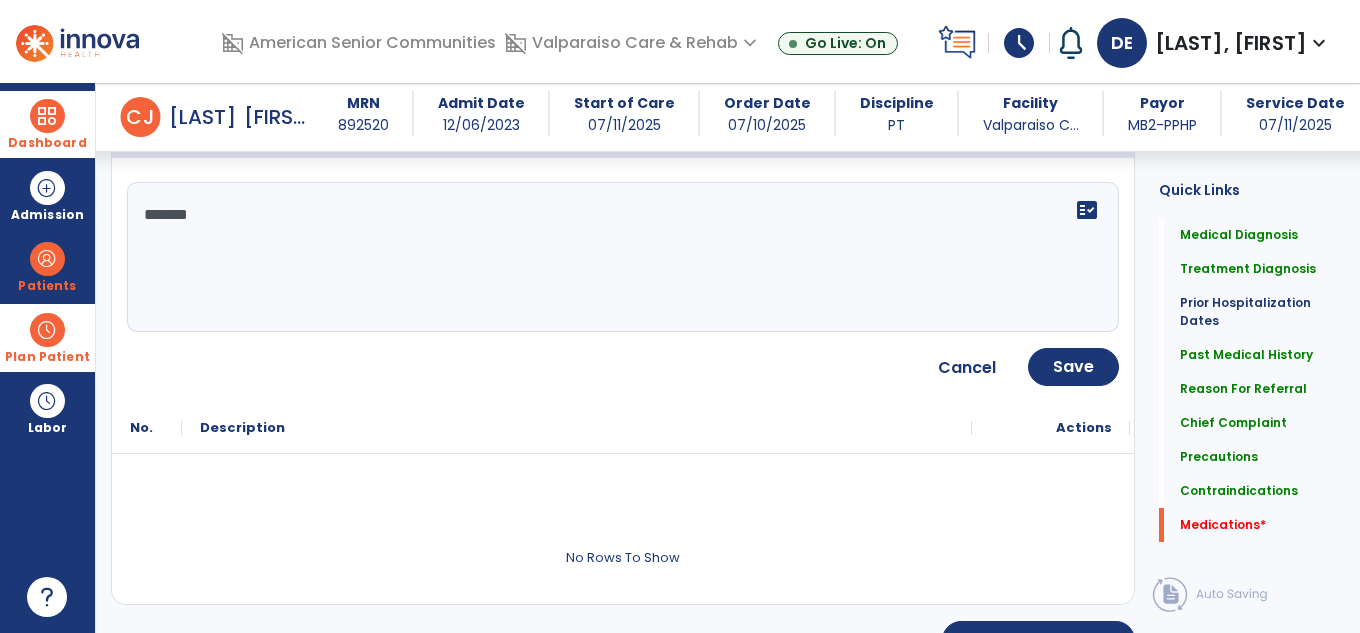 scroll, scrollTop: 3329, scrollLeft: 0, axis: vertical 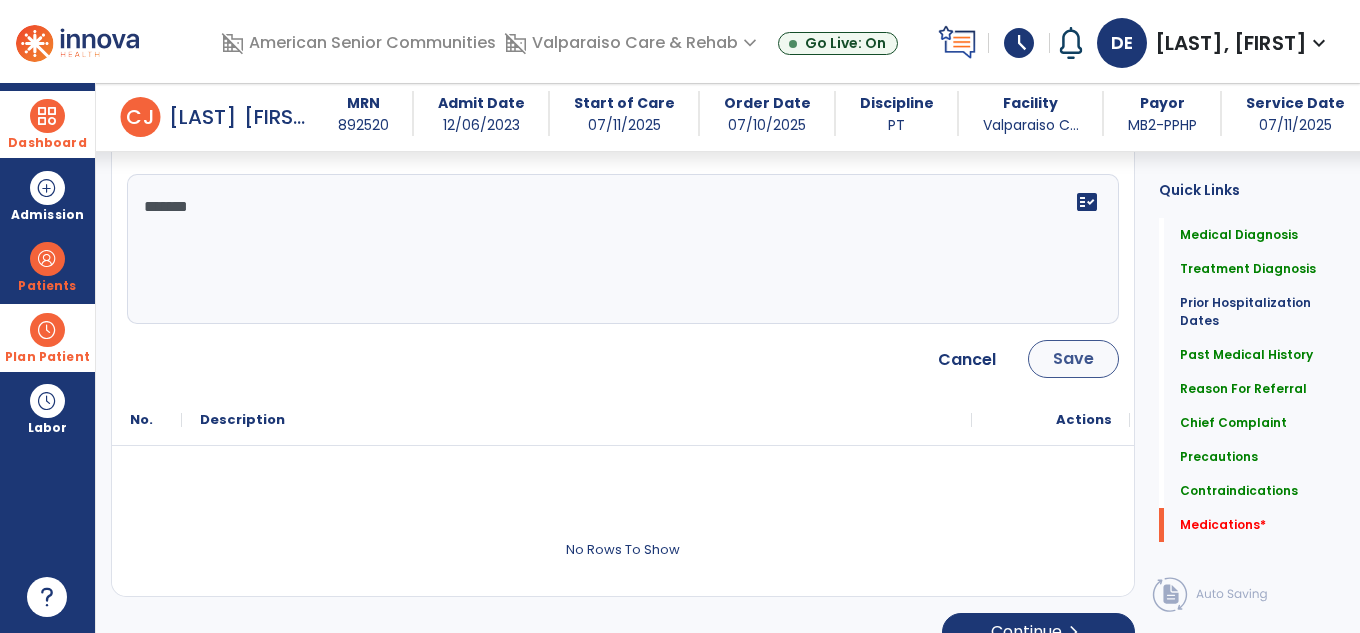 type on "*******" 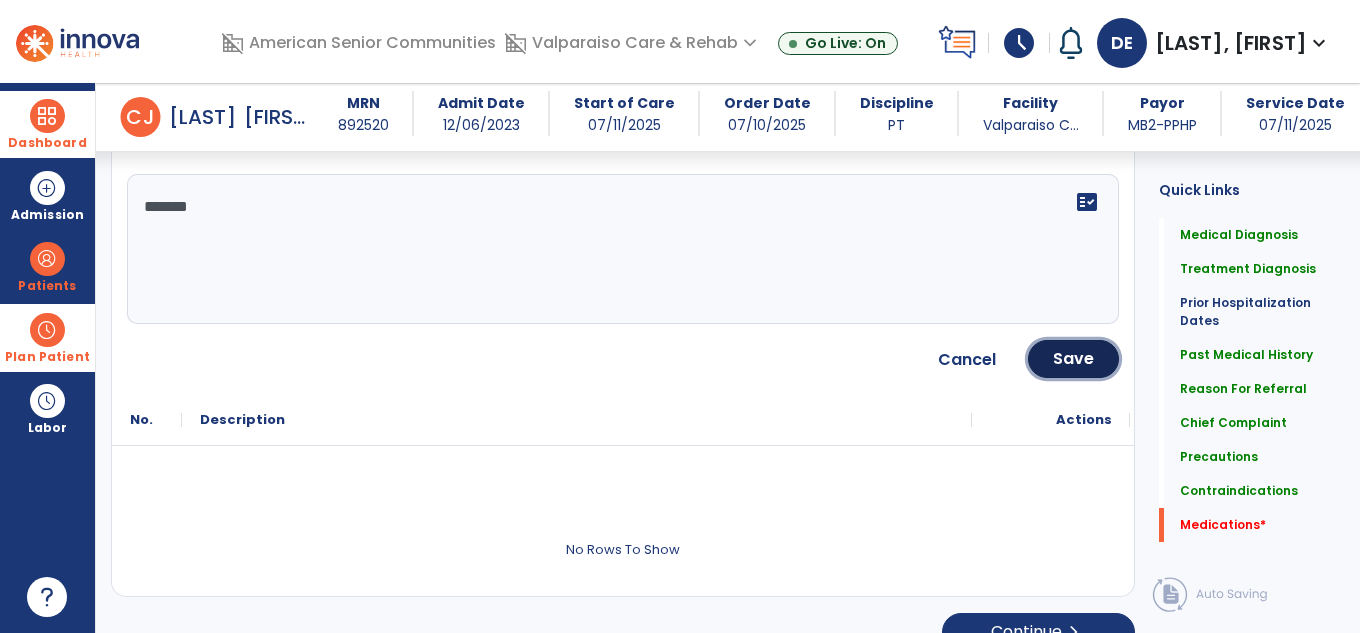 drag, startPoint x: 1083, startPoint y: 362, endPoint x: 1068, endPoint y: 360, distance: 15.132746 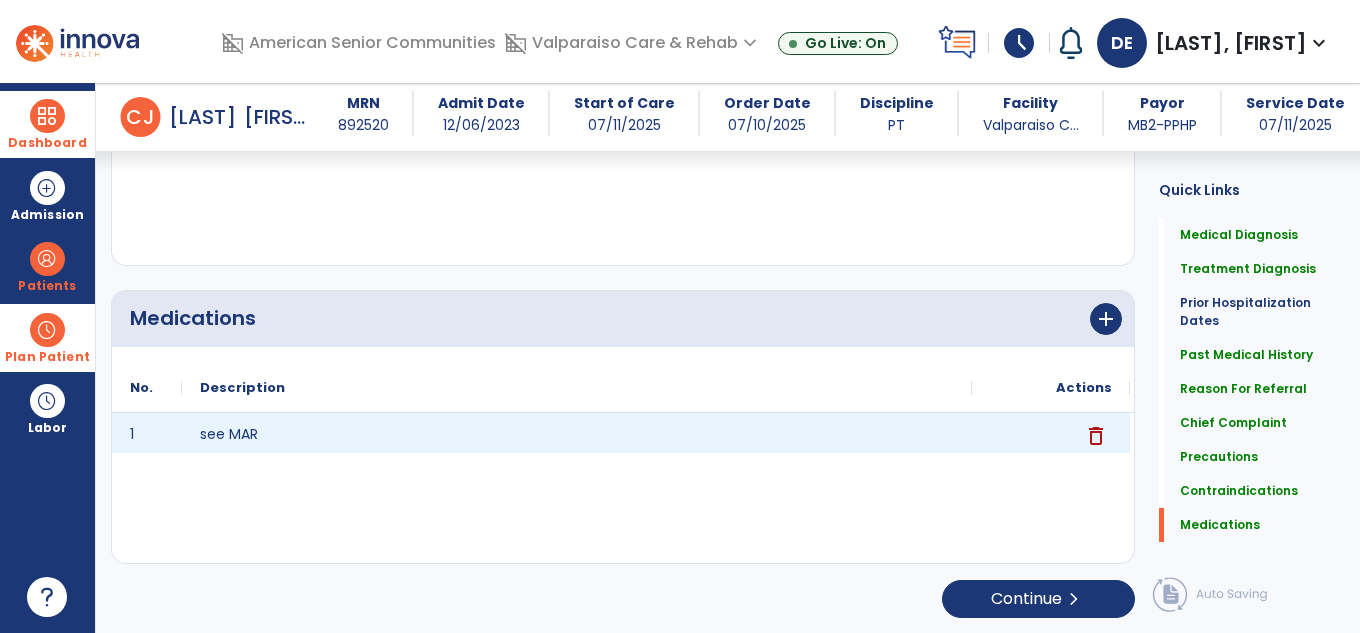 scroll, scrollTop: 3136, scrollLeft: 0, axis: vertical 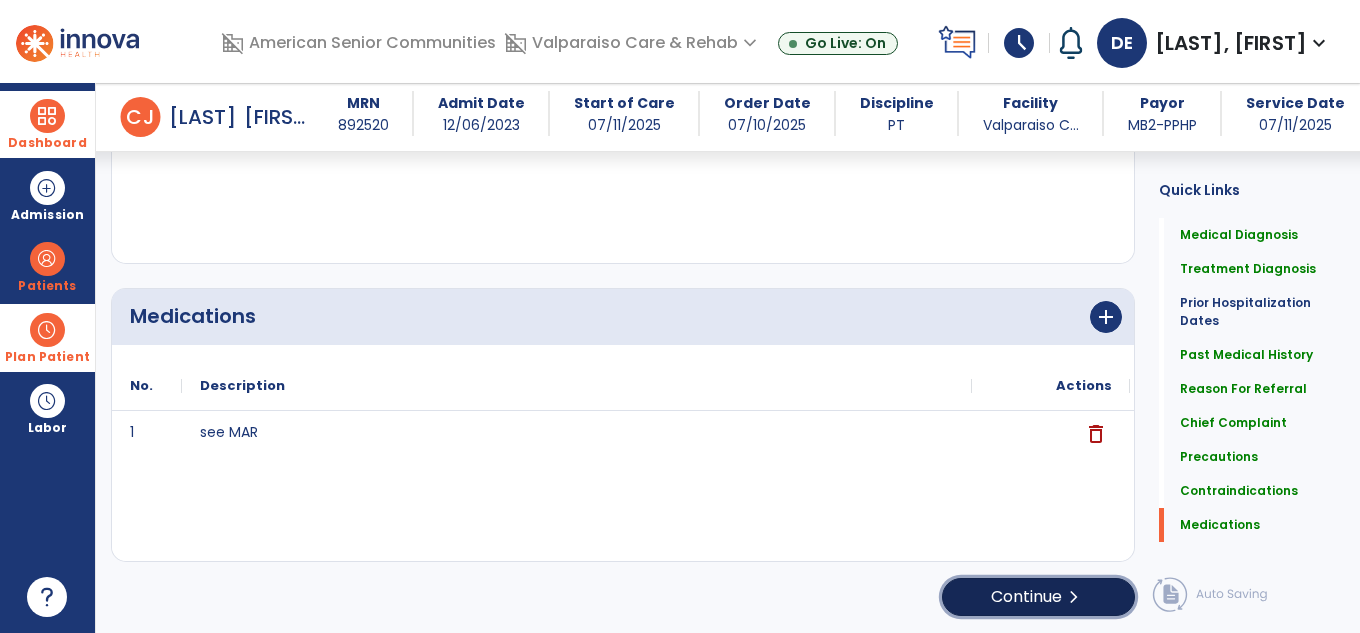click on "Continue  chevron_right" 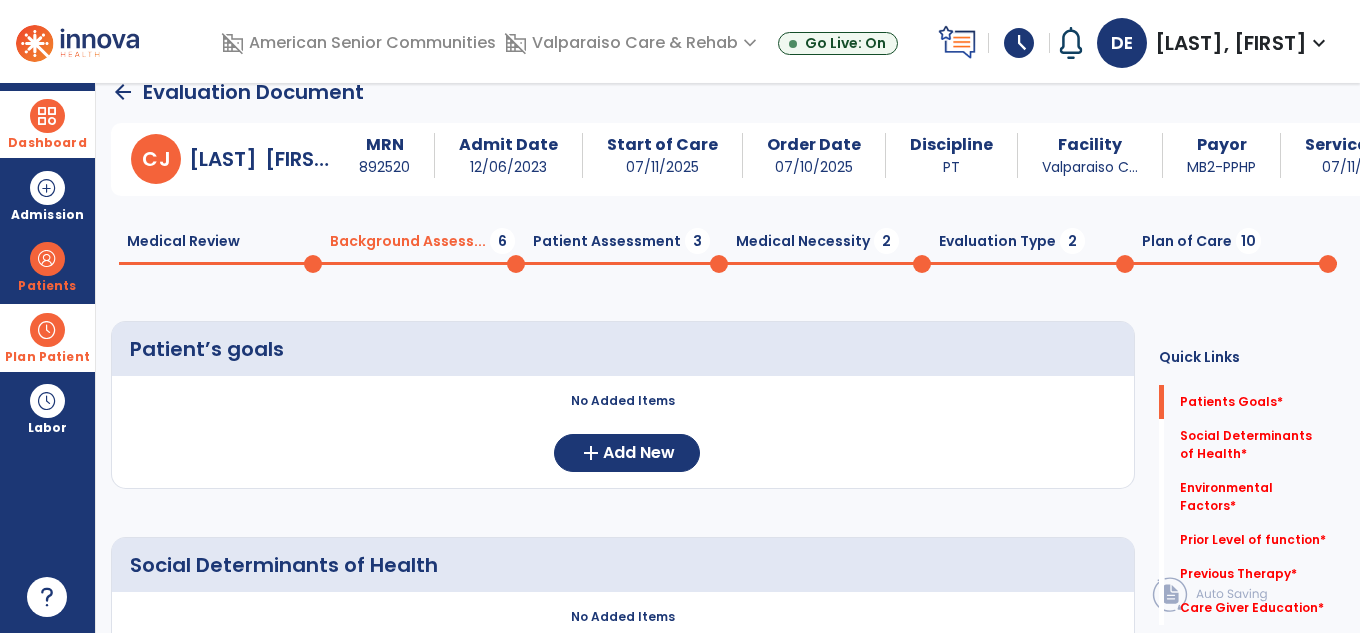 scroll, scrollTop: 0, scrollLeft: 0, axis: both 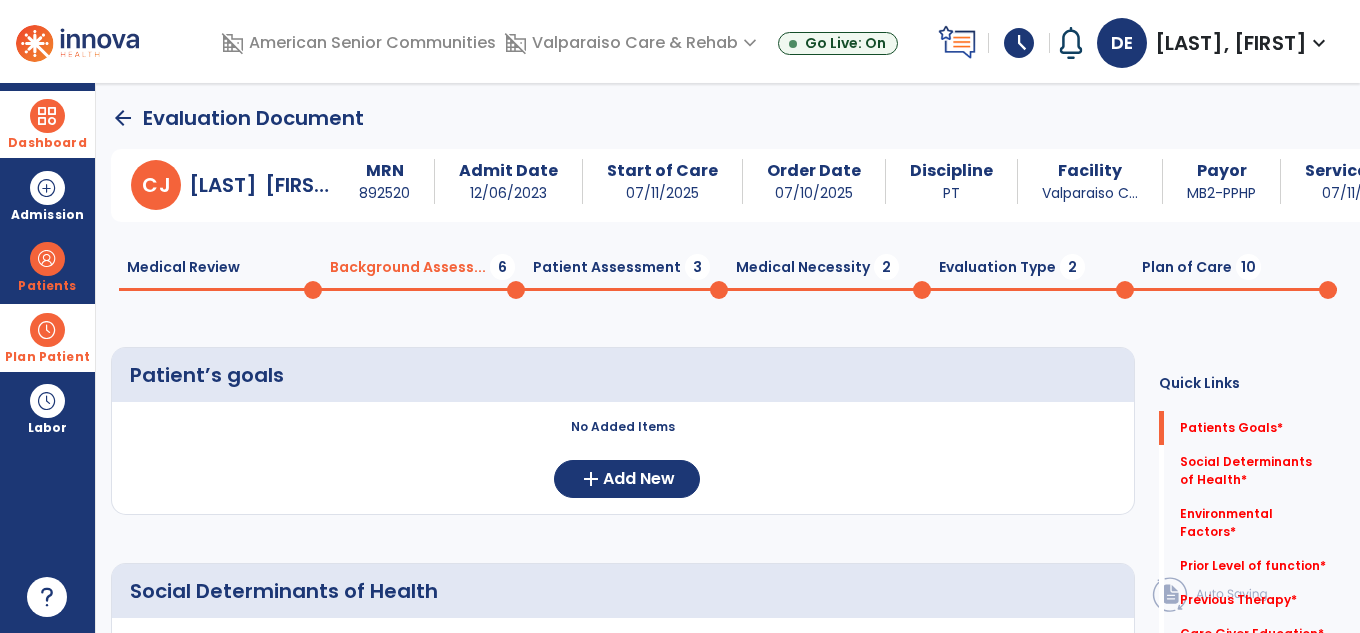 click on "Medical Necessity  2" 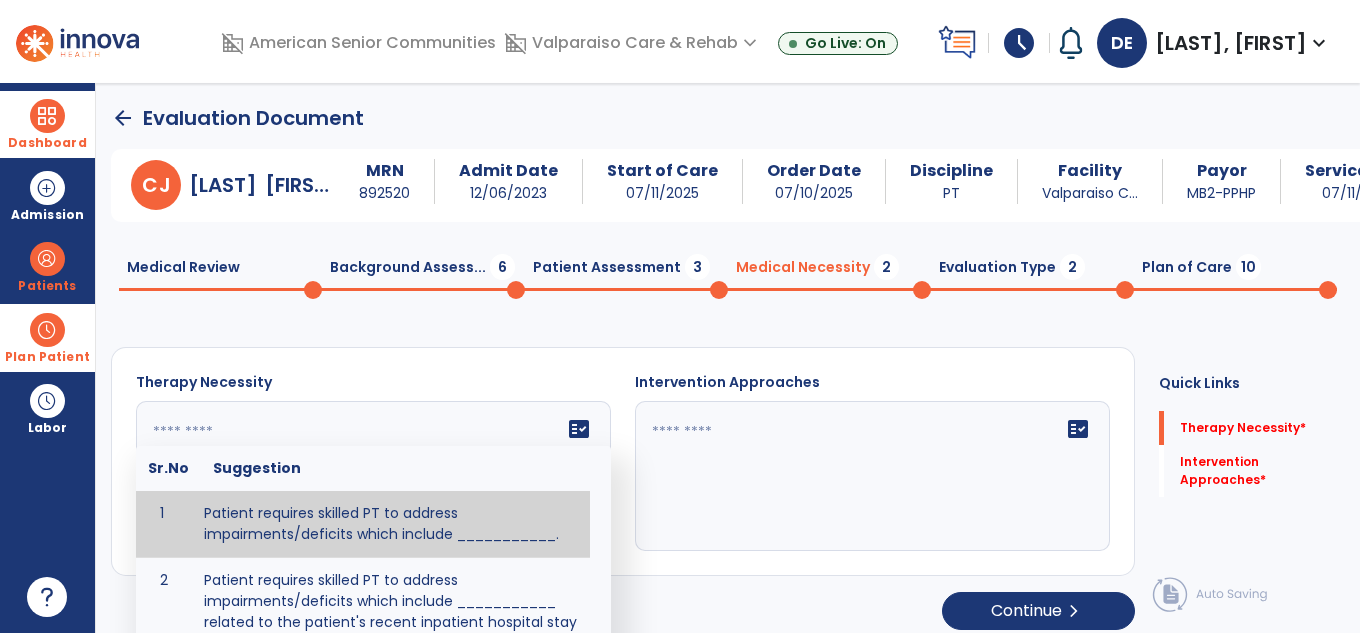 click on "fact_check  Sr.No Suggestion 1 Patient requires skilled PT to address impairments/deficits which include ___________. 2 Patient requires skilled PT to address impairments/deficits which include ___________ related to the patient's recent inpatient hospital stay and diagnosis of _____________." 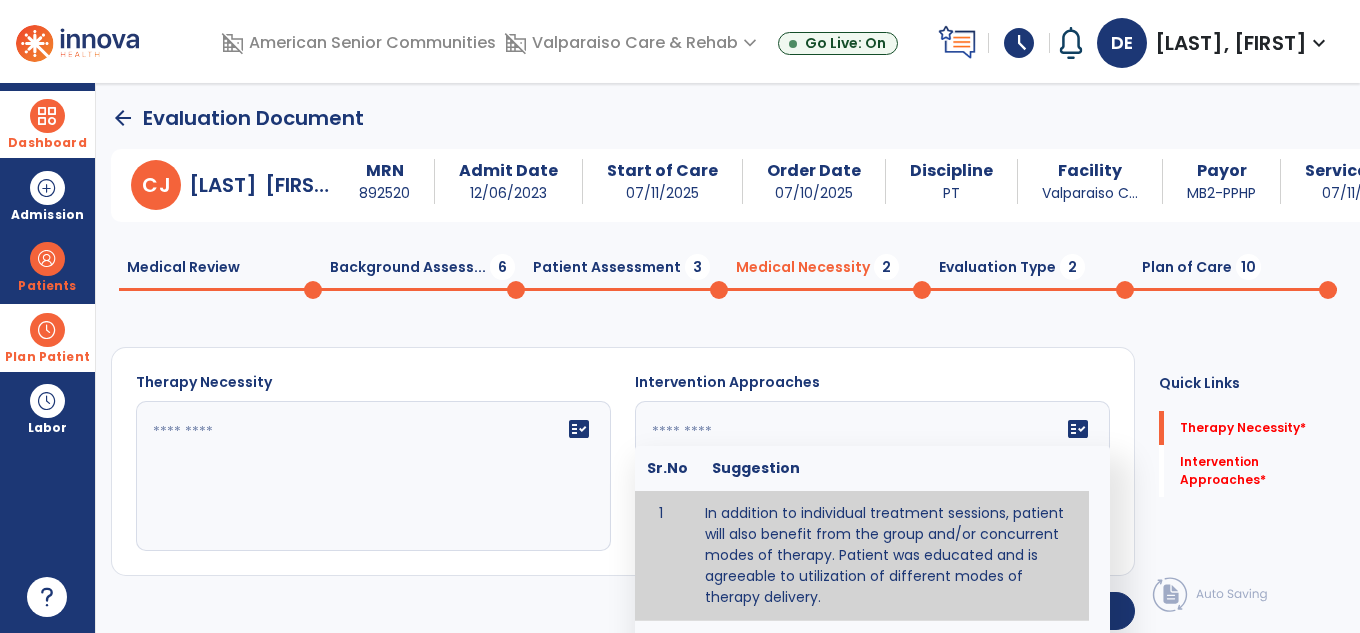 click on "fact_check  Sr.No Suggestion 1 In addition to individual treatment sessions, patient will also benefit from the group and/or concurrent modes of therapy. Patient was educated and is agreeable to utilization of different modes of therapy delivery. 2 Patient will benefit from group therapy because it allows for modeling (a form of learning in which individuals learn by imitating the actions of others and it reduces social isolation and enhances coping mechanisms. 3 Patient will benefit from group therapy to: Create a network that promotes growth and learning by enabling patients to receive and give support and to share experiences from different points of view. 4 Patient will benefit from group/concurrent therapy because it is supported by evidence to promote increased patient engagement and sustainable outcomes. 5 Patient will benefit from group/concurrent therapy to: Promote independence and minimize dependence." 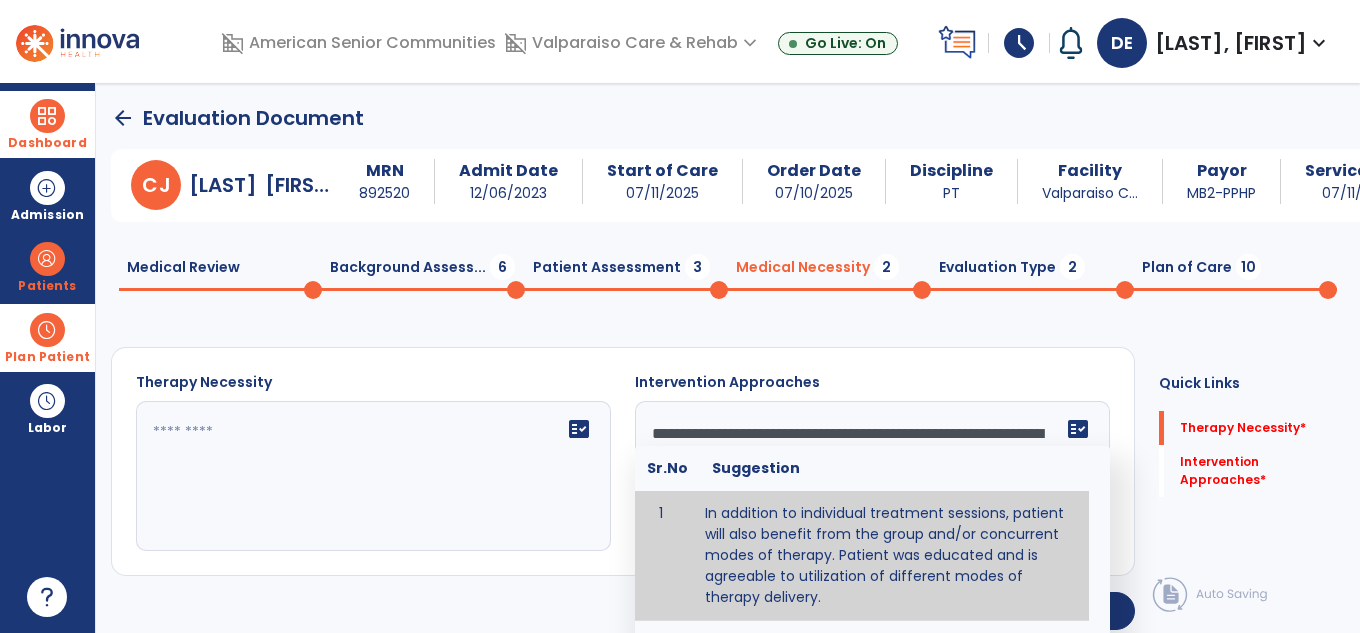 drag, startPoint x: 773, startPoint y: 543, endPoint x: 758, endPoint y: 545, distance: 15.132746 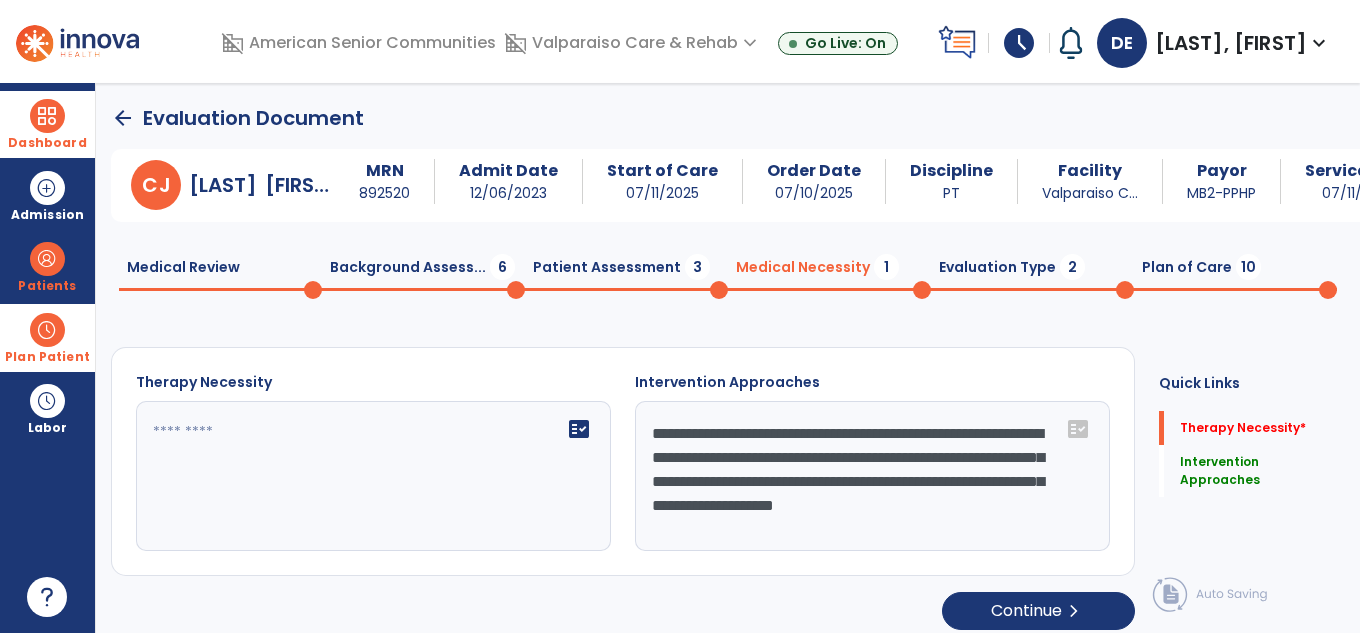click on "fact_check" 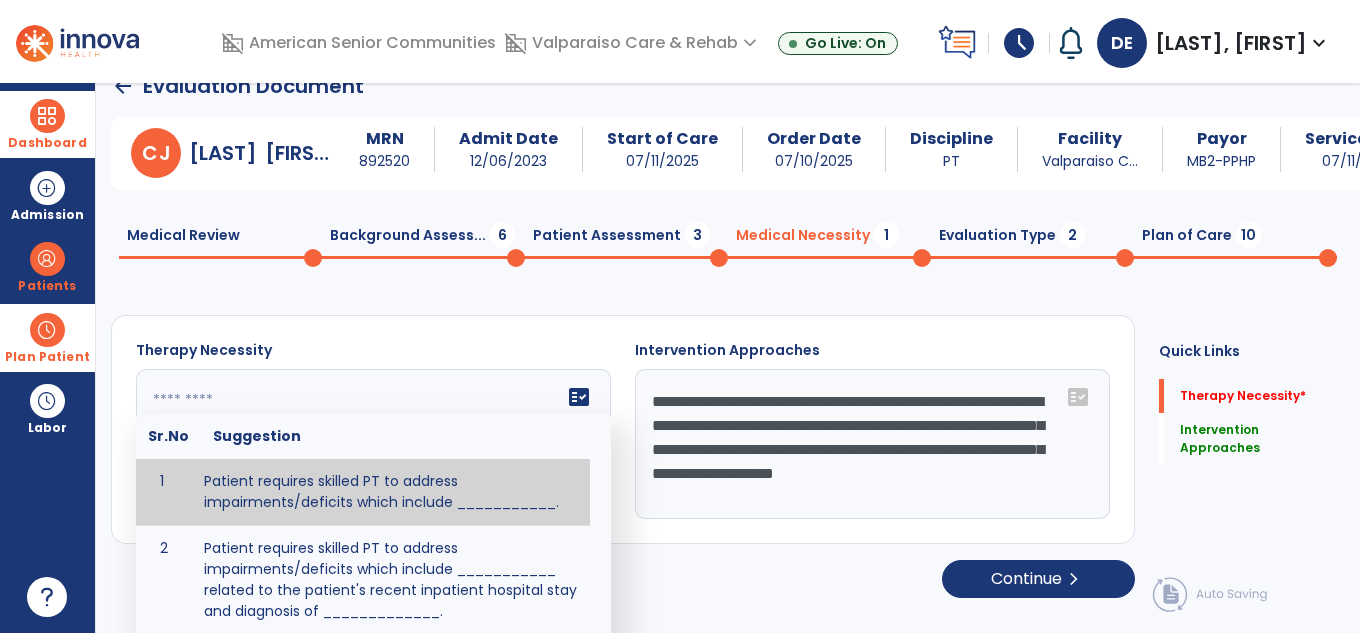 scroll, scrollTop: 50, scrollLeft: 0, axis: vertical 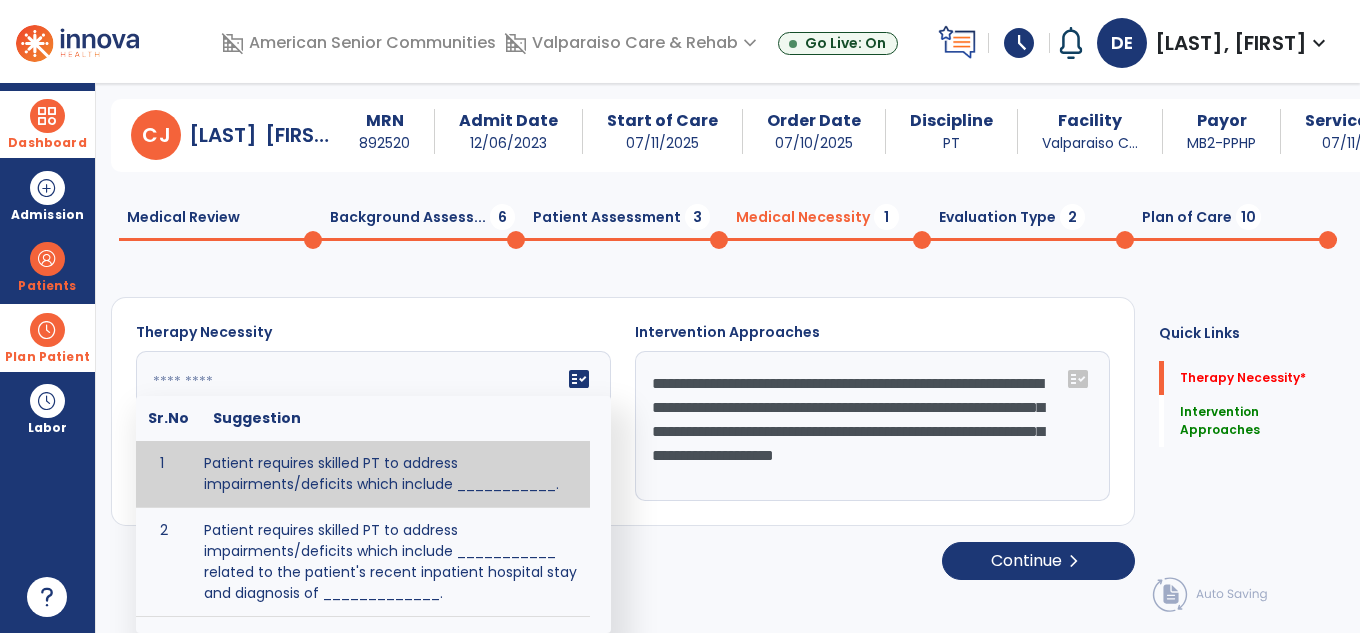 type on "**********" 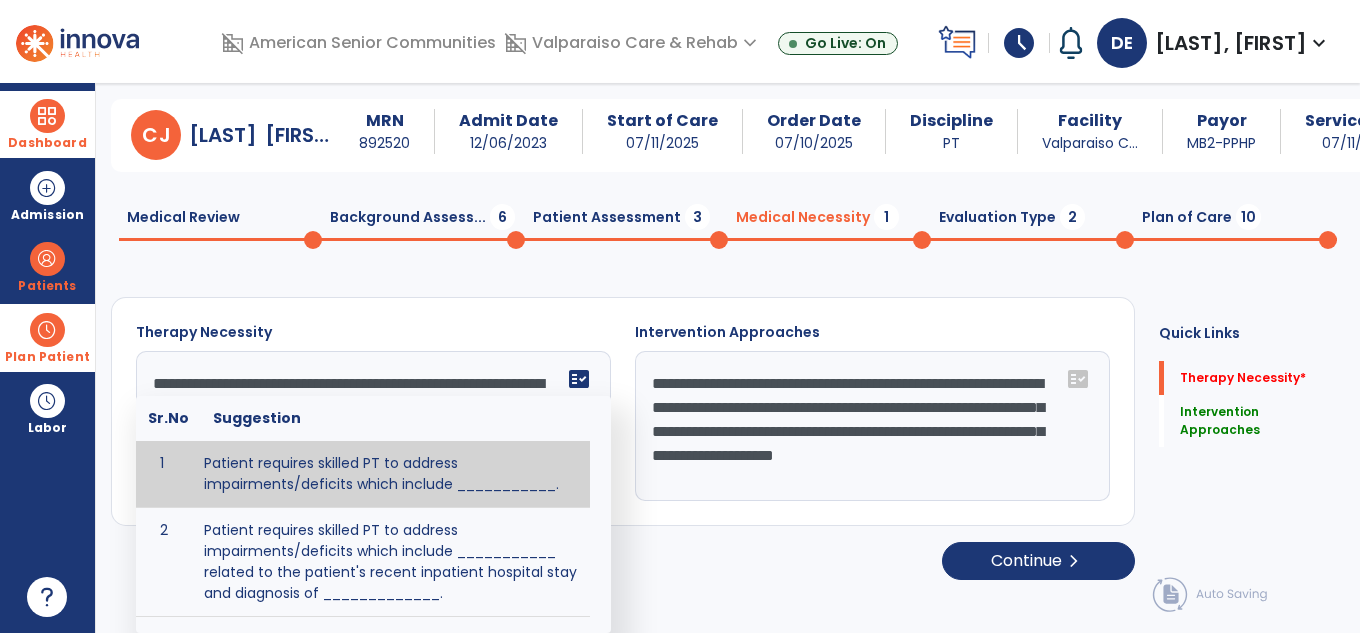 scroll, scrollTop: 14, scrollLeft: 0, axis: vertical 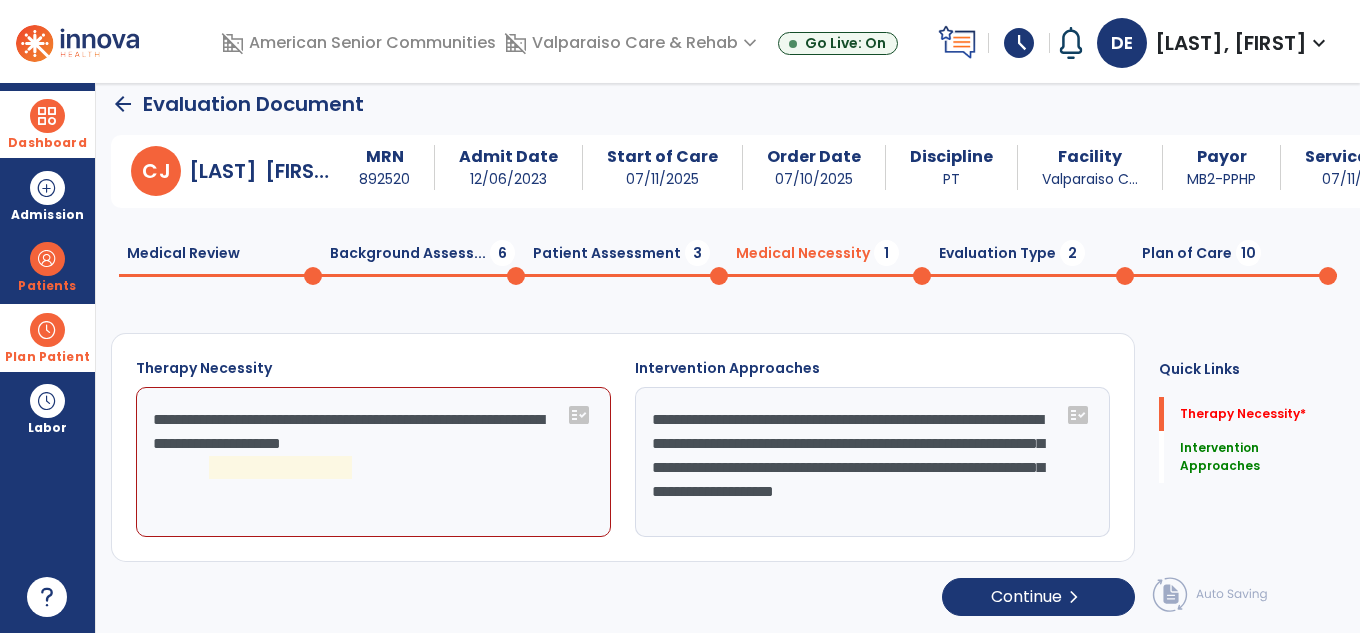 click on "**********" 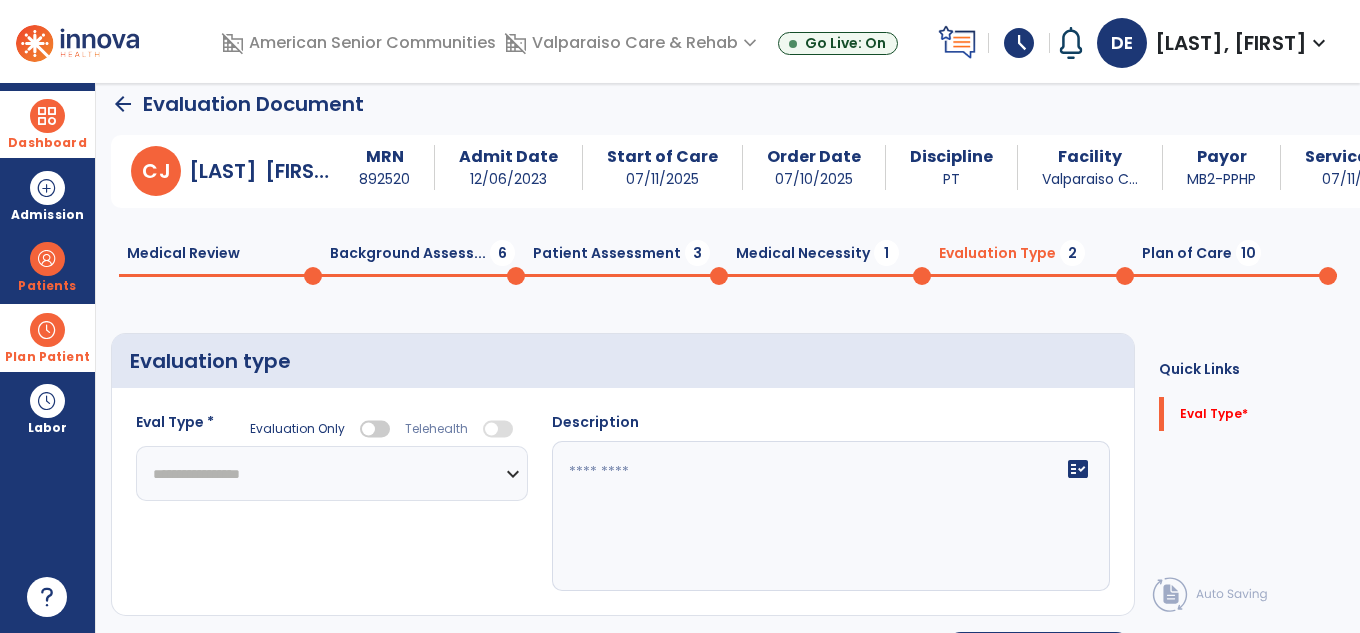 click on "**********" 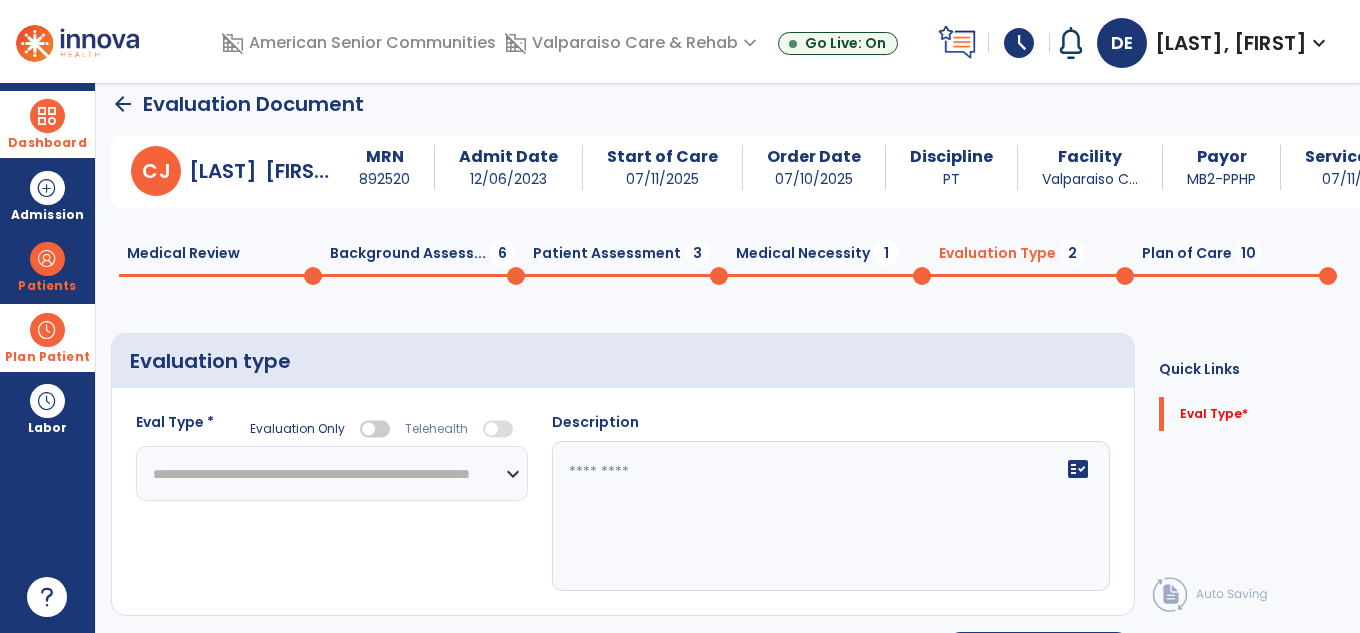click on "**********" 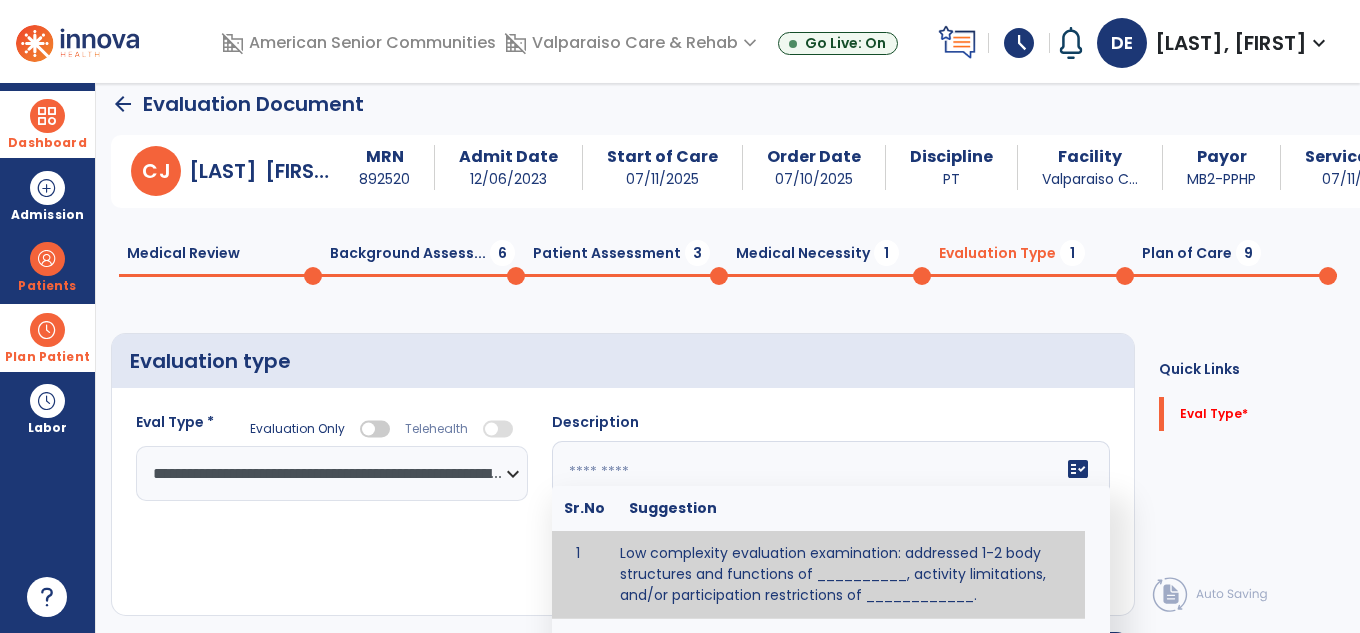click on "fact_check  Sr.No Suggestion 1 Low complexity evaluation examination: addressed 1-2 body structures and functions of __________, activity limitations, and/or participation restrictions of ____________. 2 Moderate Complexity evaluation examination: addressed 3 or more body structures and functions of ________, activity limitations, and/or participation restrictions of _______. 3 High Complexity evaluation examination: addressed 4 or more body structures and functions of _______, activity limitations, and/or participation restrictions of _________" 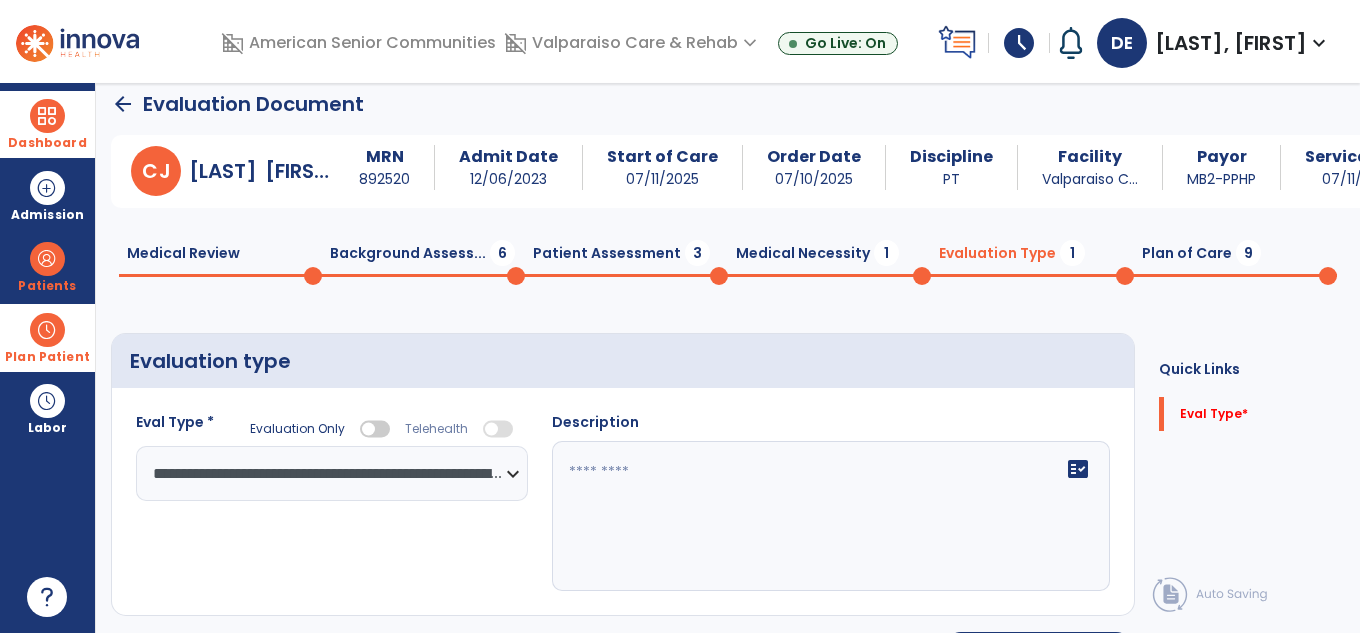 select on "**********" 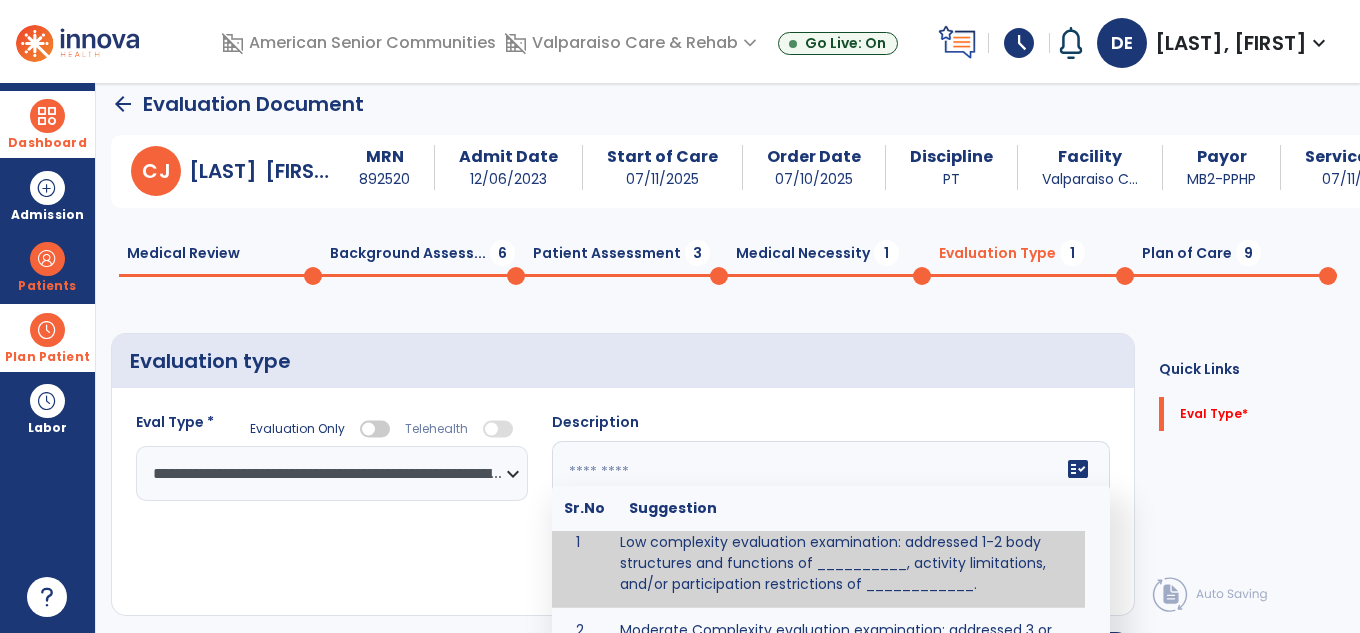 scroll, scrollTop: 14, scrollLeft: 0, axis: vertical 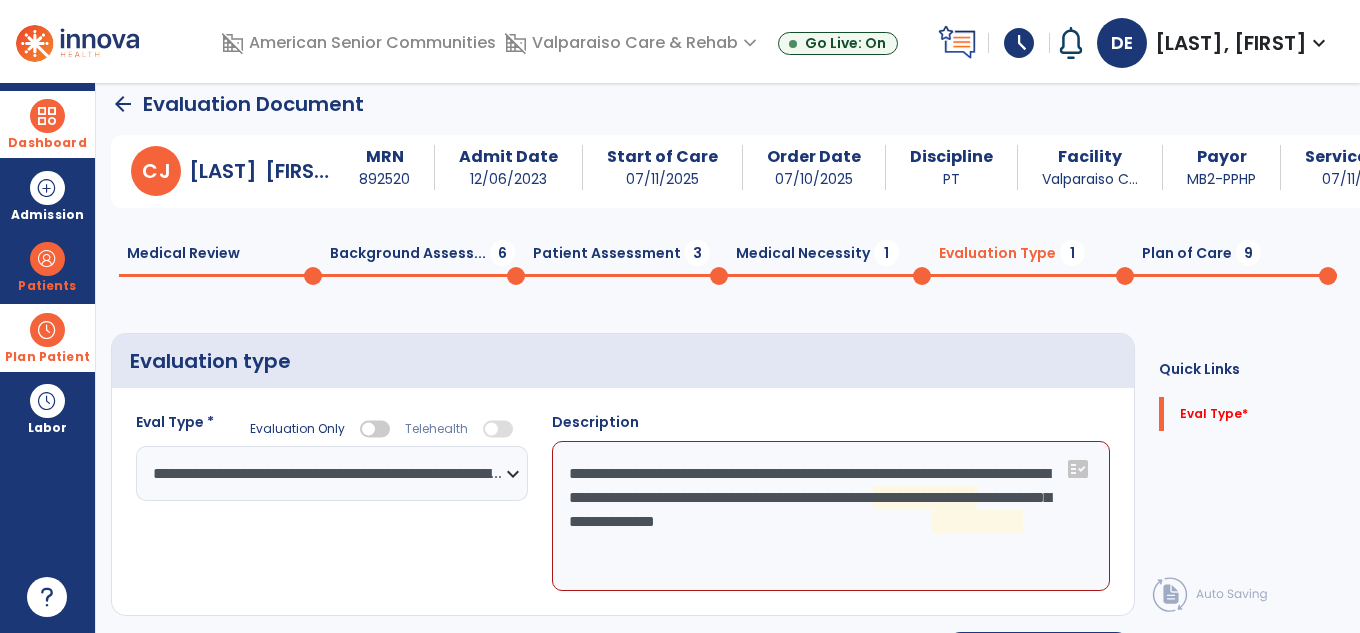 click on "**********" 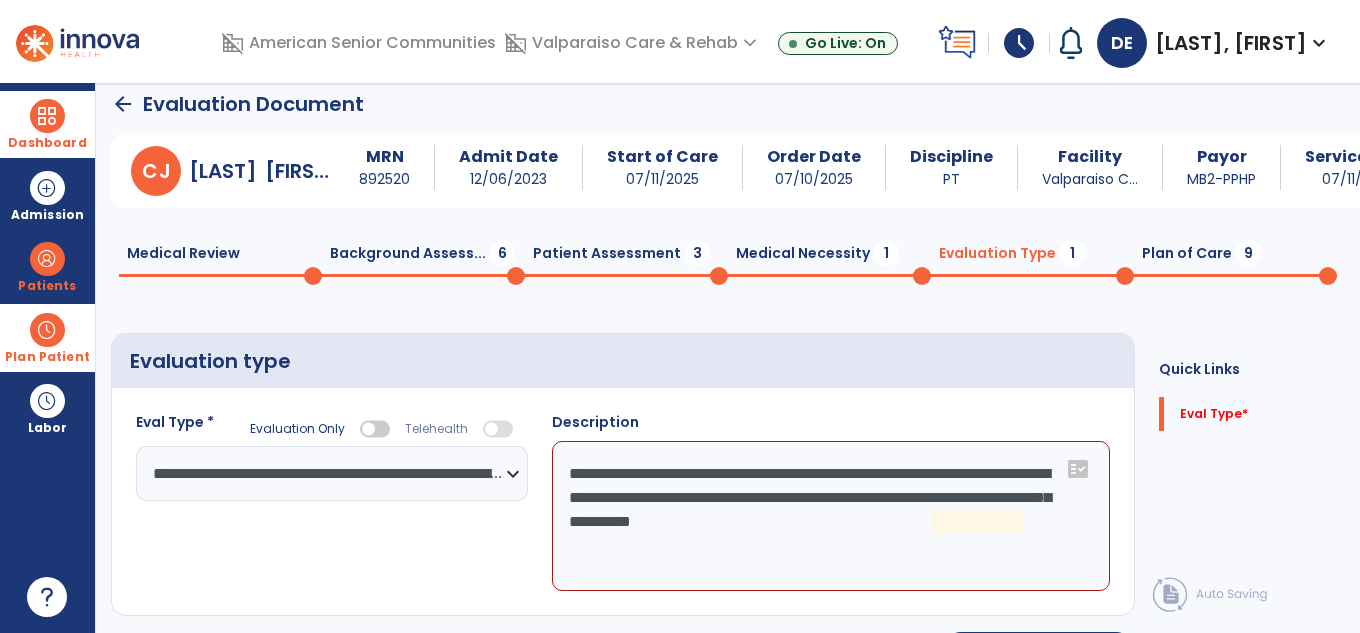 click on "**********" 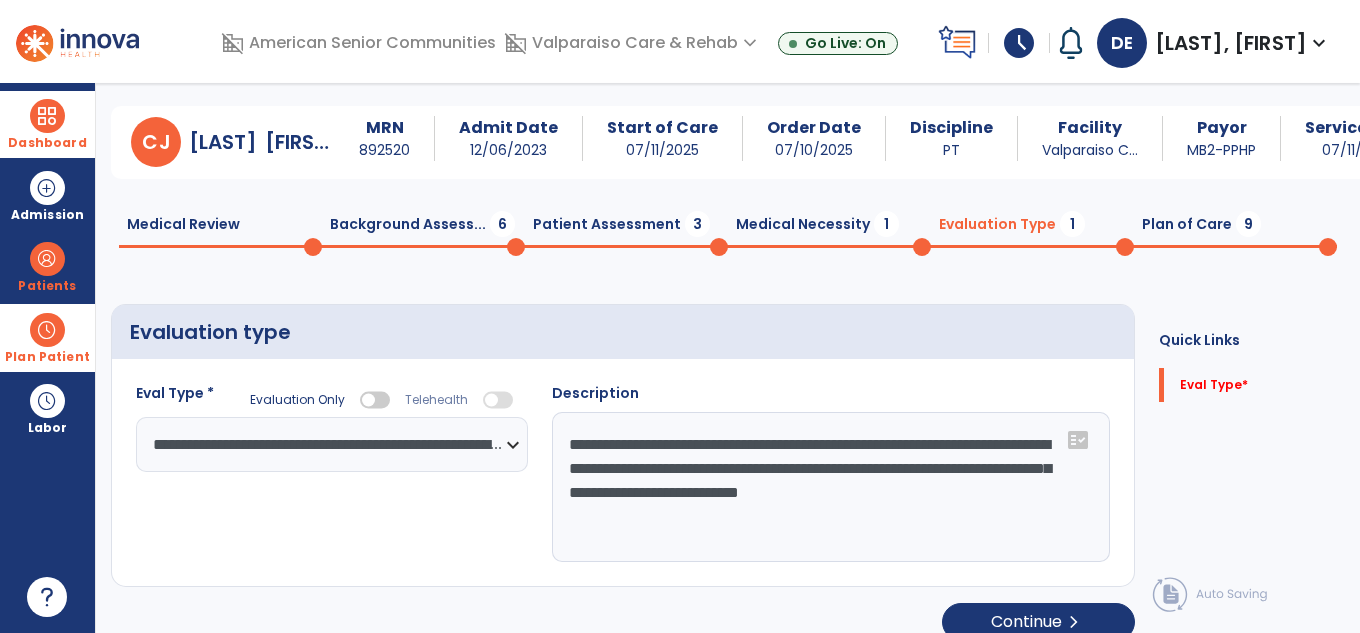scroll, scrollTop: 48, scrollLeft: 0, axis: vertical 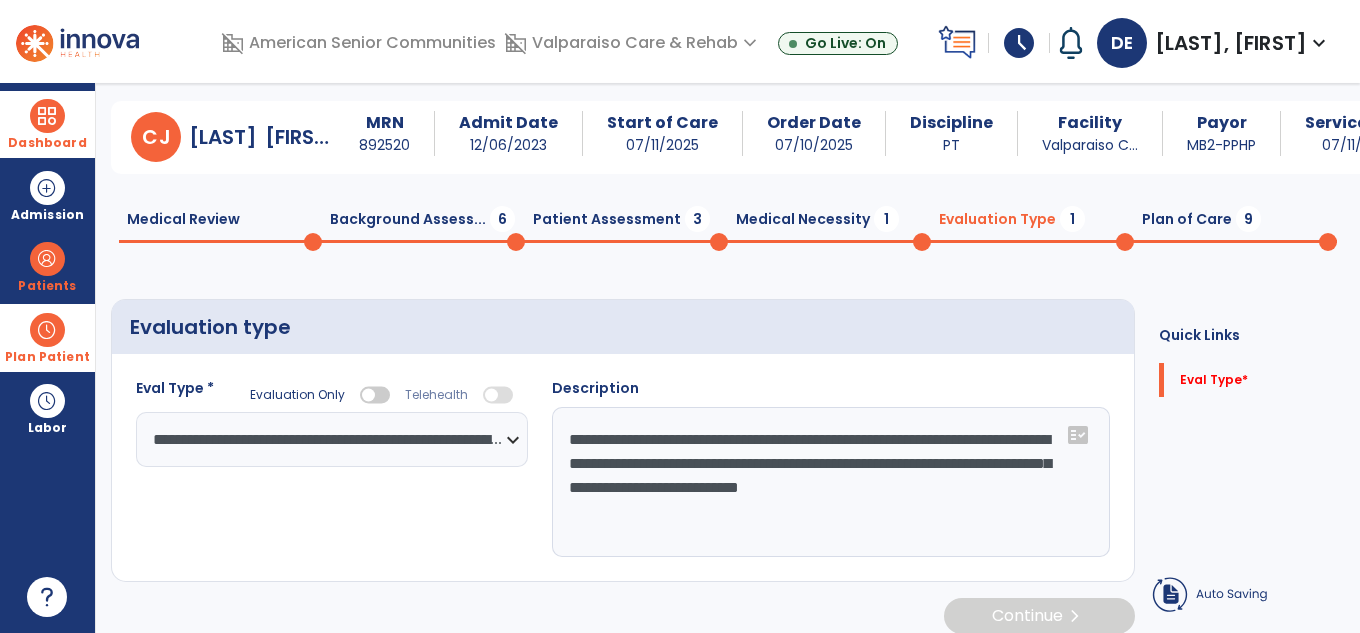 type on "**********" 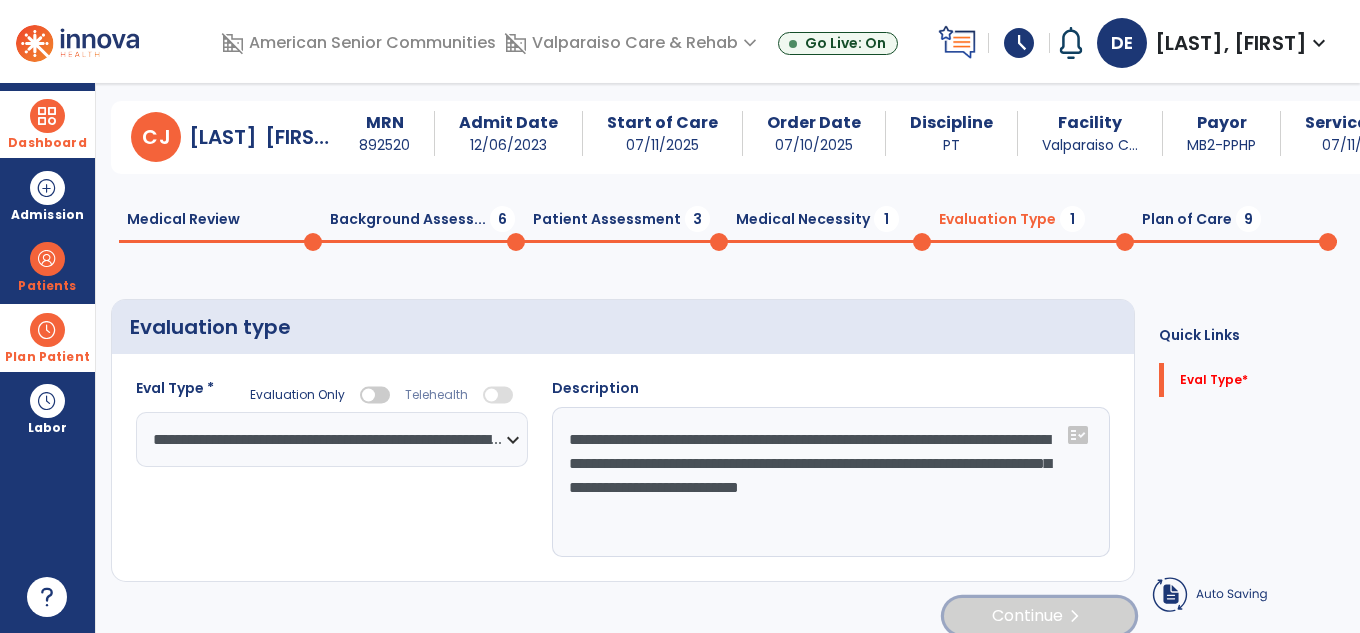 click on "Continue  chevron_right" 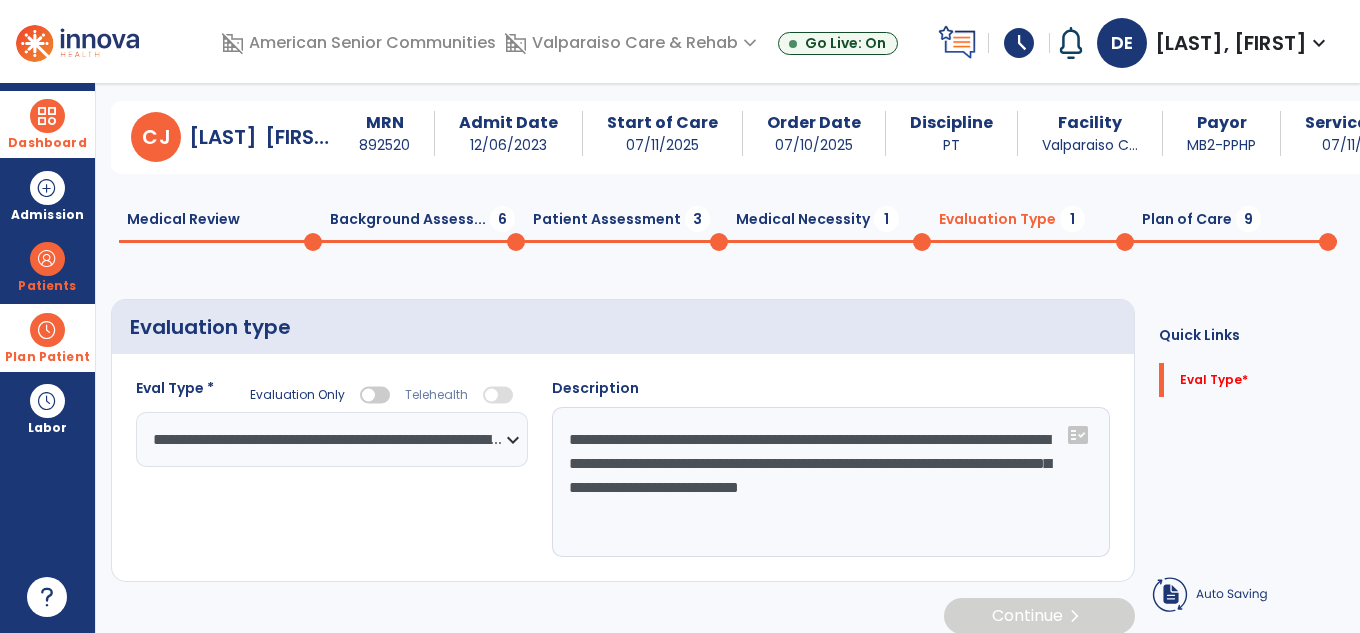 select on "*****" 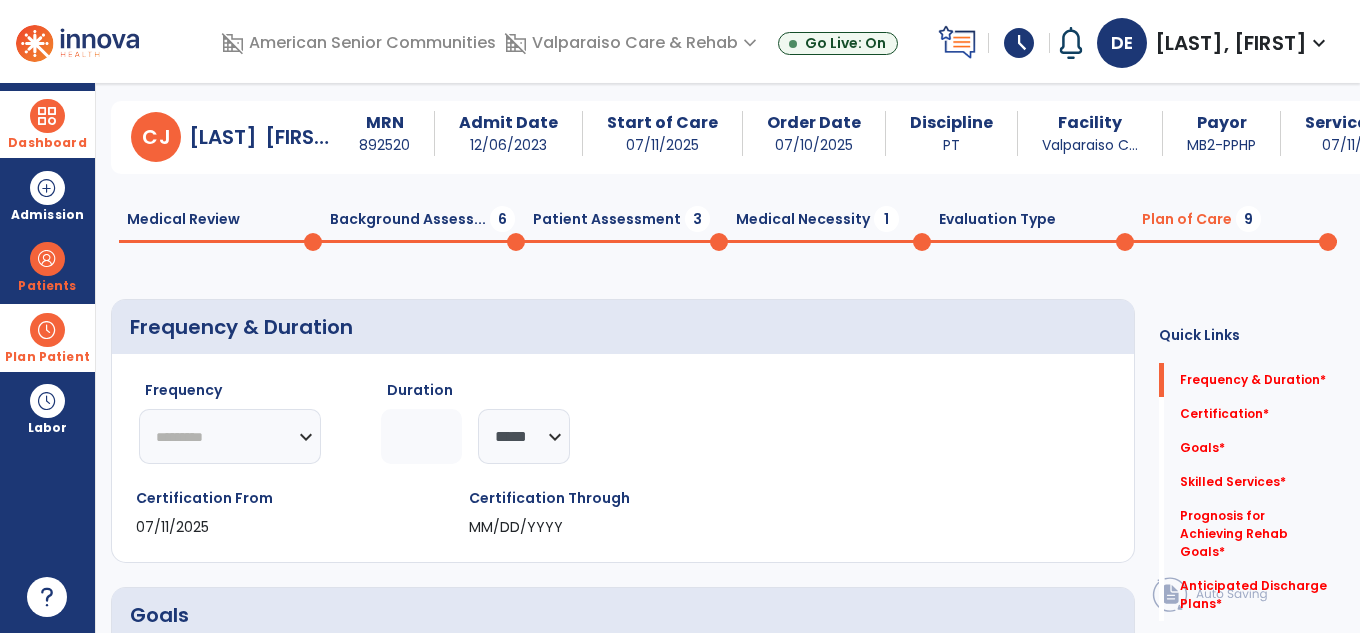 click on "********* ** ** ** ** ** ** **" 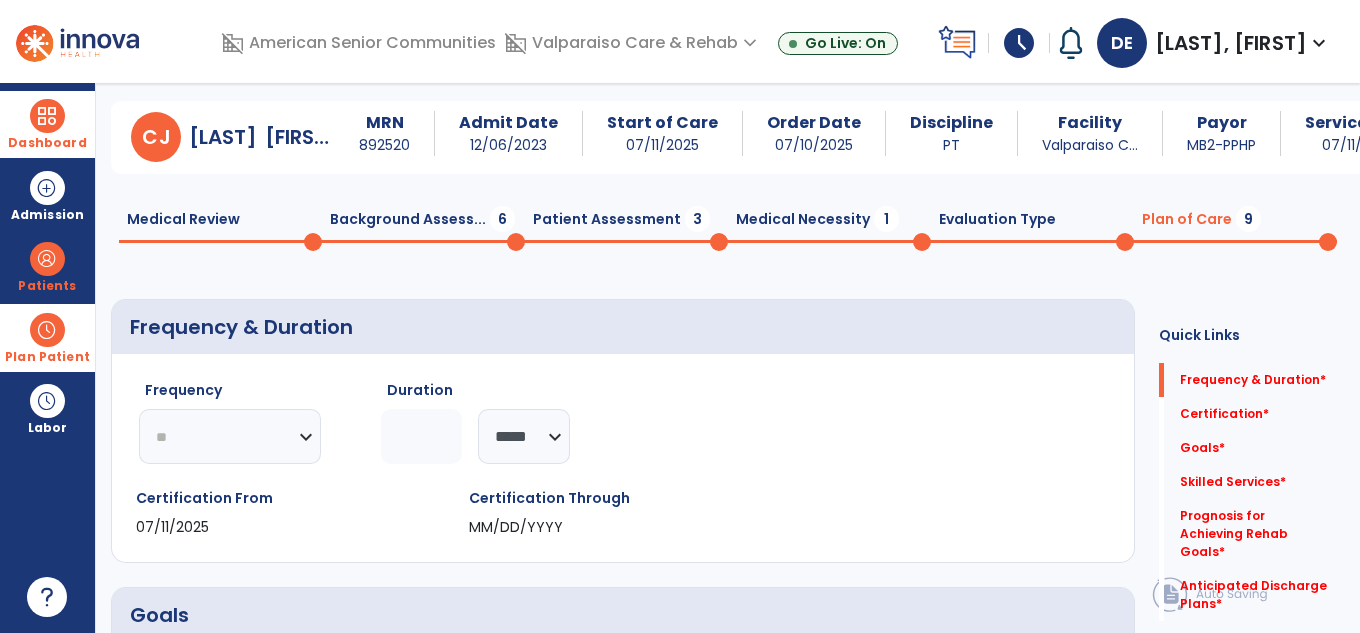 click on "********* ** ** ** ** ** ** **" 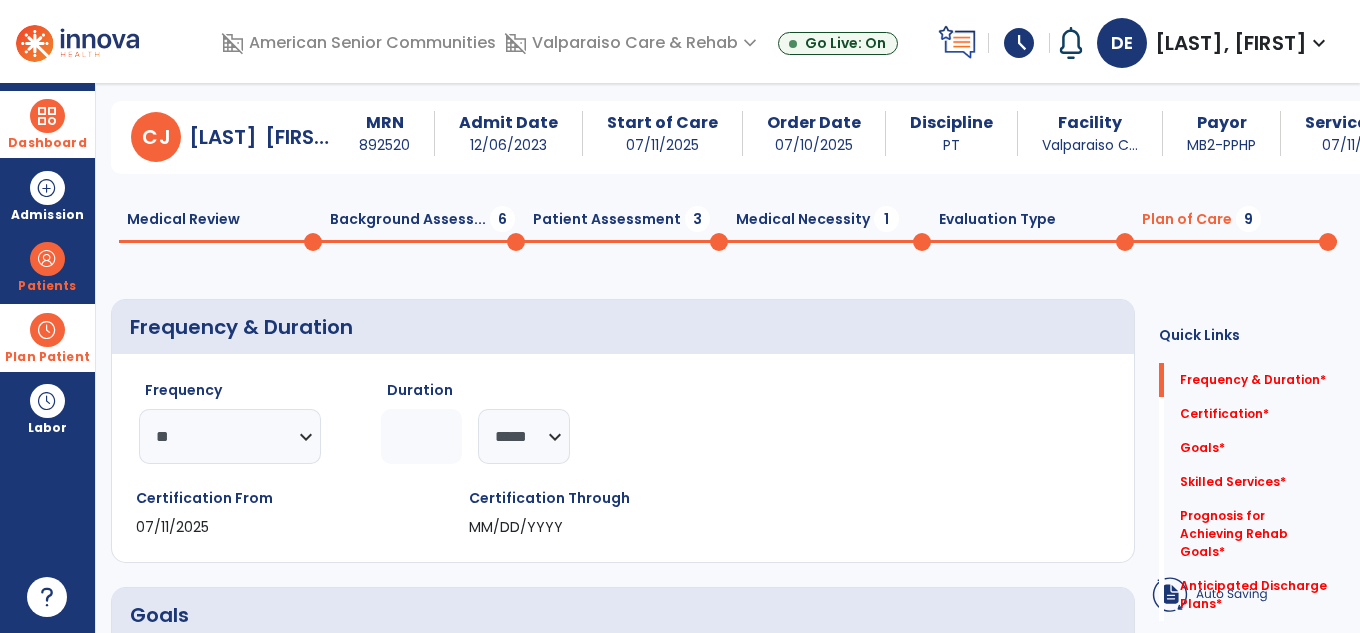 click 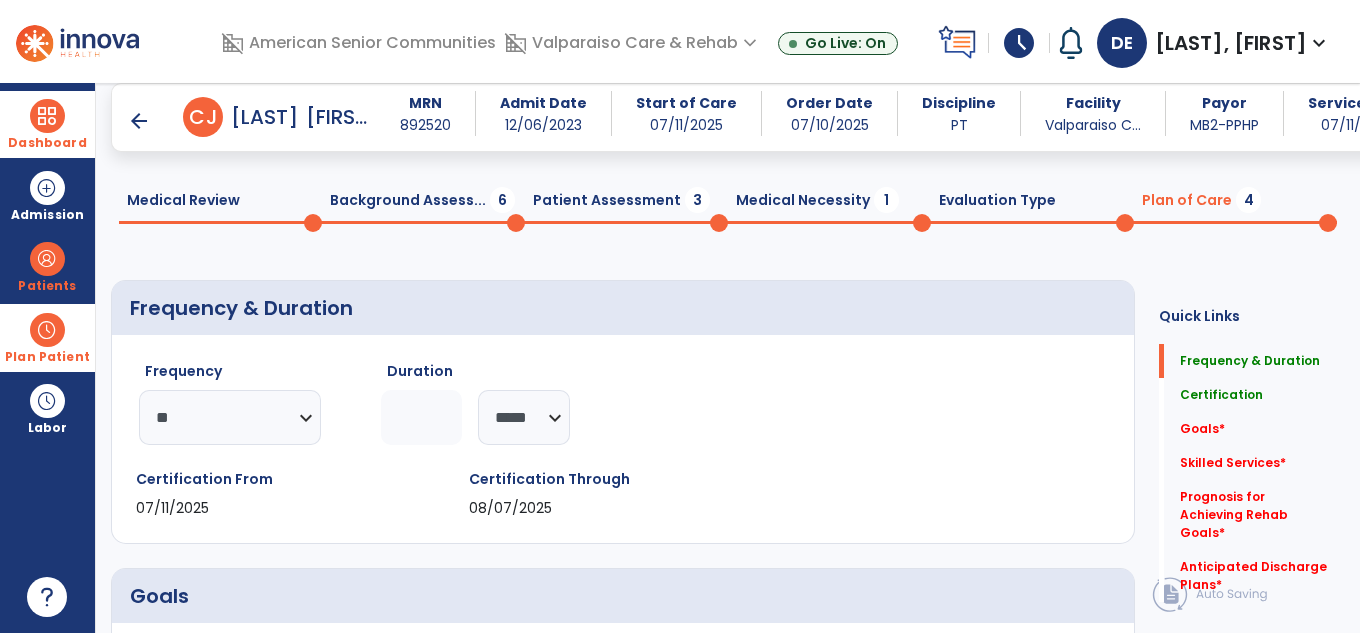 scroll, scrollTop: 348, scrollLeft: 0, axis: vertical 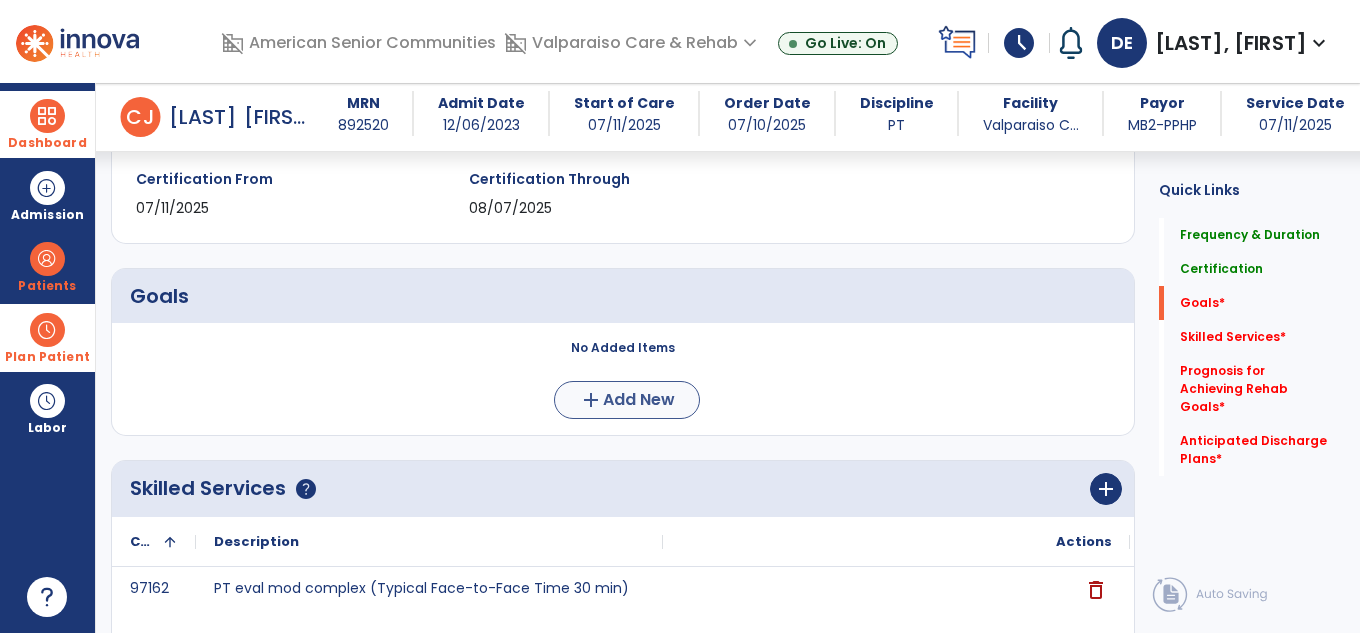 type on "*" 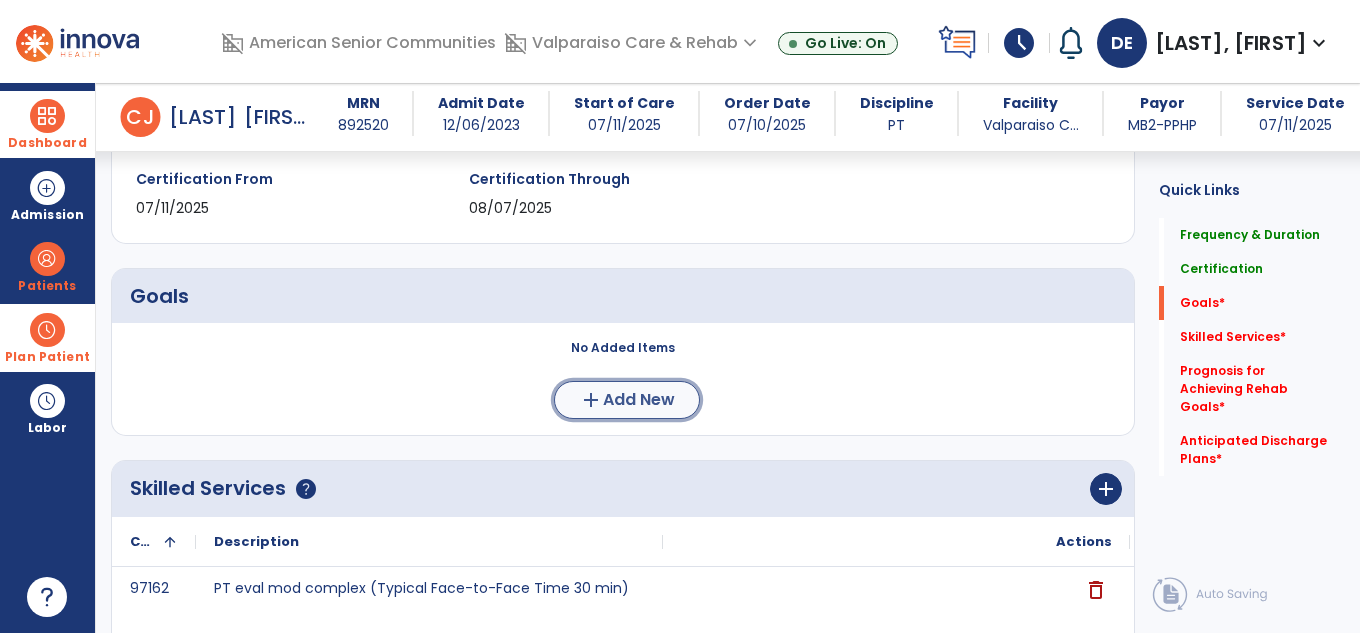 click on "Add New" at bounding box center [639, 400] 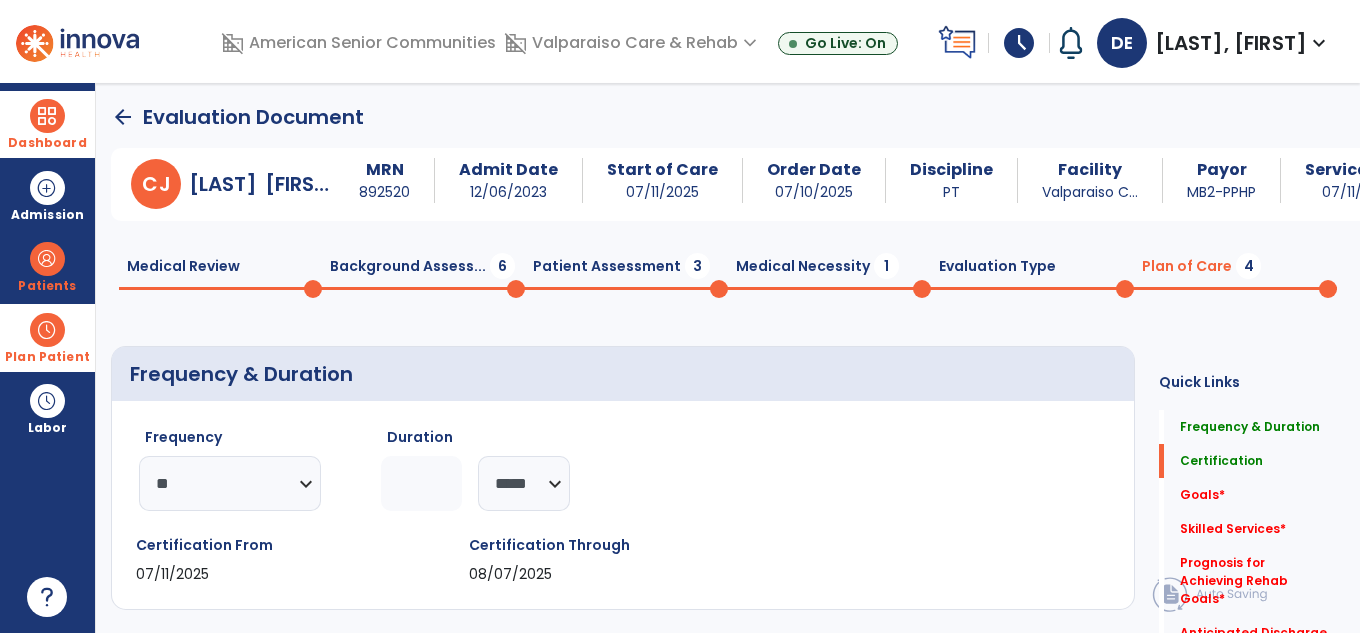 scroll, scrollTop: 0, scrollLeft: 0, axis: both 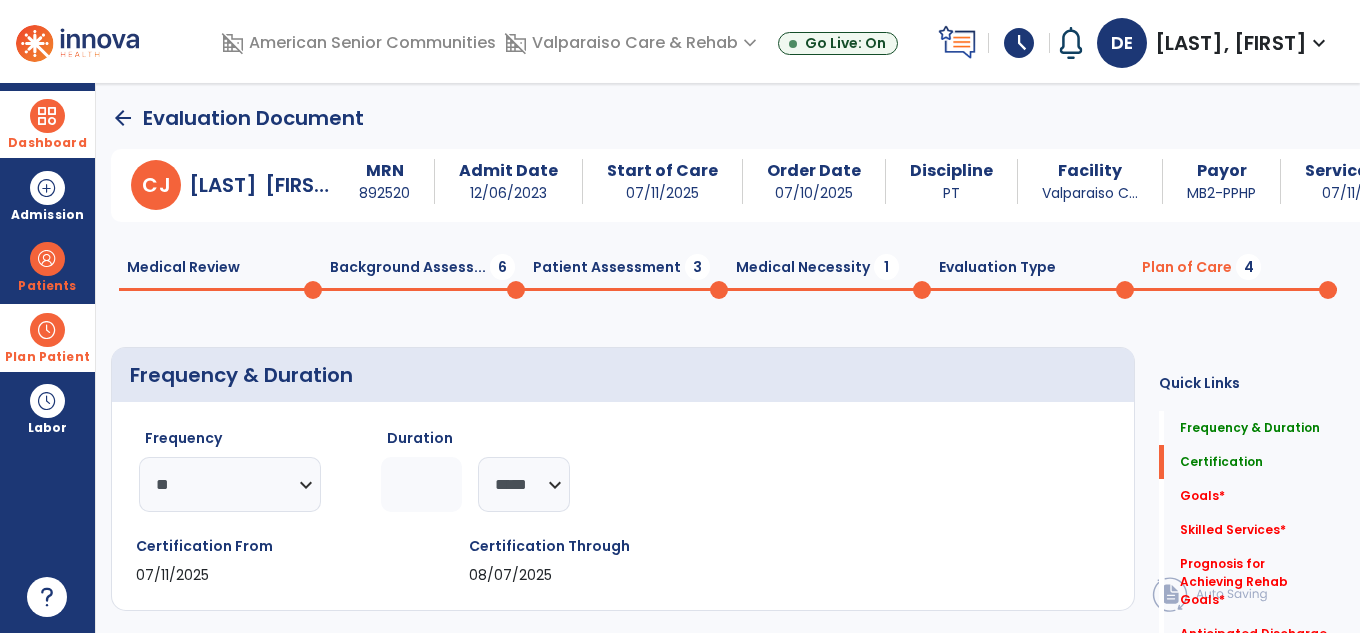 click on "Plan of Care  4" 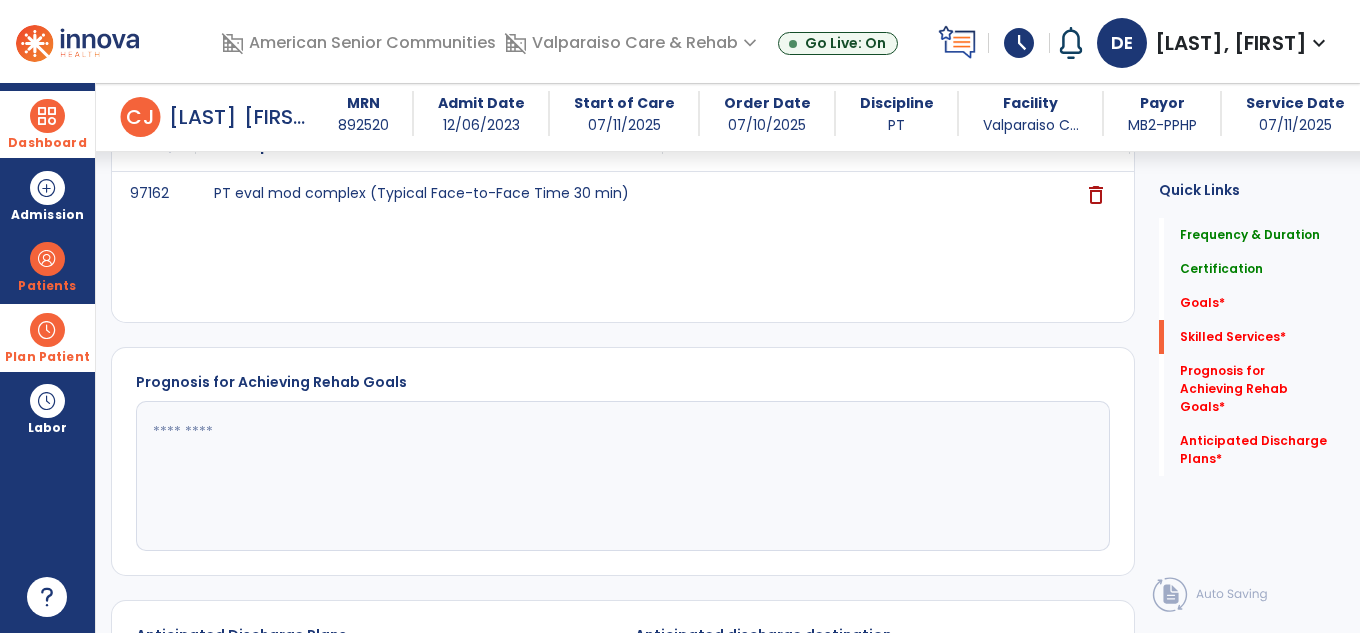 scroll, scrollTop: 700, scrollLeft: 0, axis: vertical 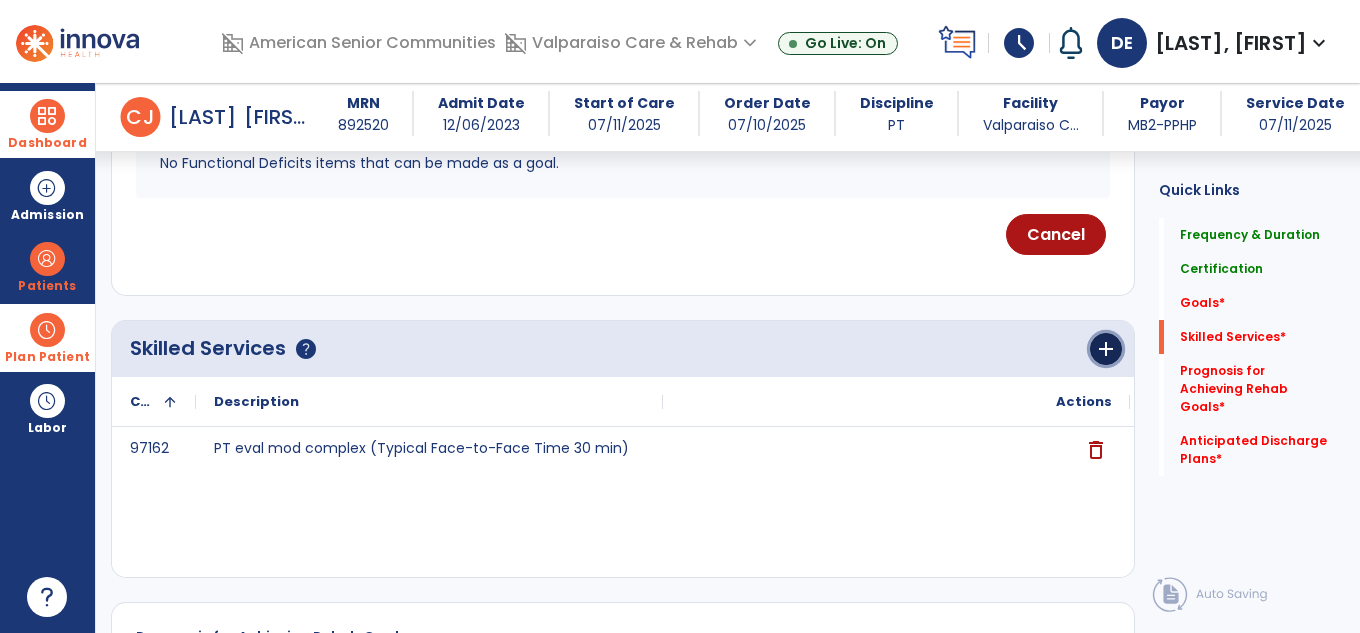 drag, startPoint x: 1103, startPoint y: 351, endPoint x: 1070, endPoint y: 351, distance: 33 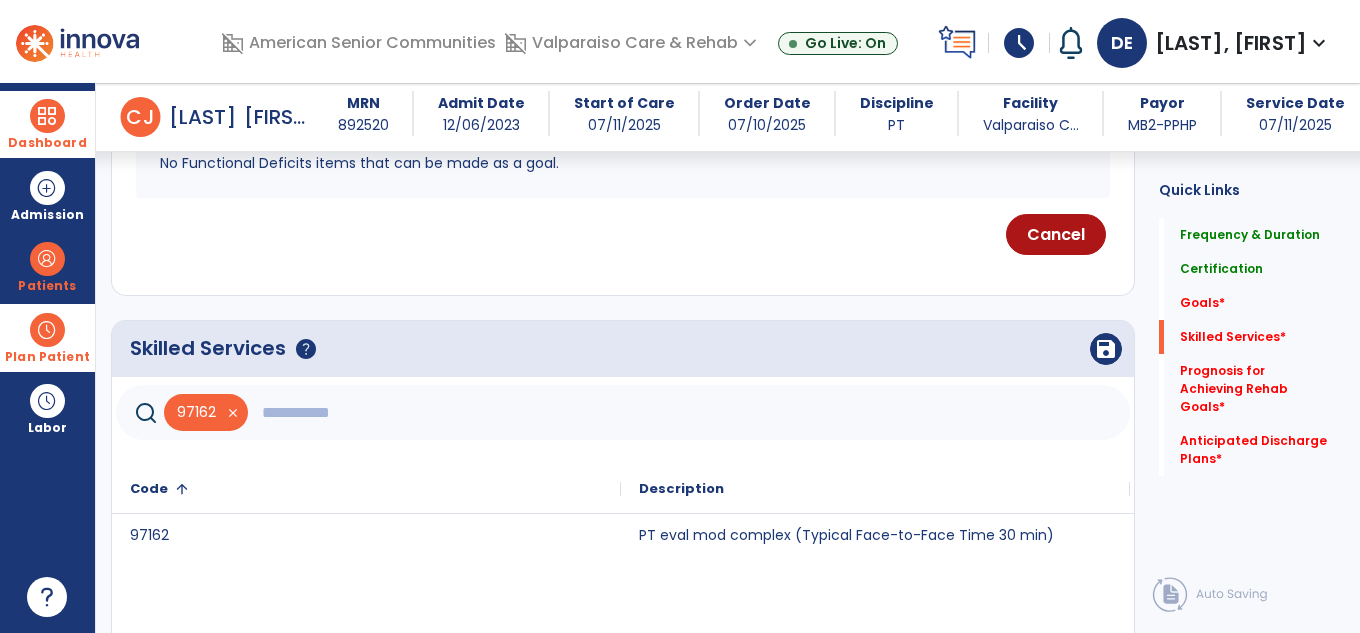 click 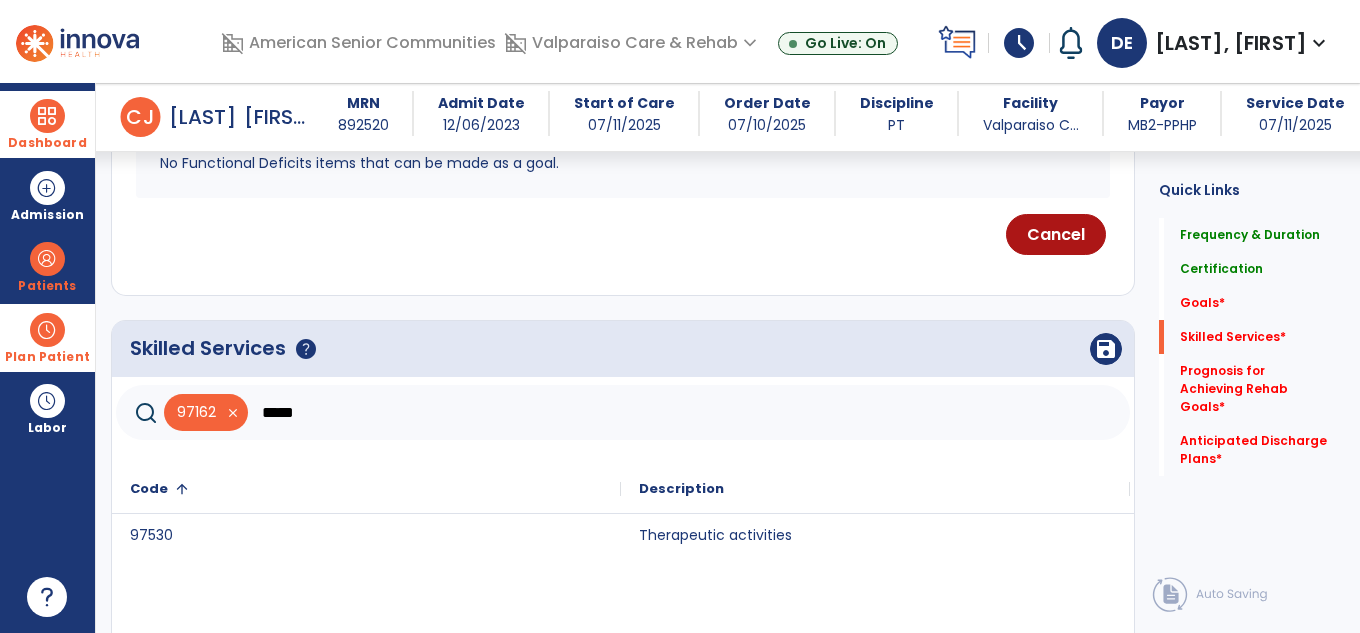 type on "*****" 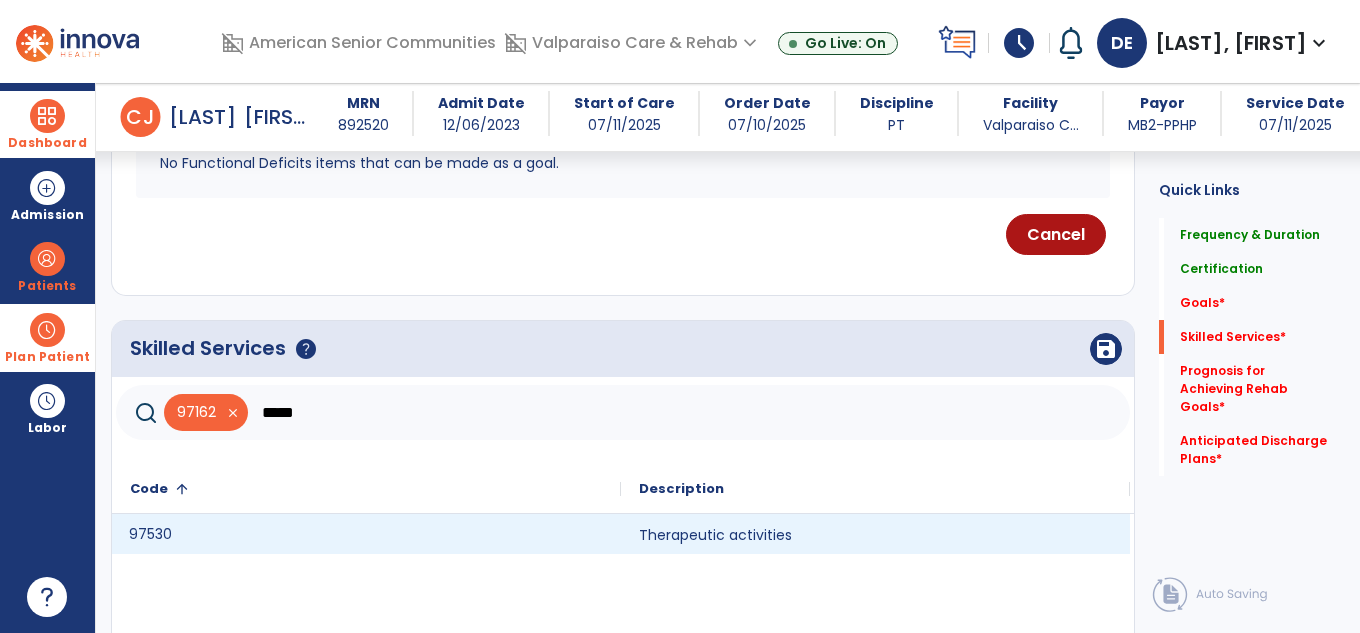 click on "97530" 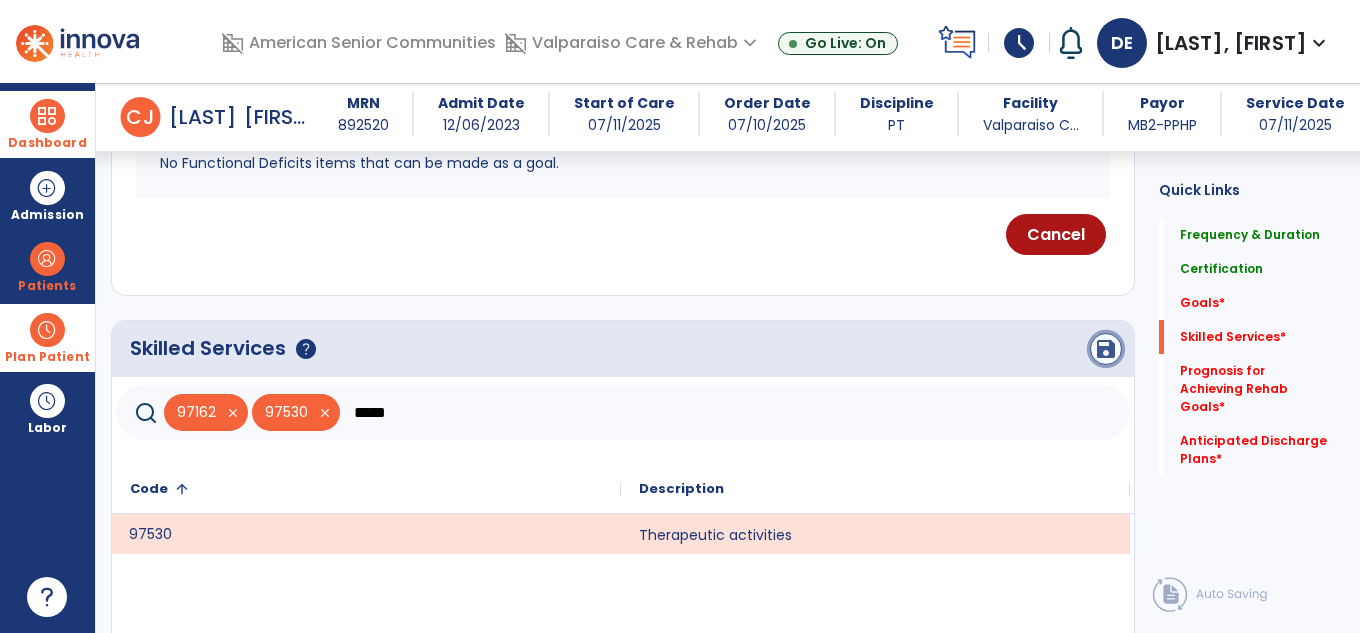 click on "save" 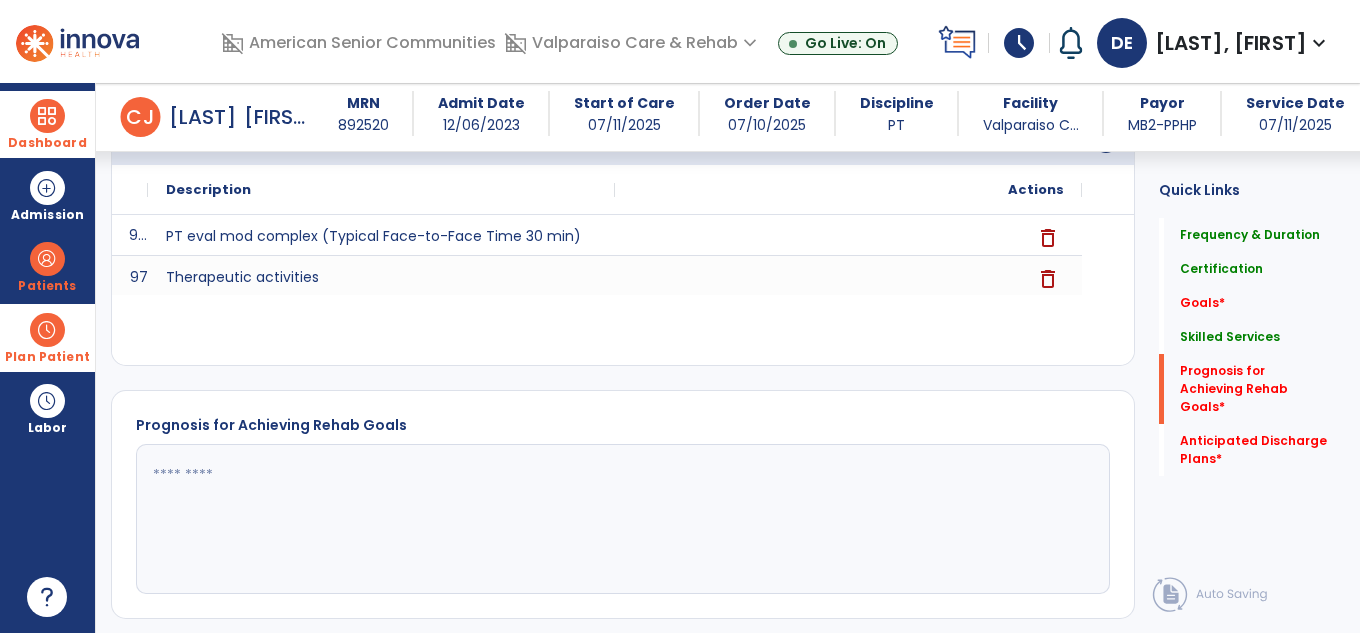 scroll, scrollTop: 812, scrollLeft: 0, axis: vertical 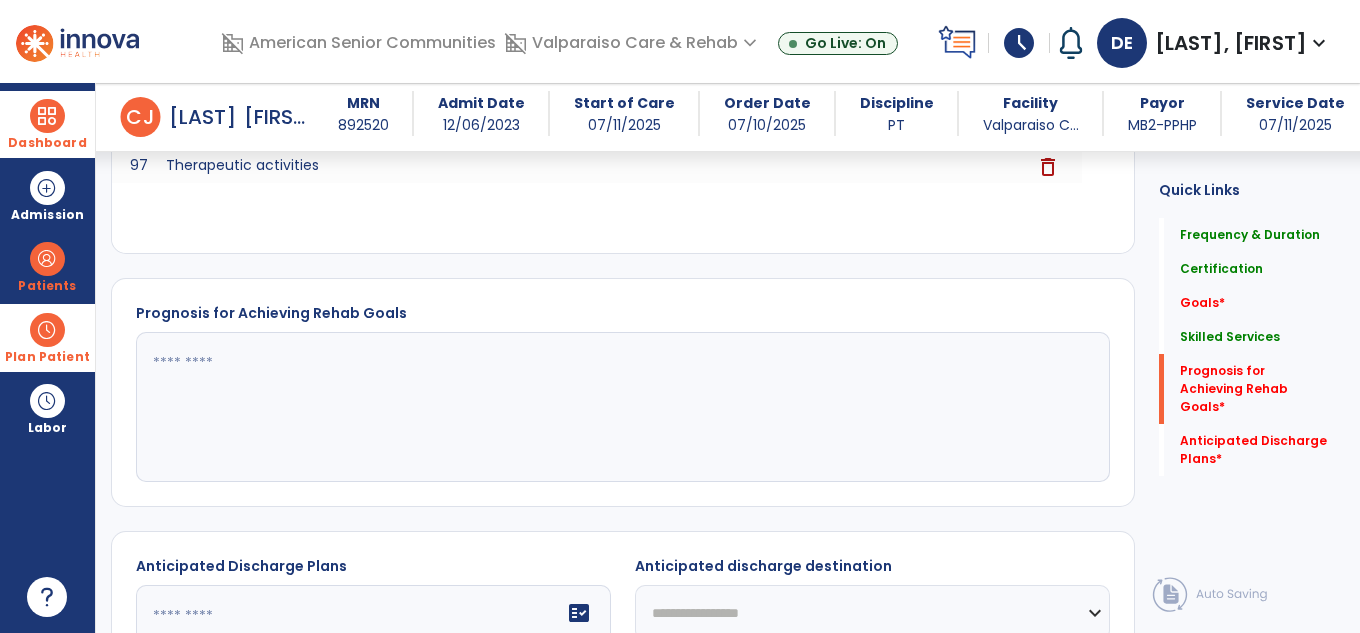 click 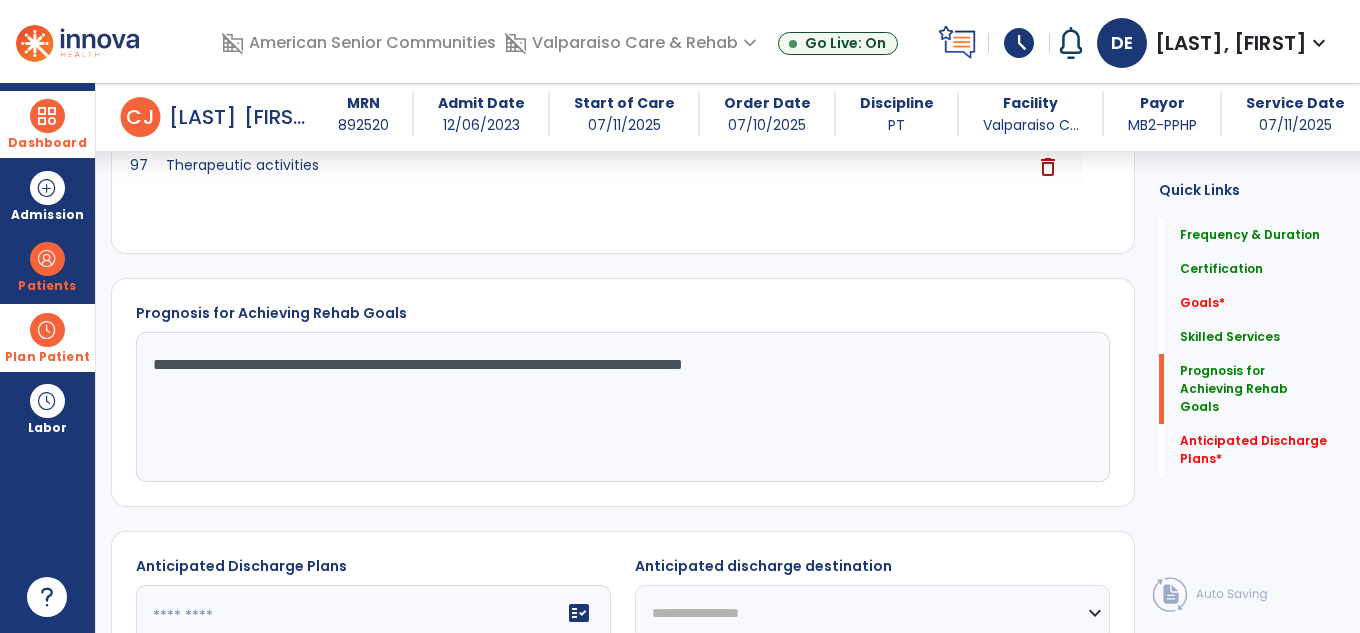 click on "**********" 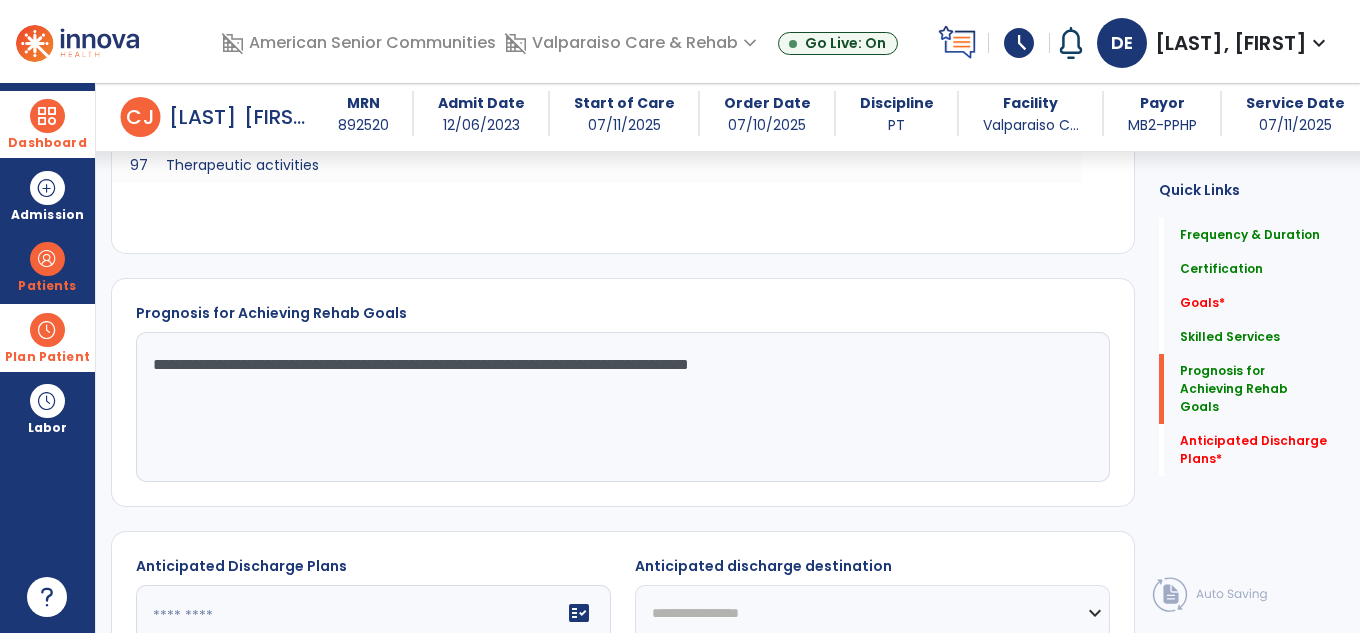 scroll, scrollTop: 1012, scrollLeft: 0, axis: vertical 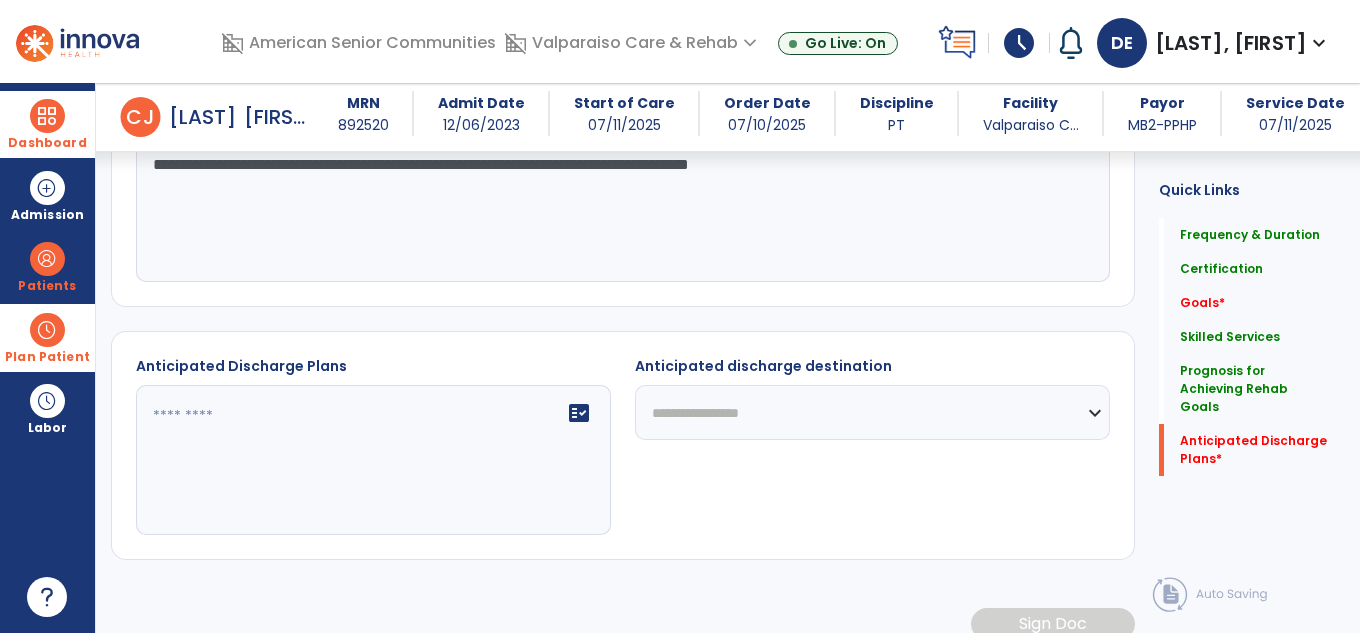type on "**********" 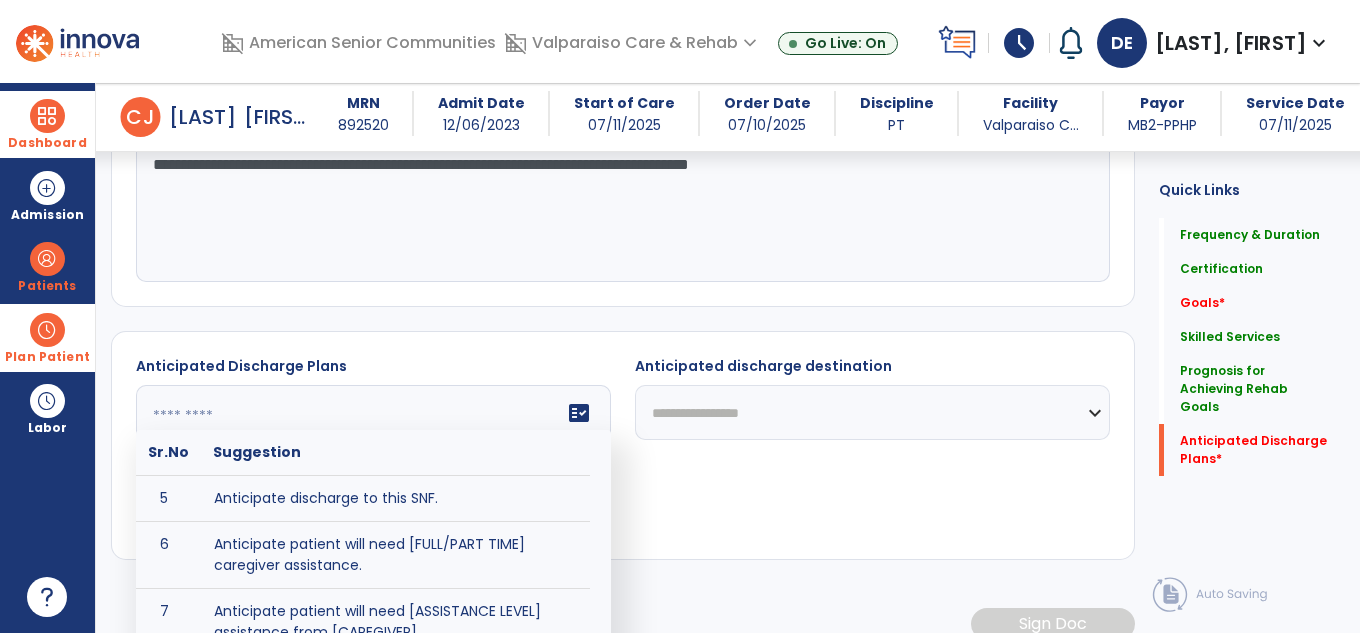 scroll, scrollTop: 200, scrollLeft: 0, axis: vertical 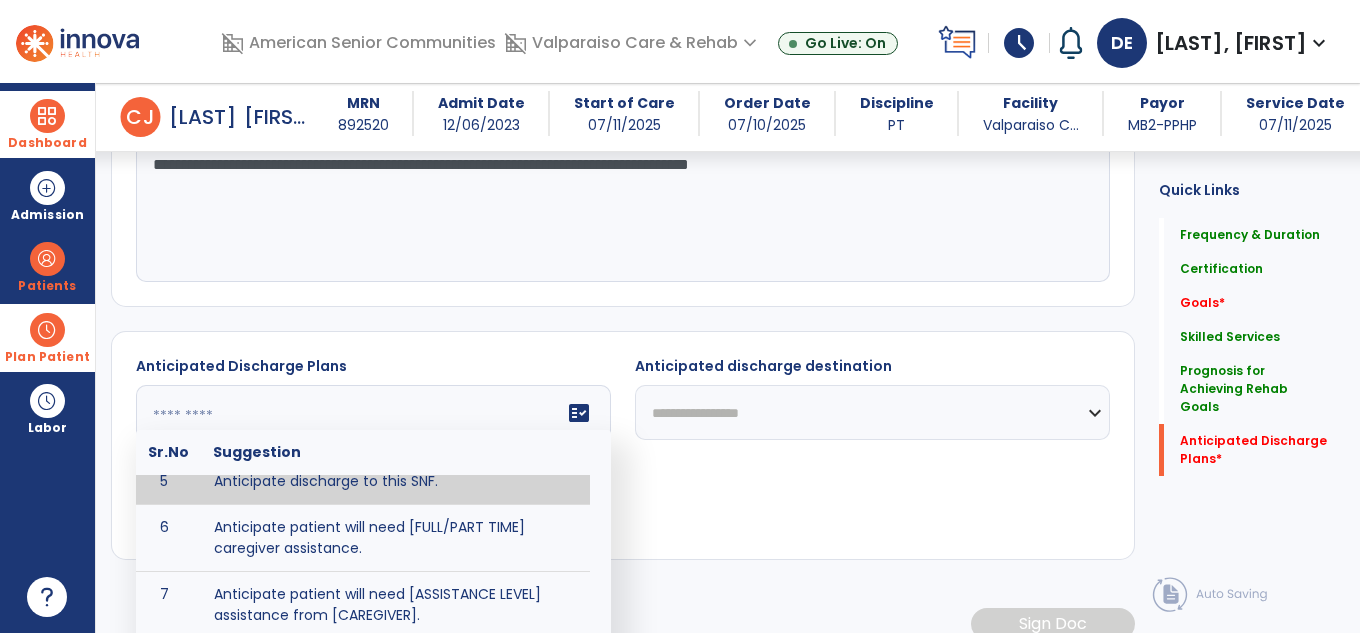 type on "**********" 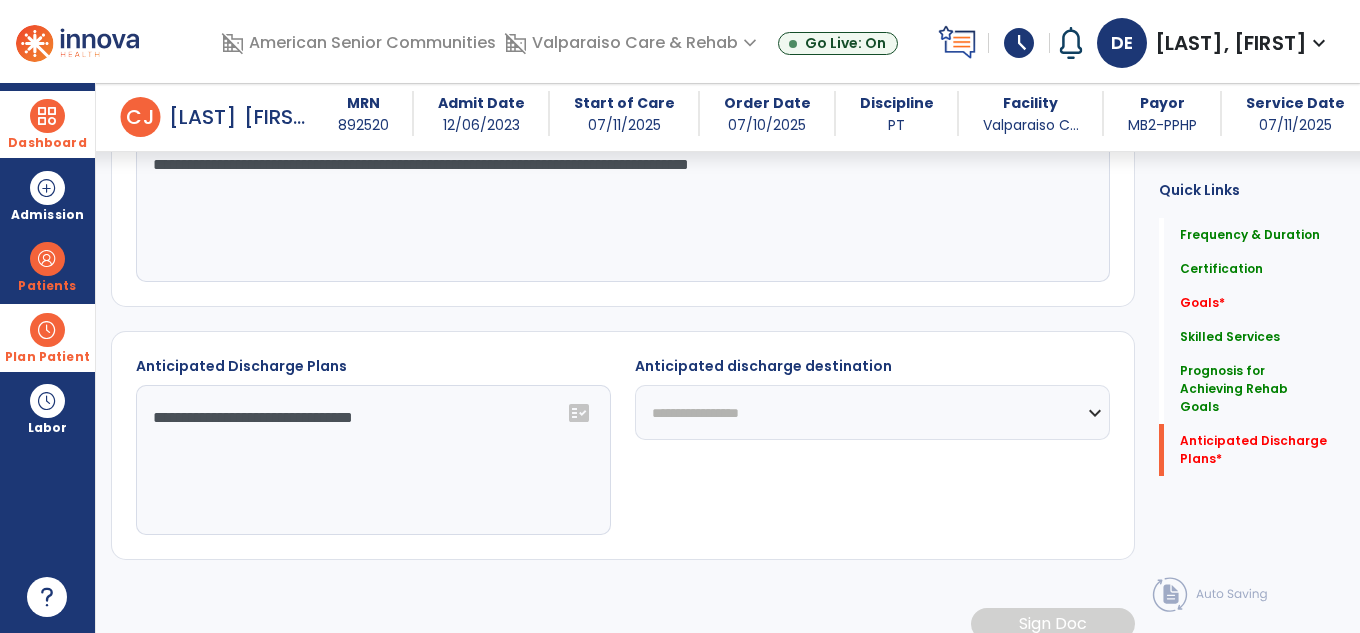 click on "**********" 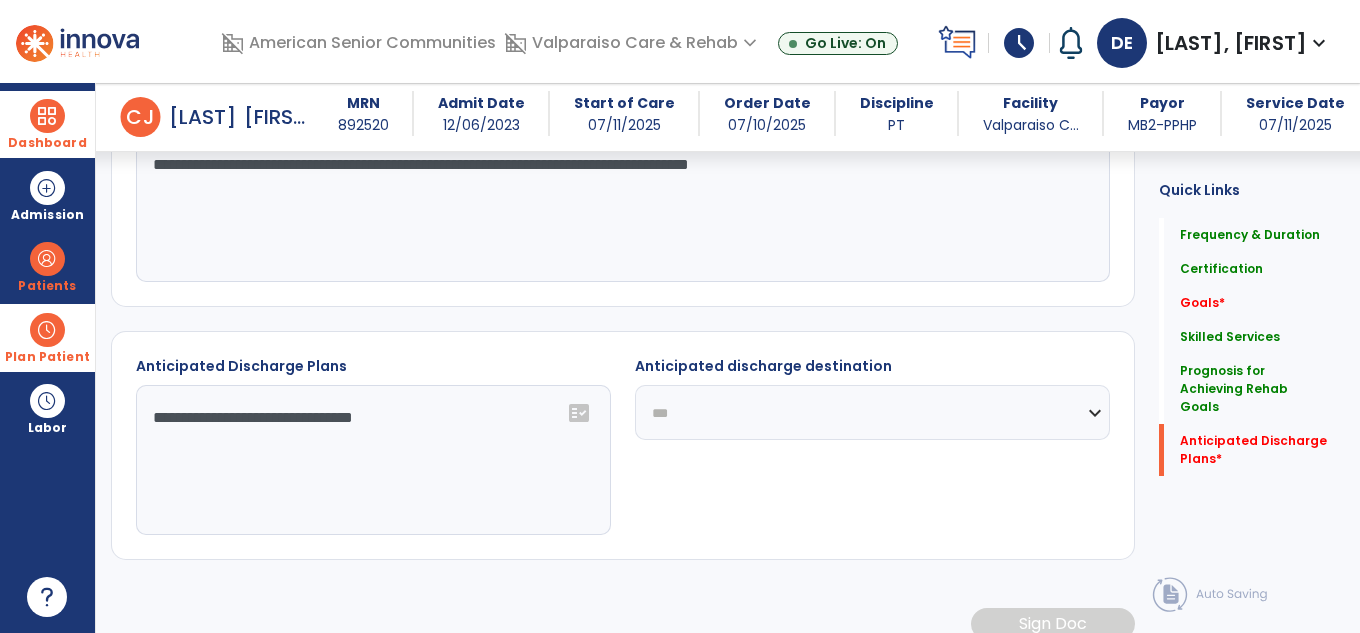 click on "**********" 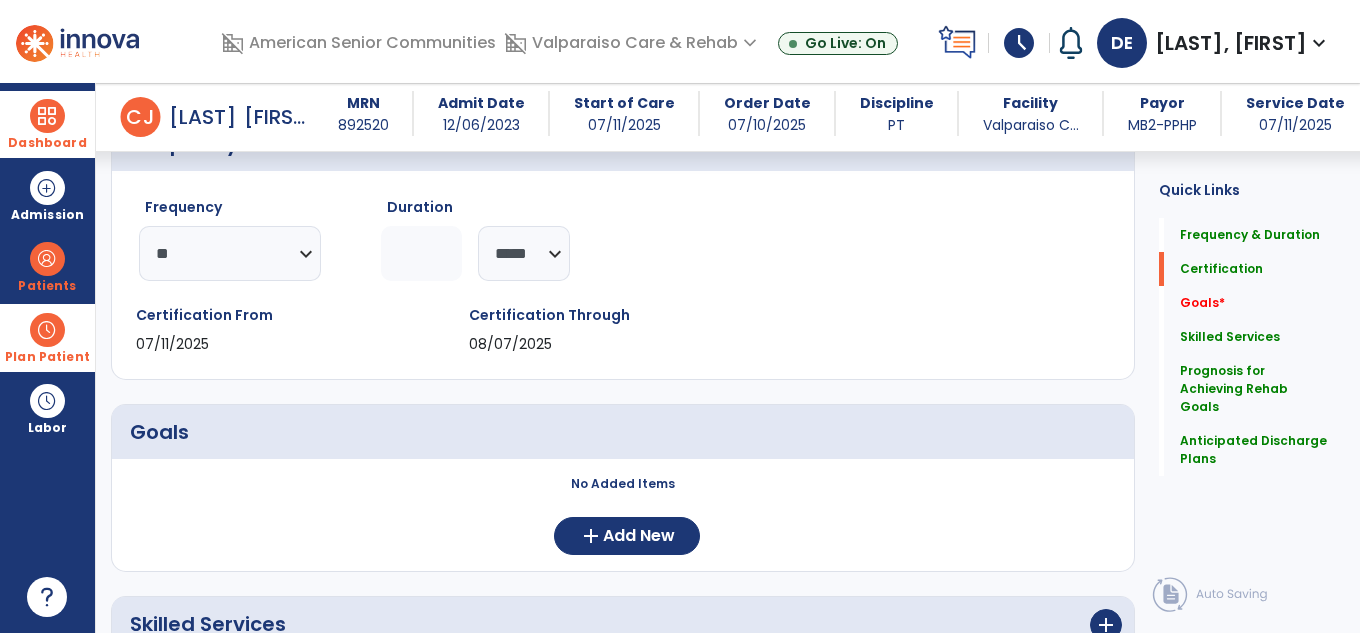 scroll, scrollTop: 0, scrollLeft: 0, axis: both 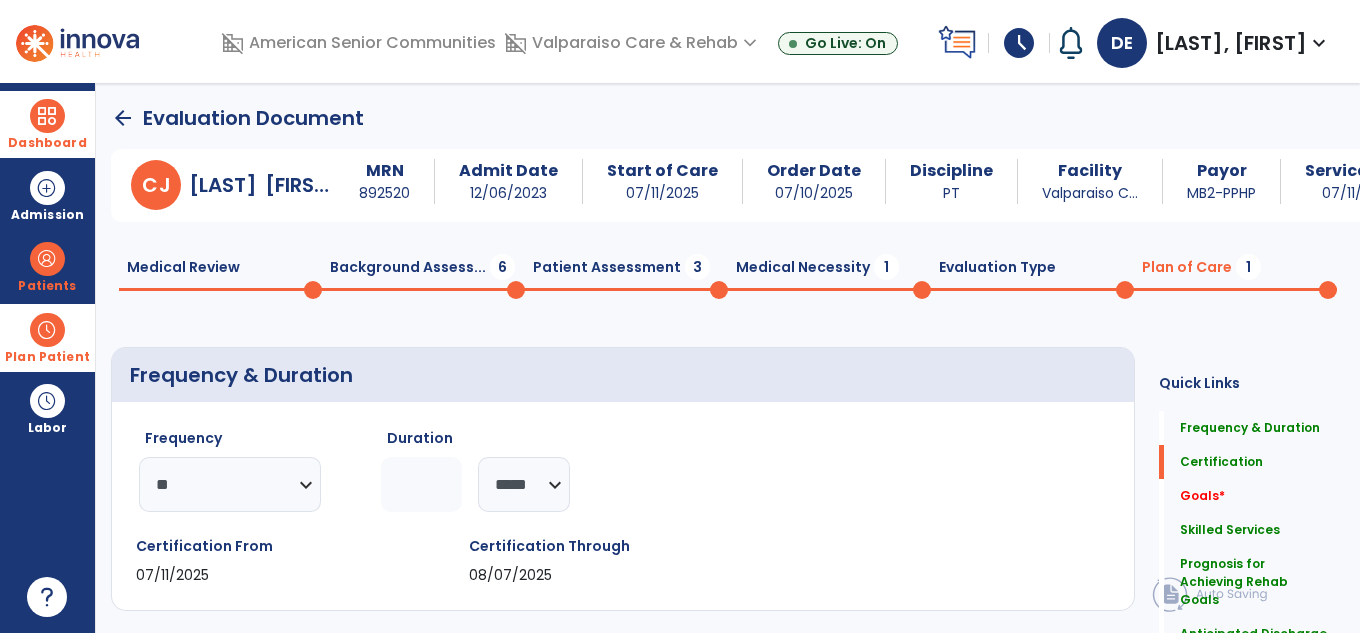 click on "Medical Necessity  1" 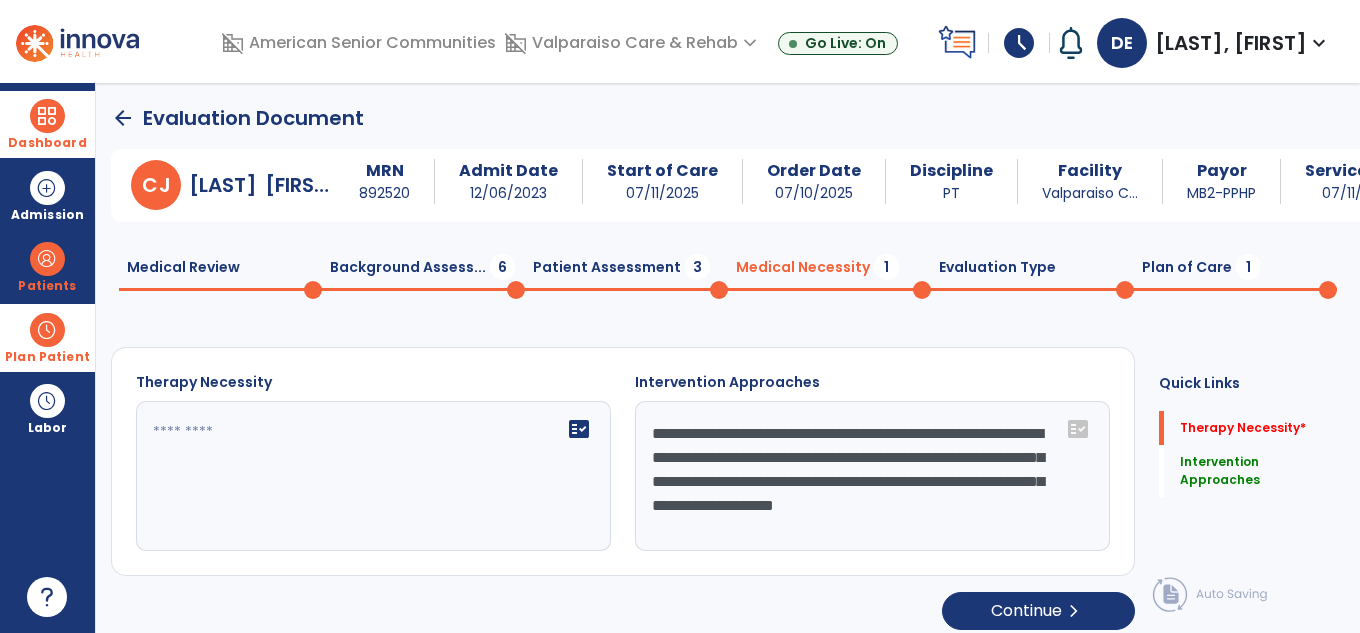 click on "fact_check" 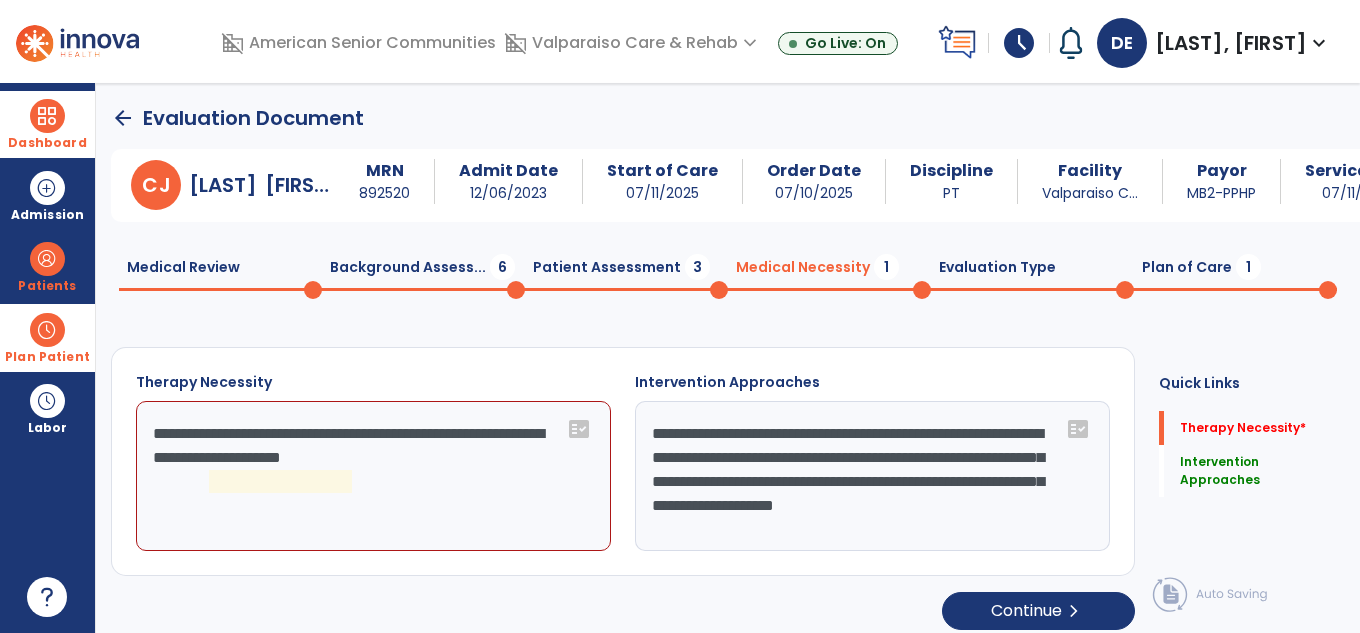 click on "**********" 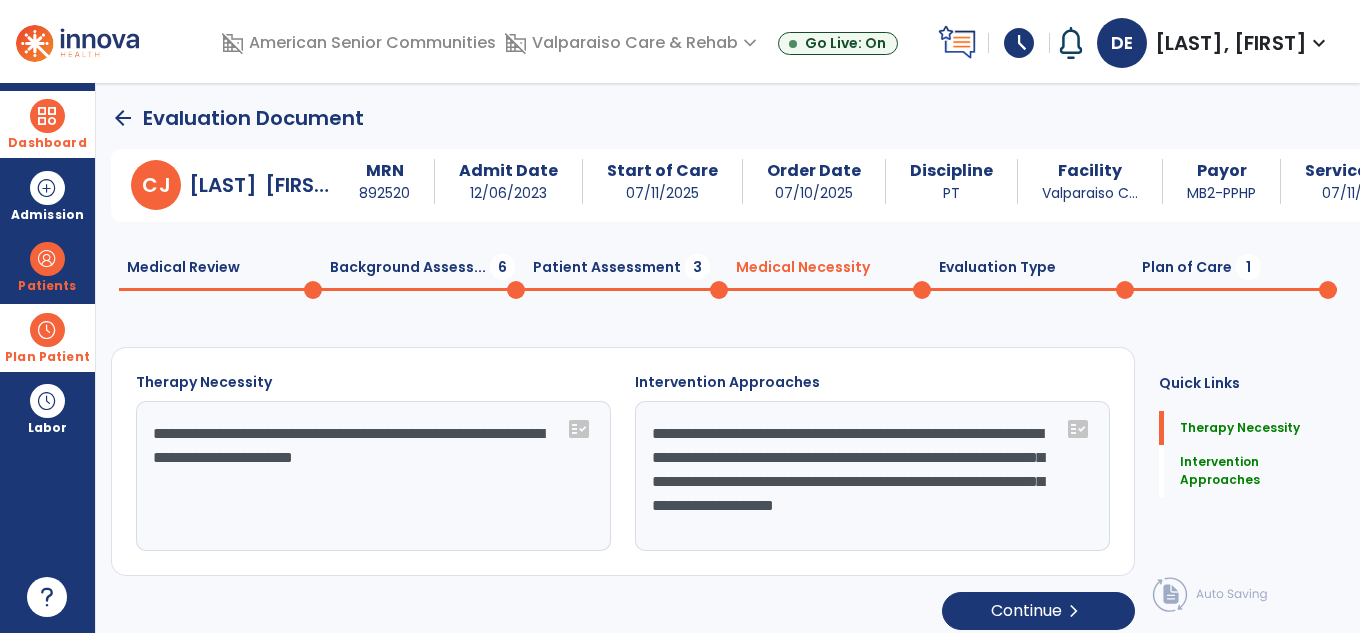 type on "**********" 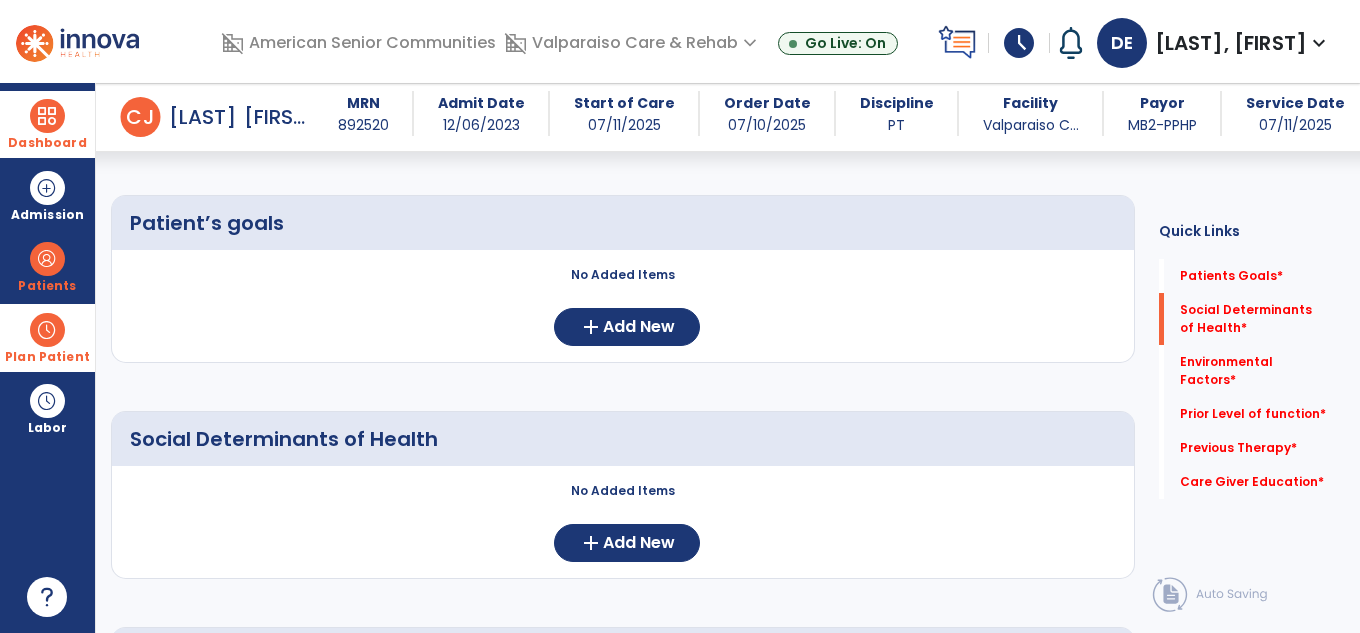 scroll, scrollTop: 300, scrollLeft: 0, axis: vertical 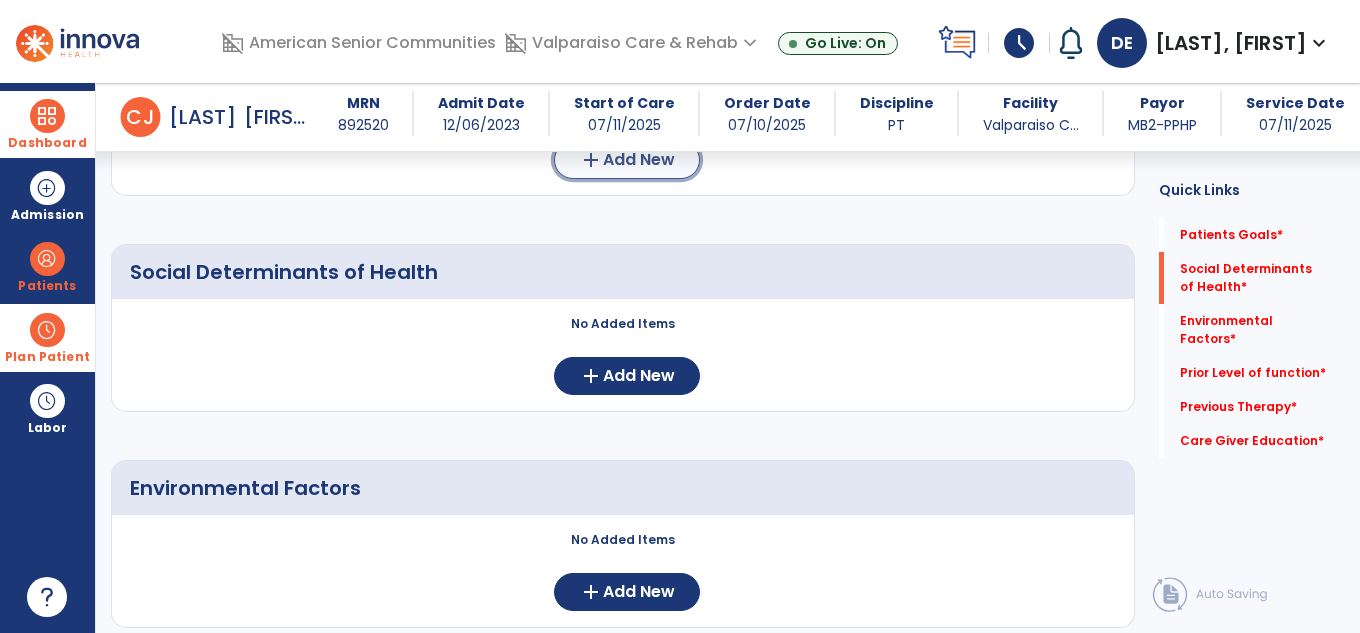 click on "Add New" 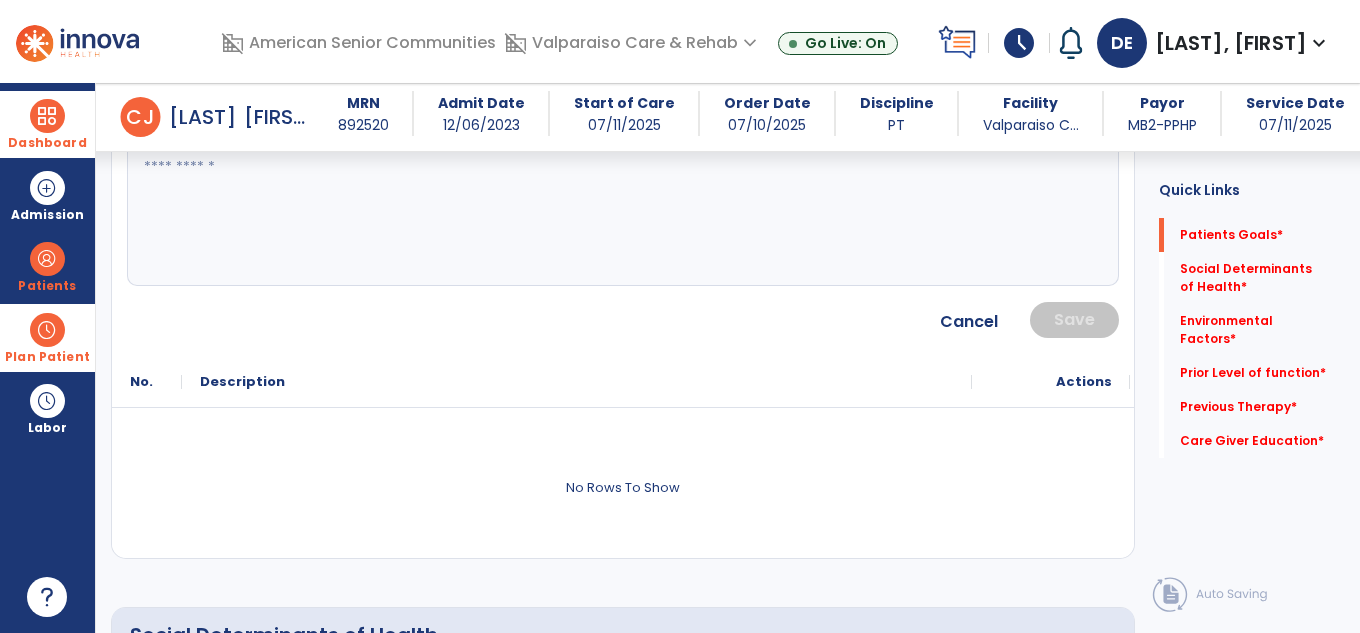 click 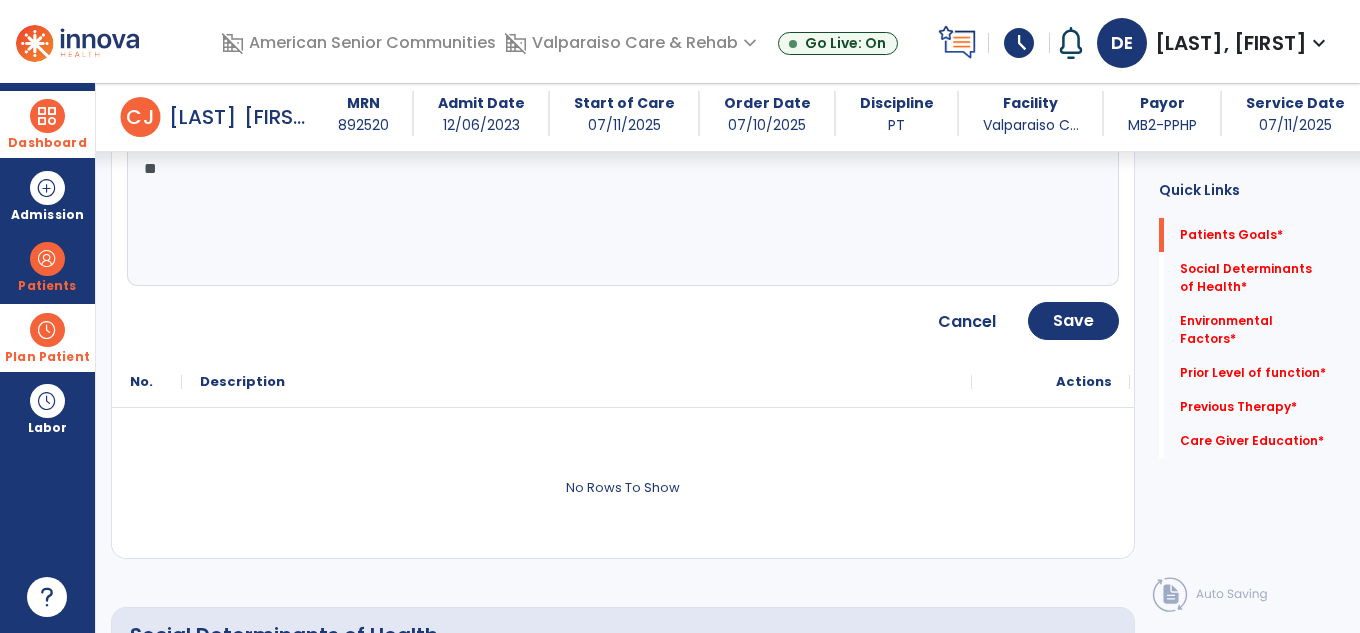 type on "*" 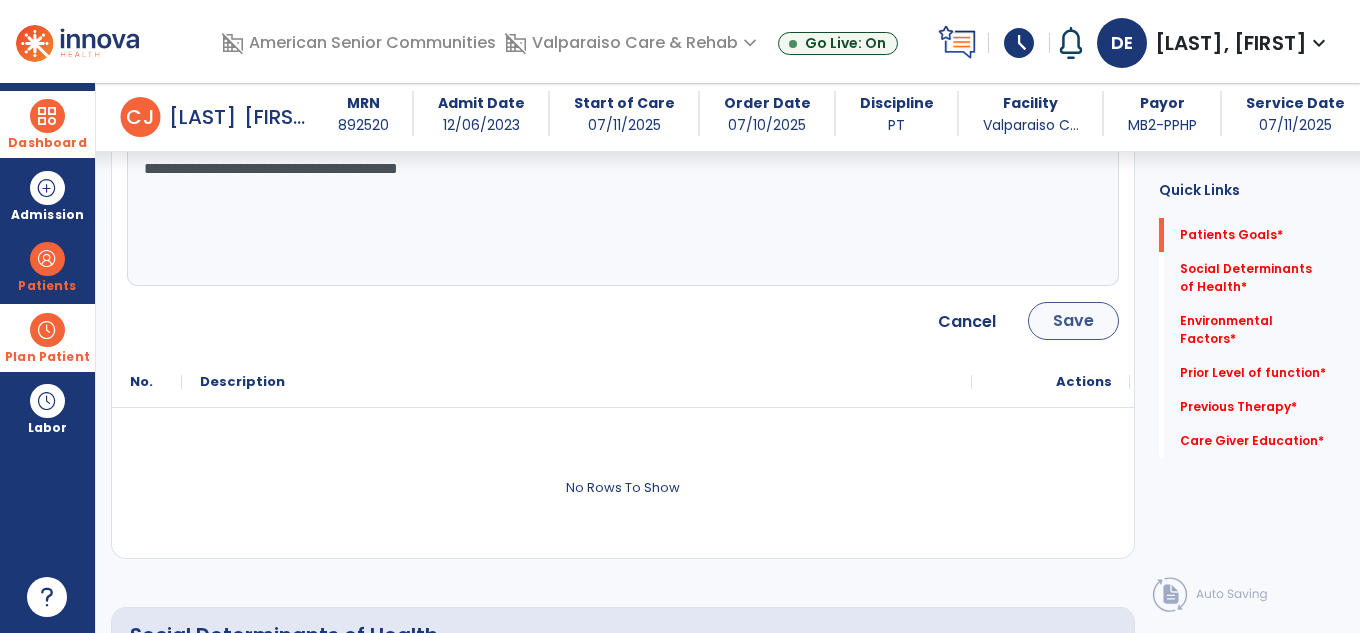 type on "**********" 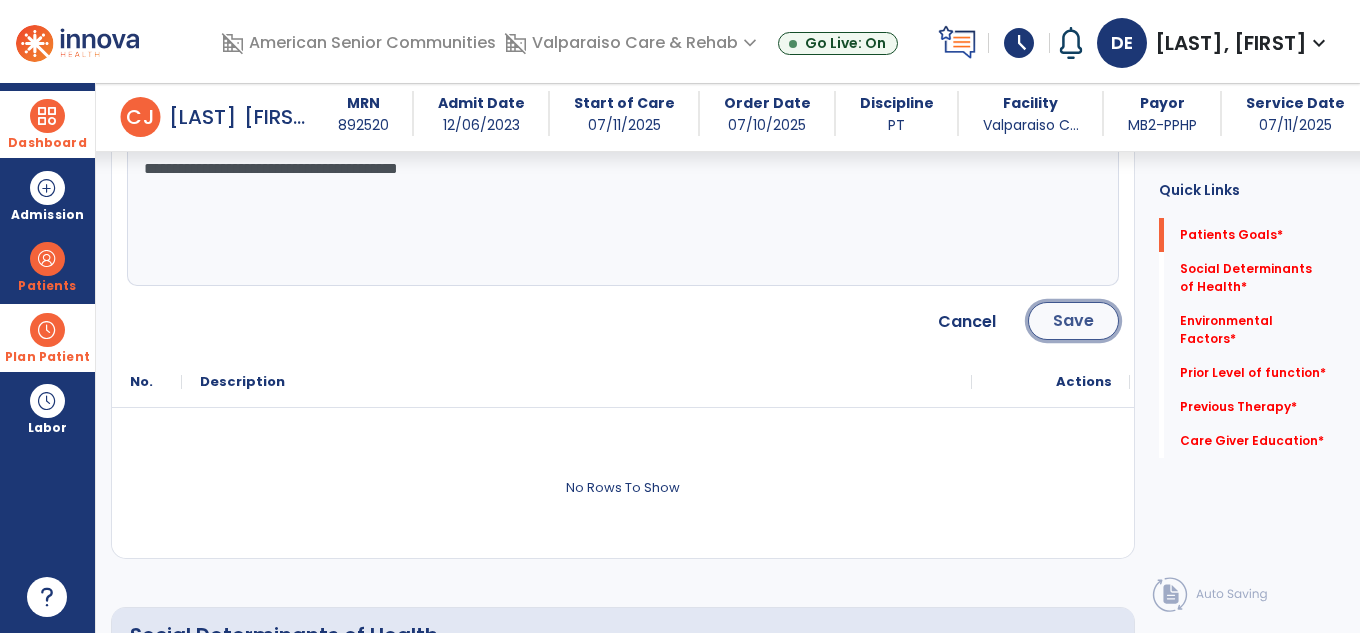 click on "Save" 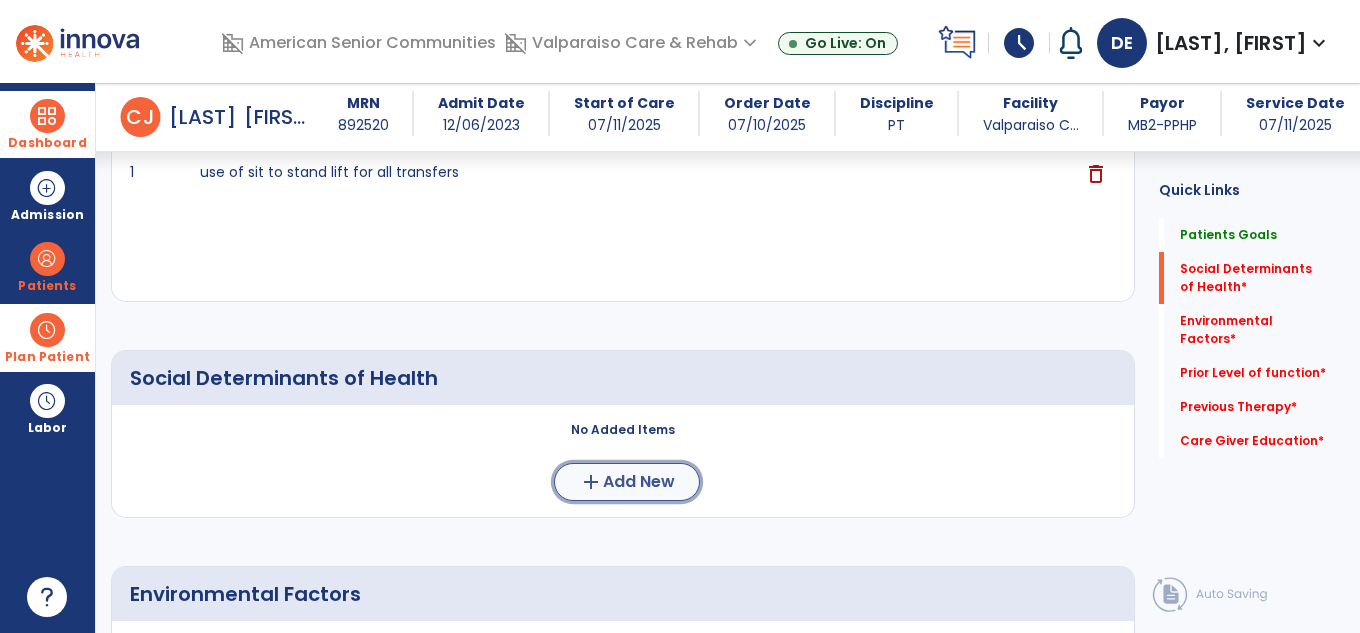 click on "Add New" 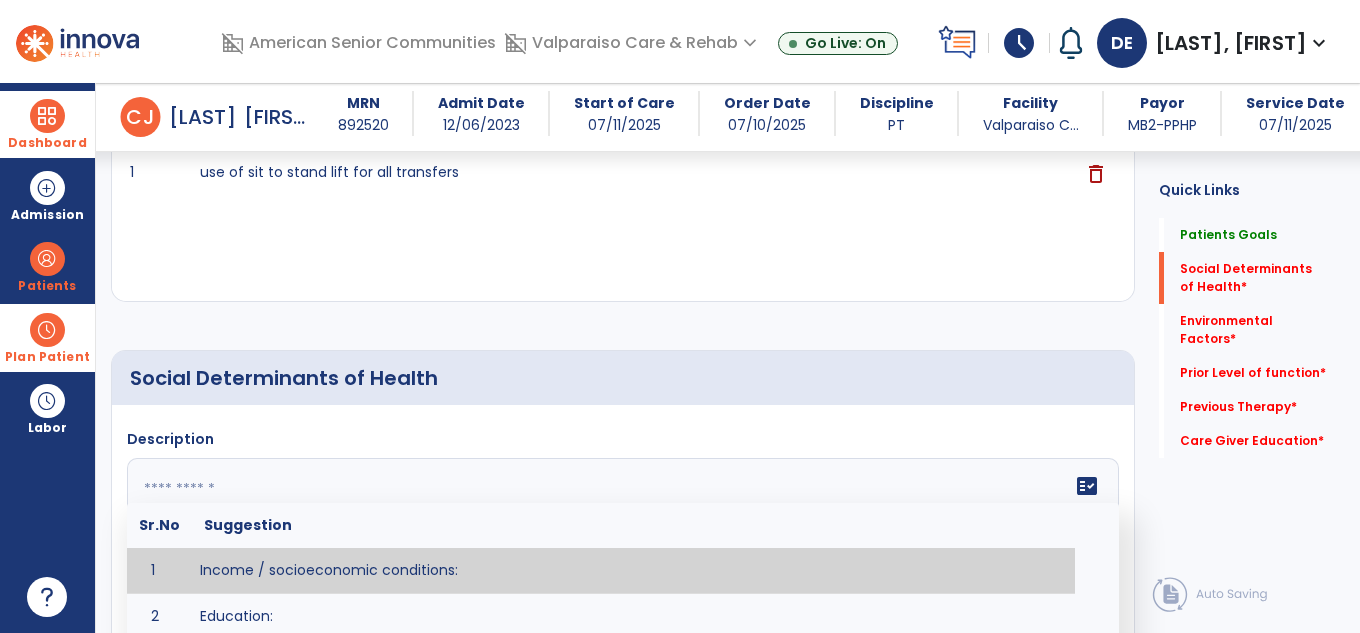 click 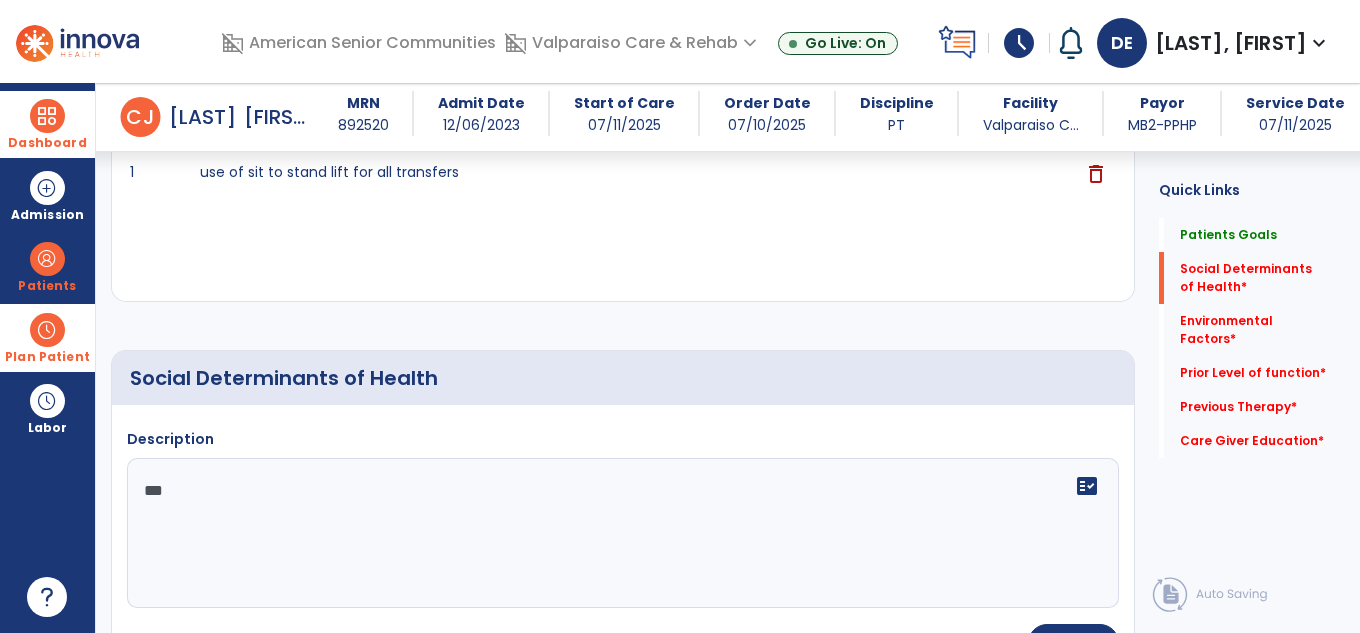 scroll, scrollTop: 600, scrollLeft: 0, axis: vertical 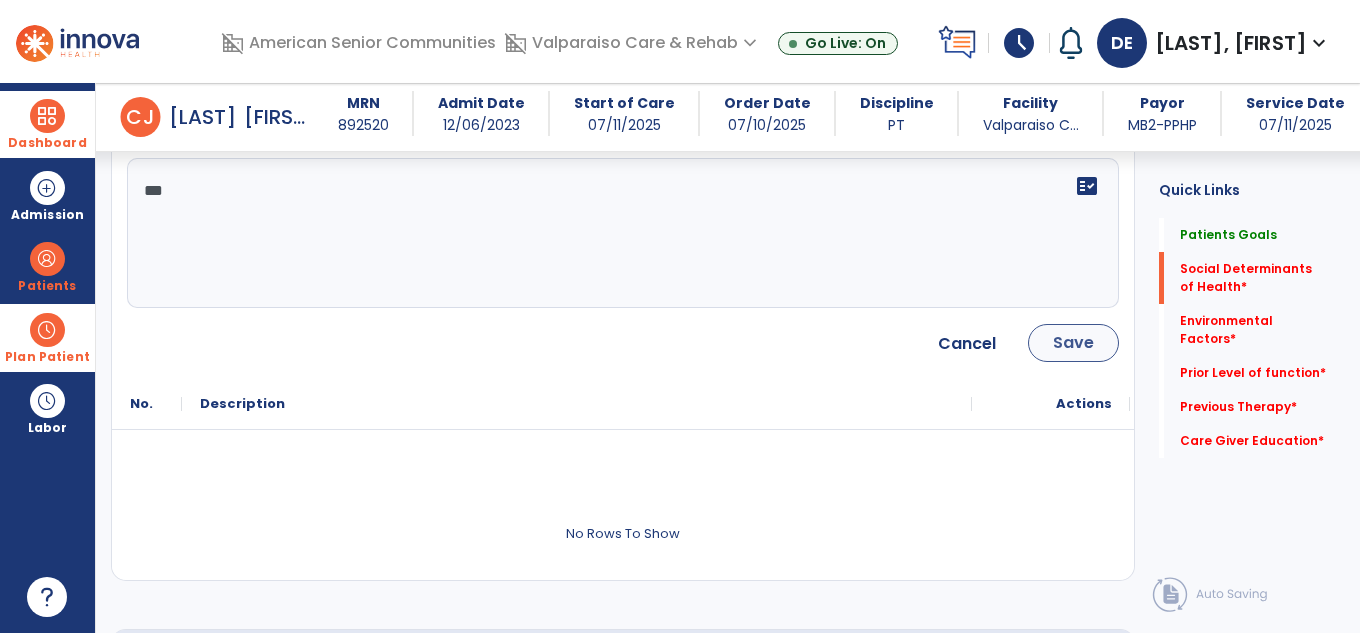 type on "***" 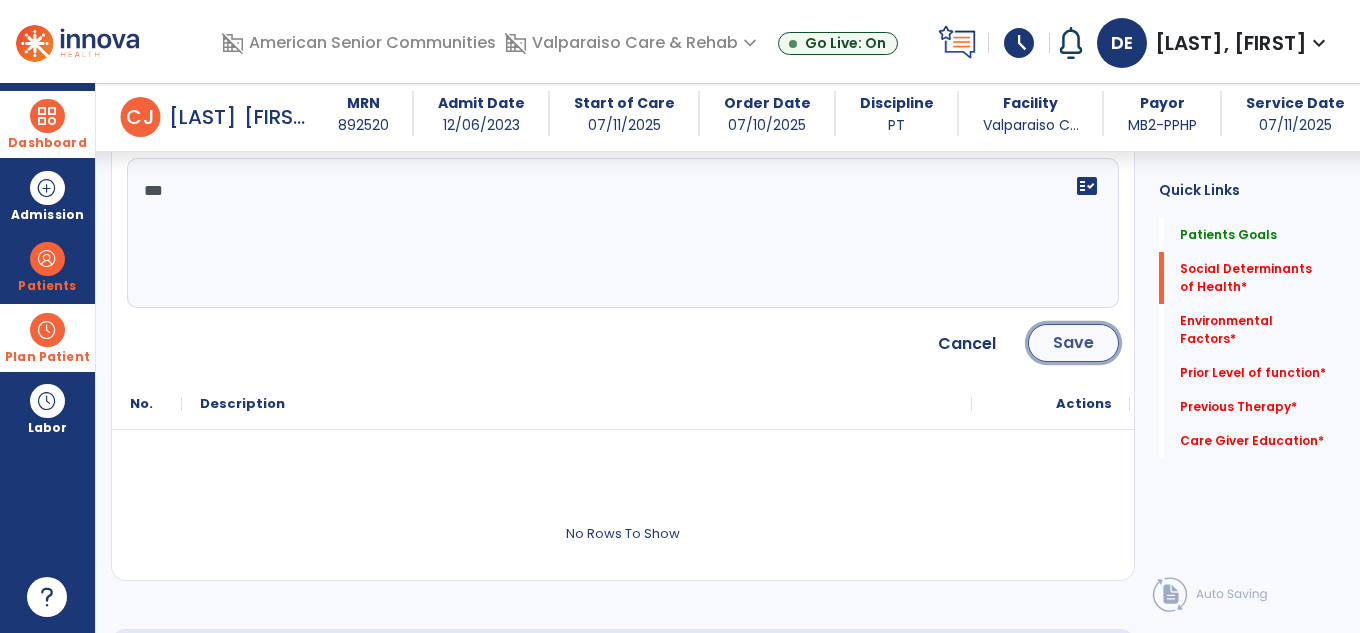 click on "Save" 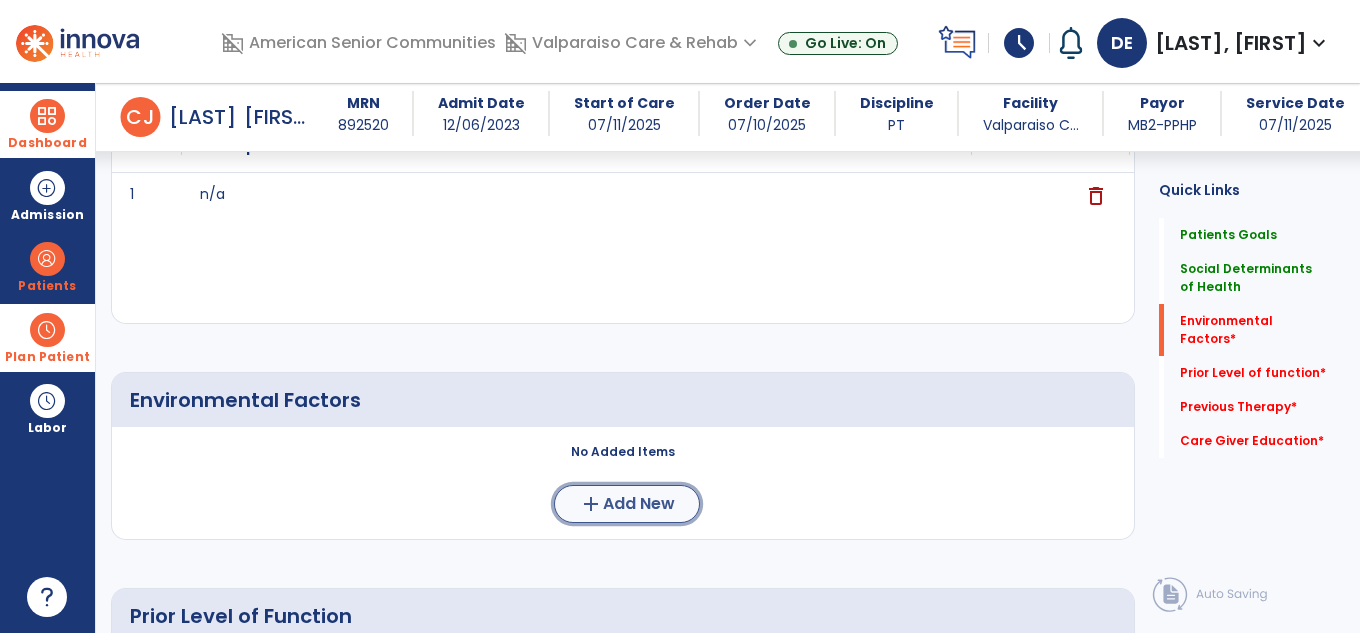 click on "Add New" 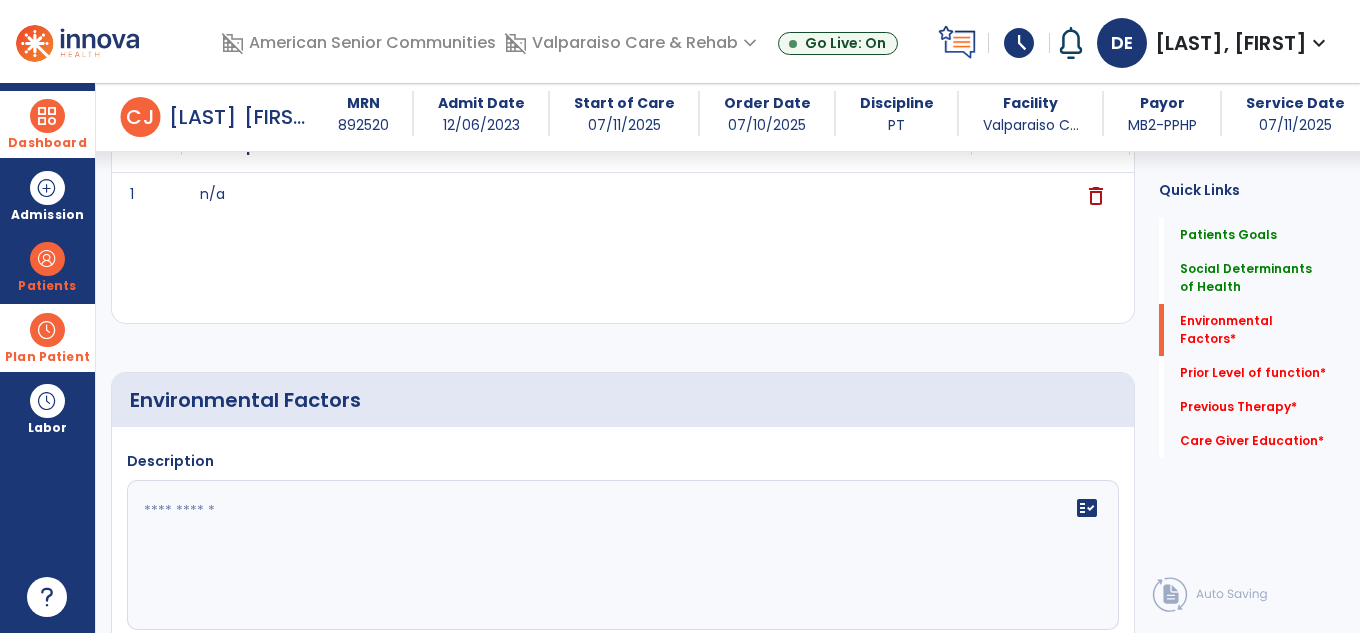 drag, startPoint x: 625, startPoint y: 496, endPoint x: 437, endPoint y: 516, distance: 189.06084 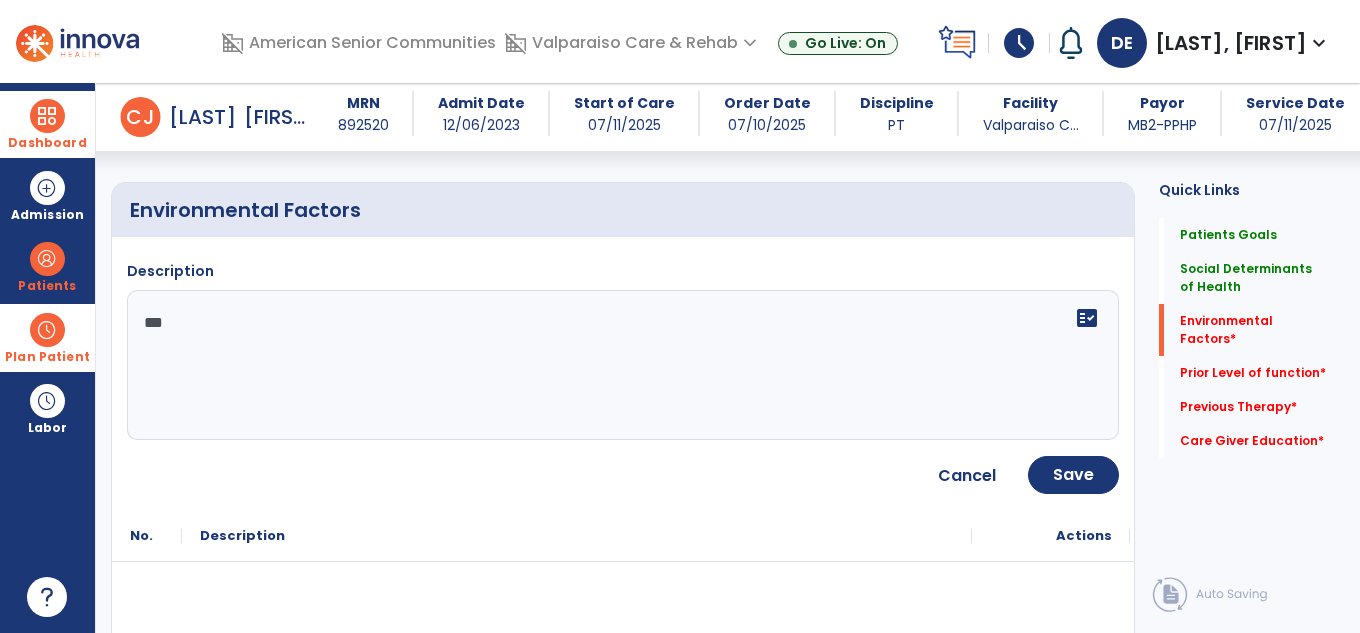 scroll, scrollTop: 1000, scrollLeft: 0, axis: vertical 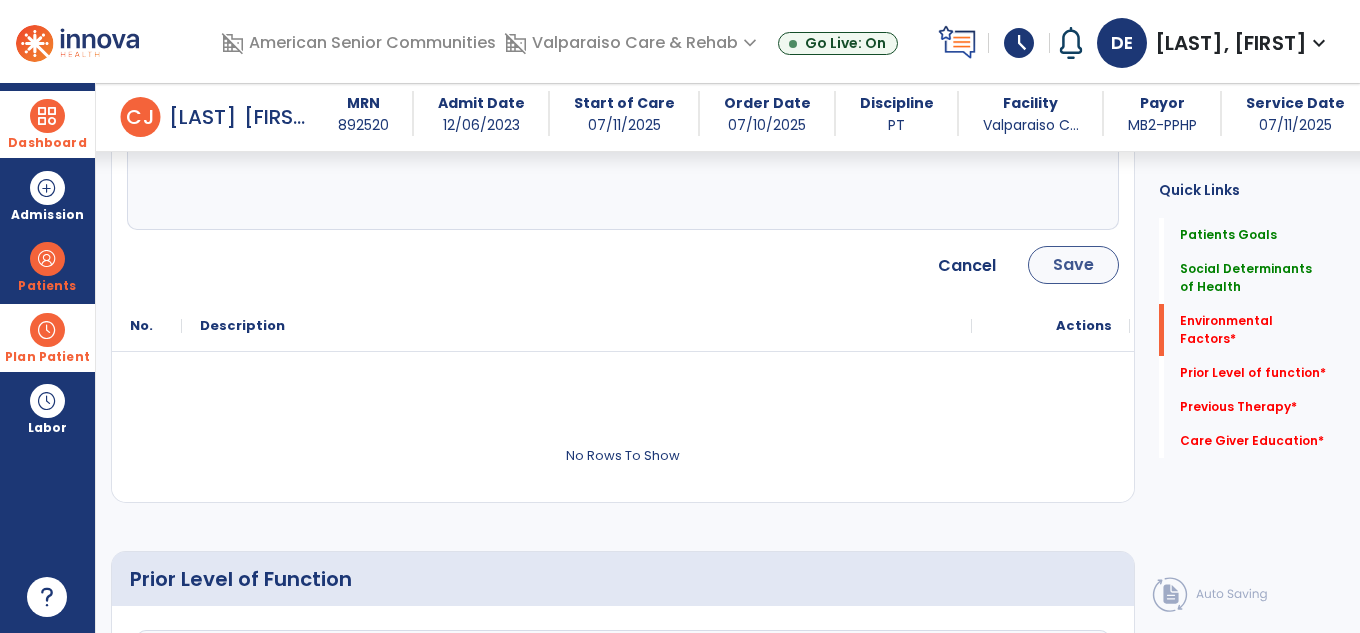 type on "***" 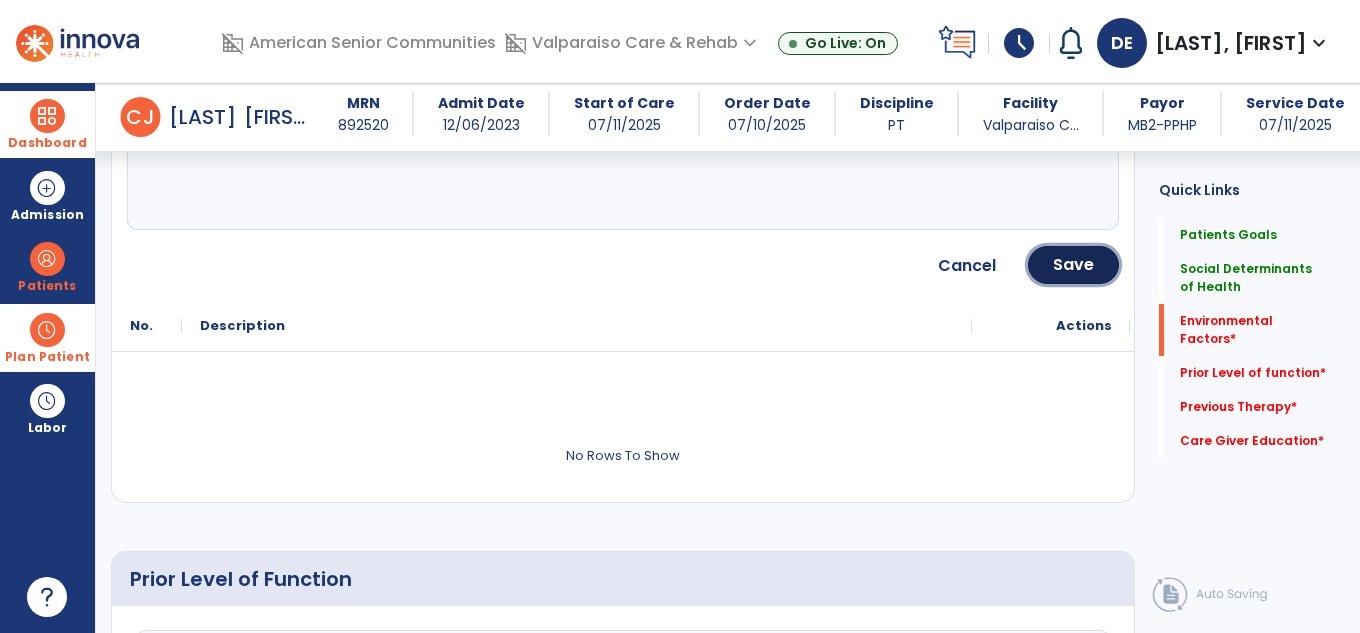 drag, startPoint x: 1066, startPoint y: 258, endPoint x: 1047, endPoint y: 256, distance: 19.104973 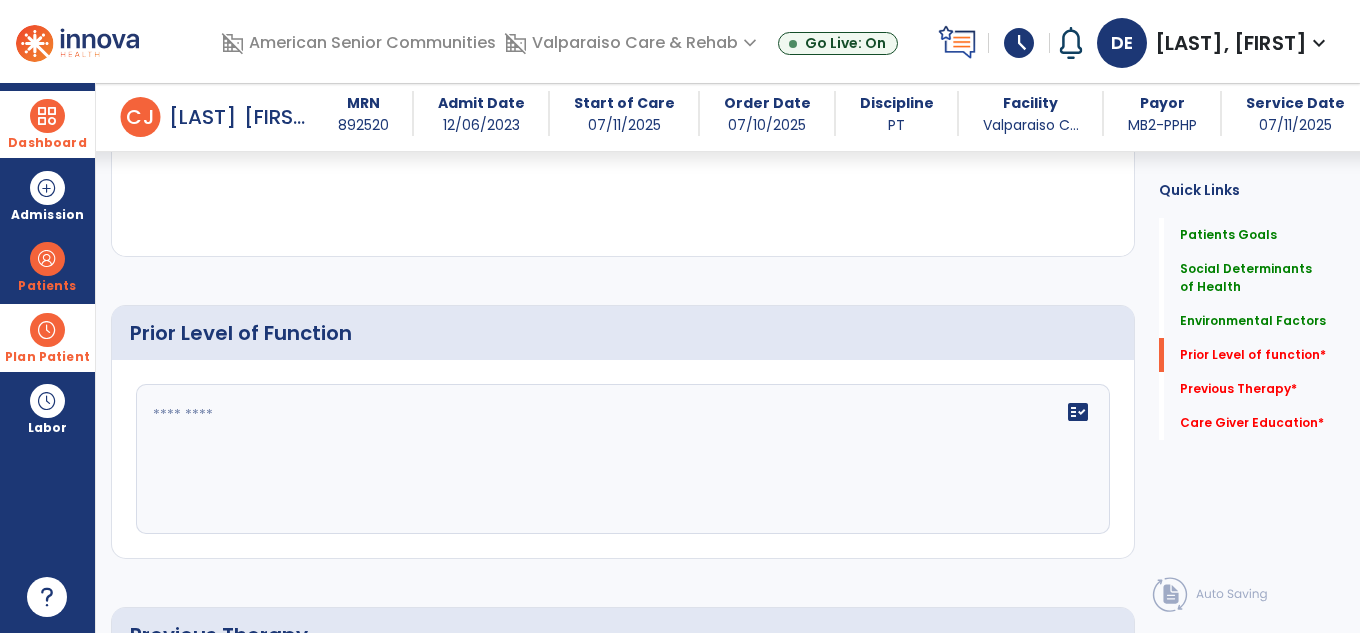 scroll, scrollTop: 1091, scrollLeft: 0, axis: vertical 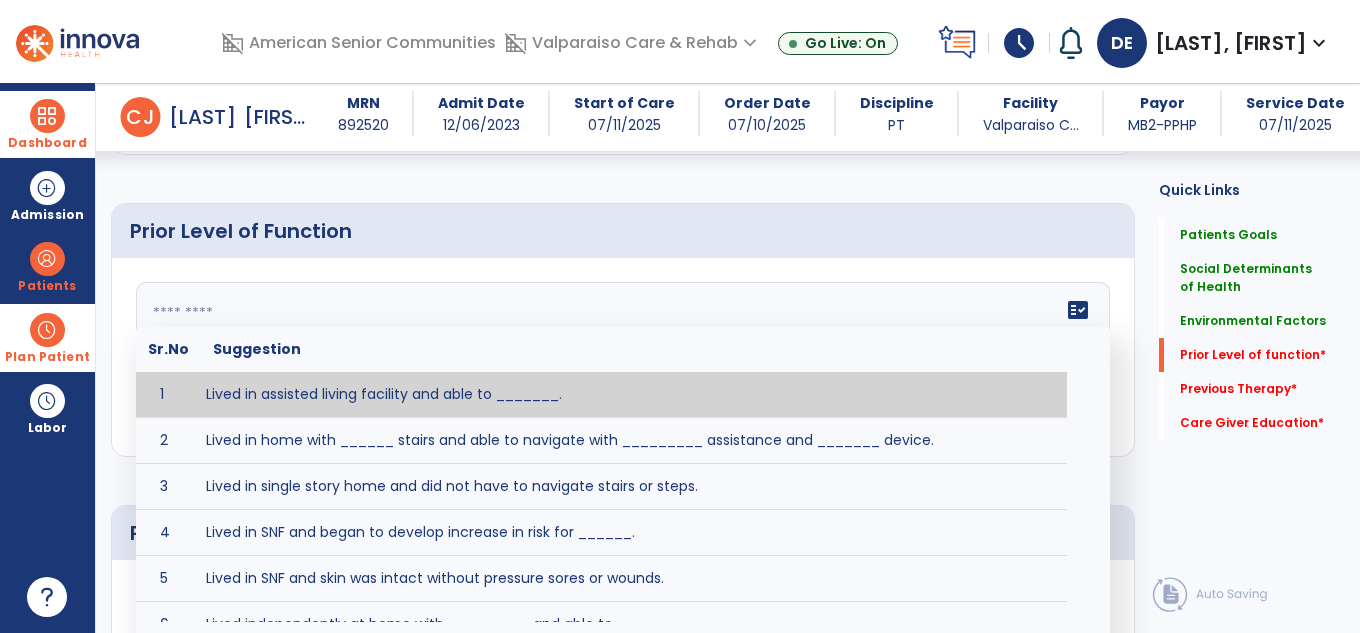 click on "fact_check  Sr.No Suggestion 1 Lived in assisted living facility and able to _______. 2 Lived in home with ______ stairs and able to navigate with _________ assistance and _______ device. 3 Lived in single story home and did not have to navigate stairs or steps. 4 Lived in SNF and began to develop increase in risk for ______. 5 Lived in SNF and skin was intact without pressure sores or wounds. 6 Lived independently at home with _________ and able to __________. 7 Wheelchair bound, non ambulatory and able to ______. 8 Worked as a __________." 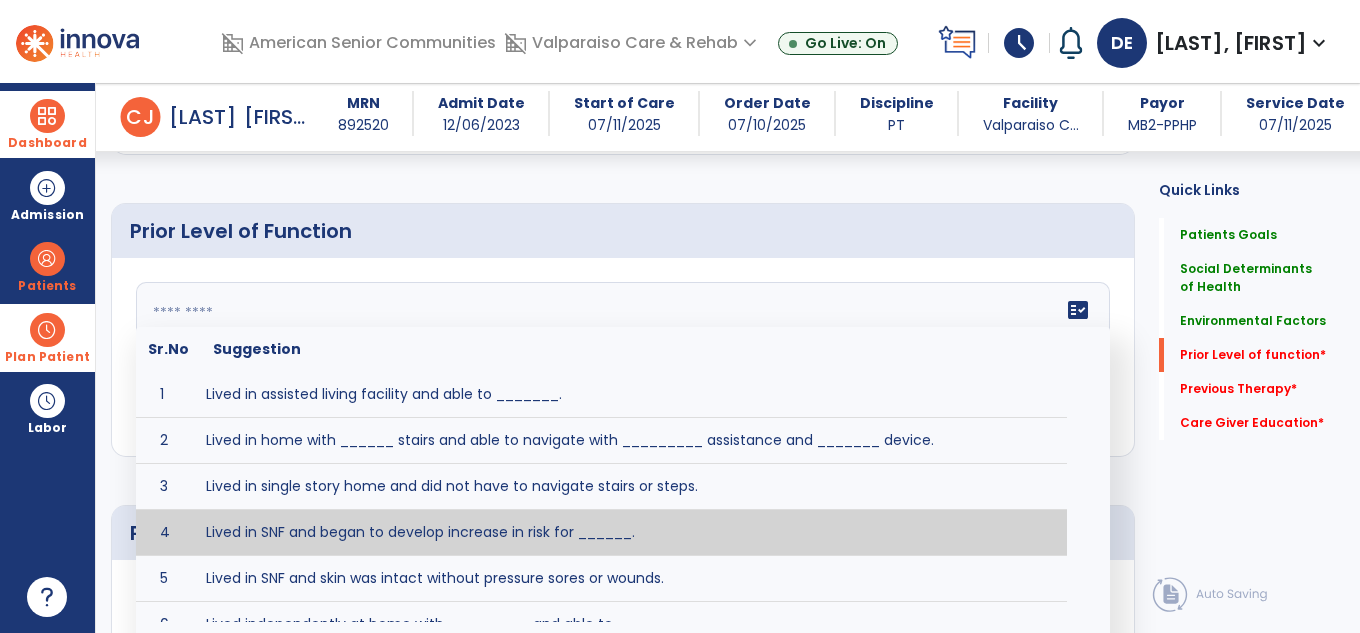 type on "**********" 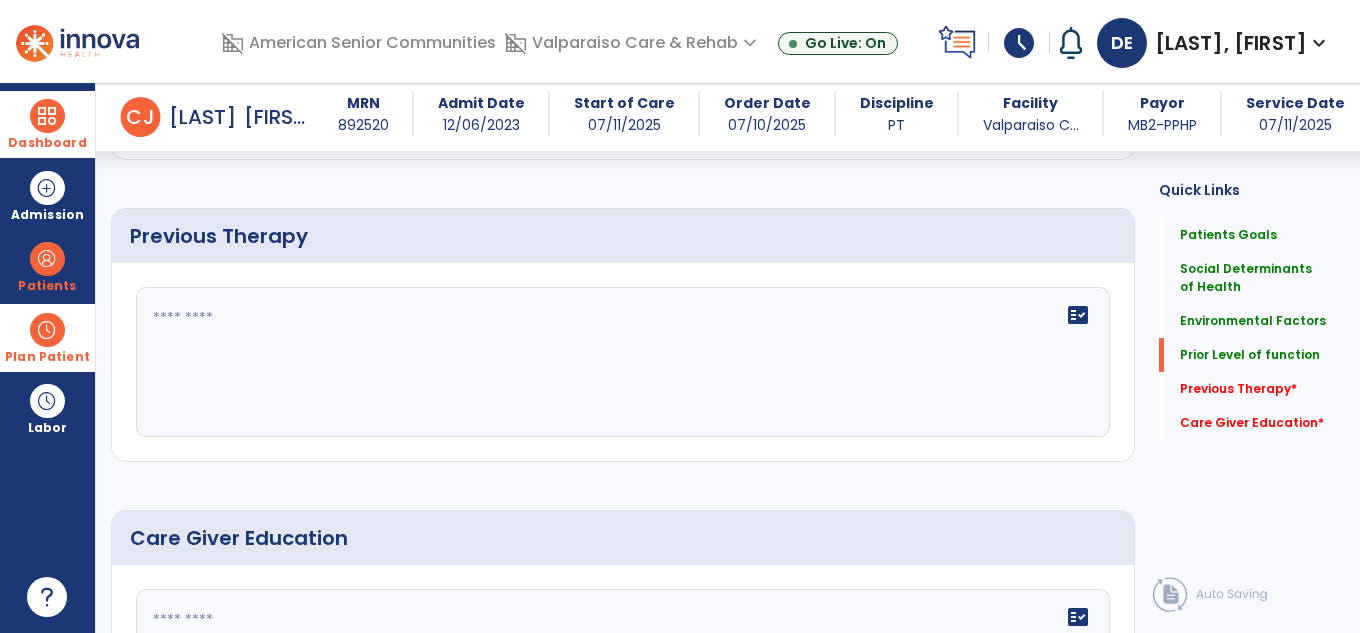 scroll, scrollTop: 1391, scrollLeft: 0, axis: vertical 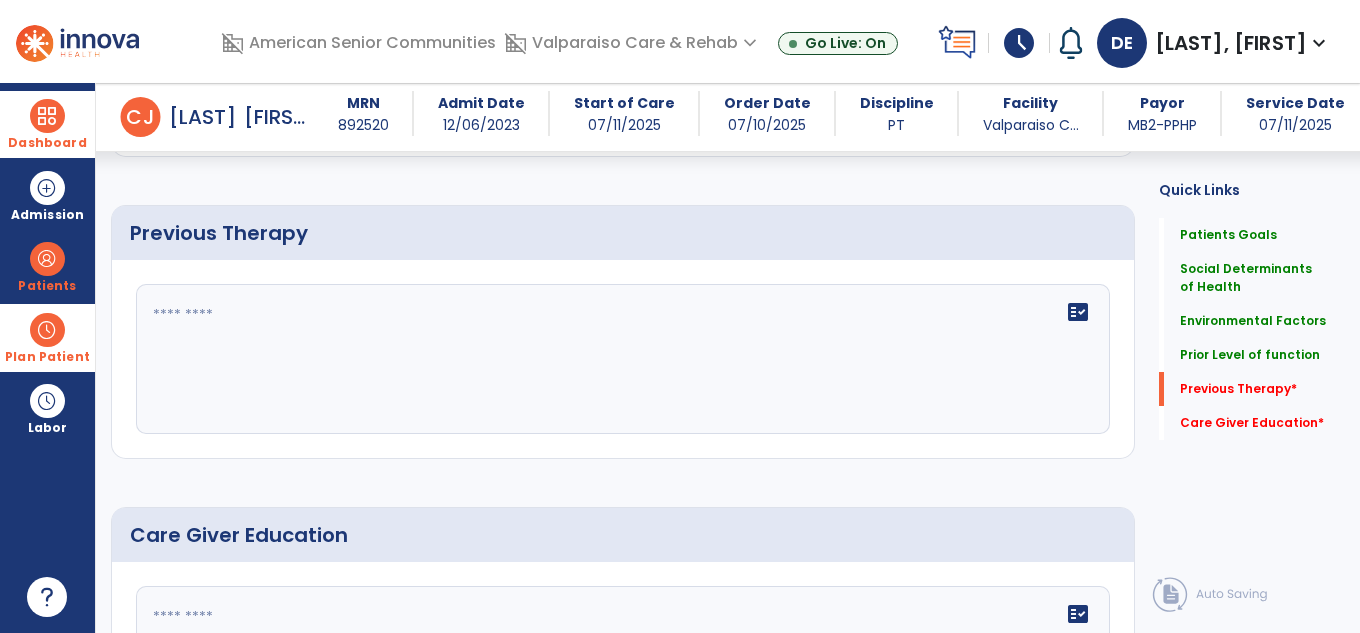click on "fact_check" 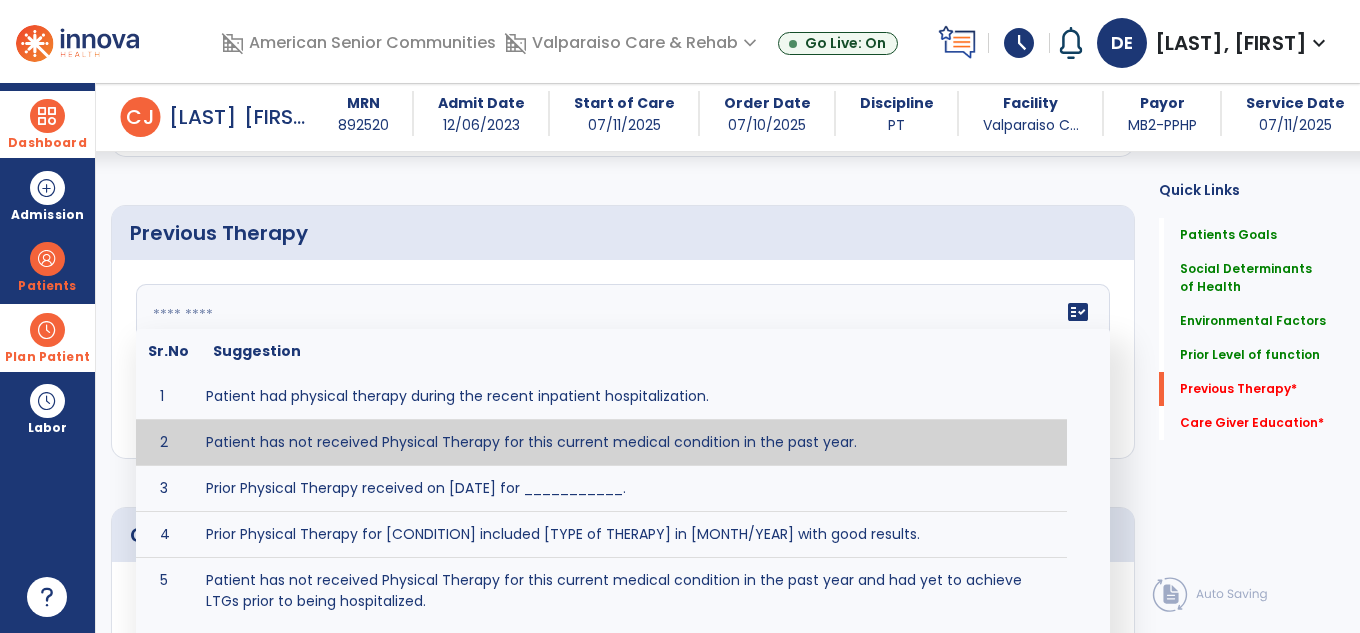 type on "**********" 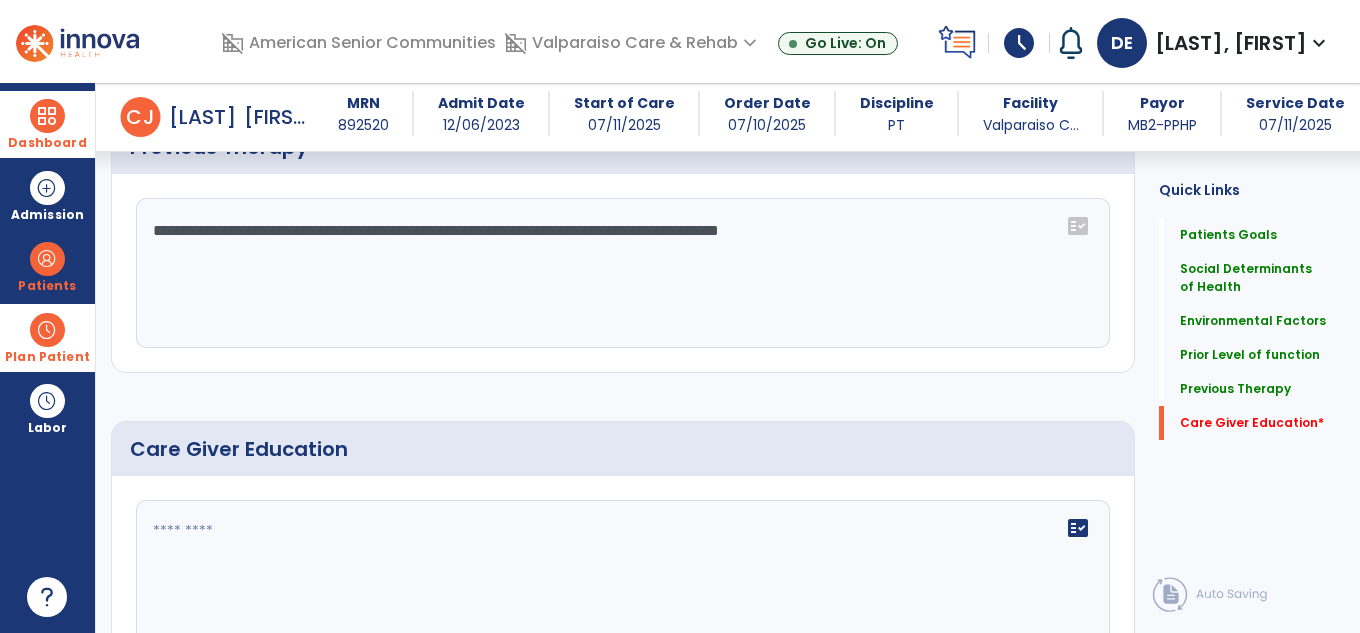 scroll, scrollTop: 1589, scrollLeft: 0, axis: vertical 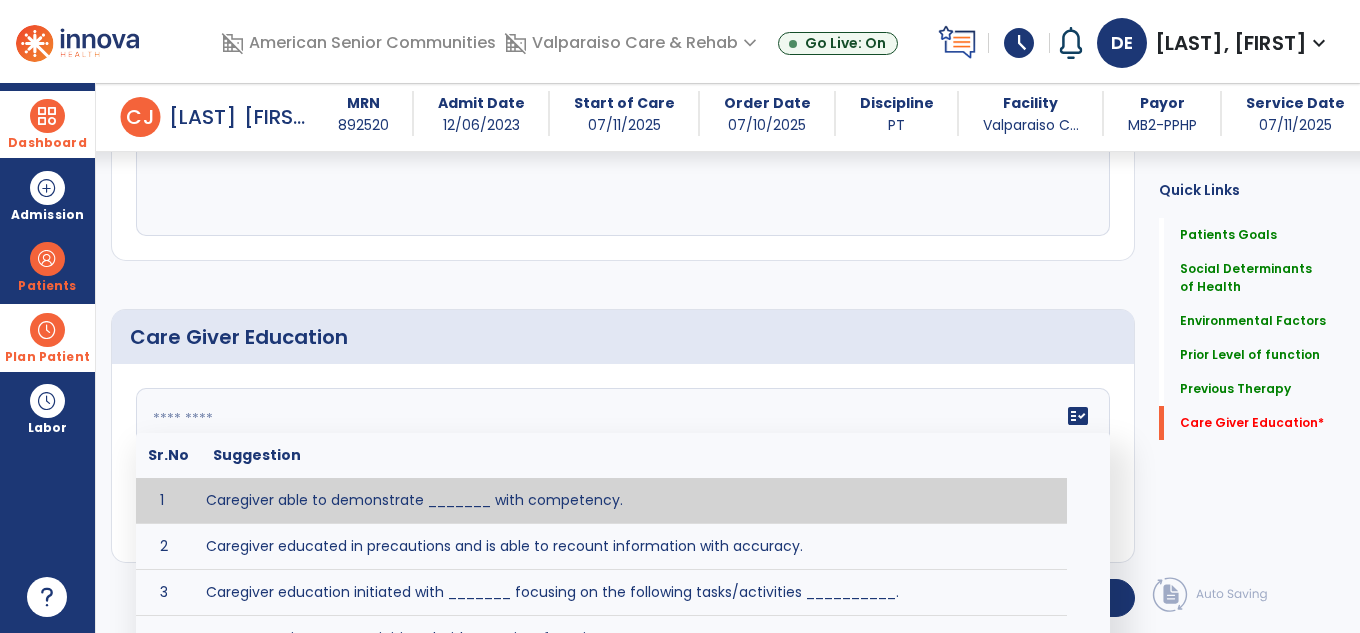 click on "fact_check  Sr.No Suggestion 1 Caregiver able to demonstrate _______ with competency. 2 Caregiver educated in precautions and is able to recount information with accuracy. 3 Caregiver education initiated with _______ focusing on the following tasks/activities __________. 4 Home exercise program initiated with caregiver focusing on __________. 5 Patient educated in precautions and is able to recount information with [VALUE]% accuracy." 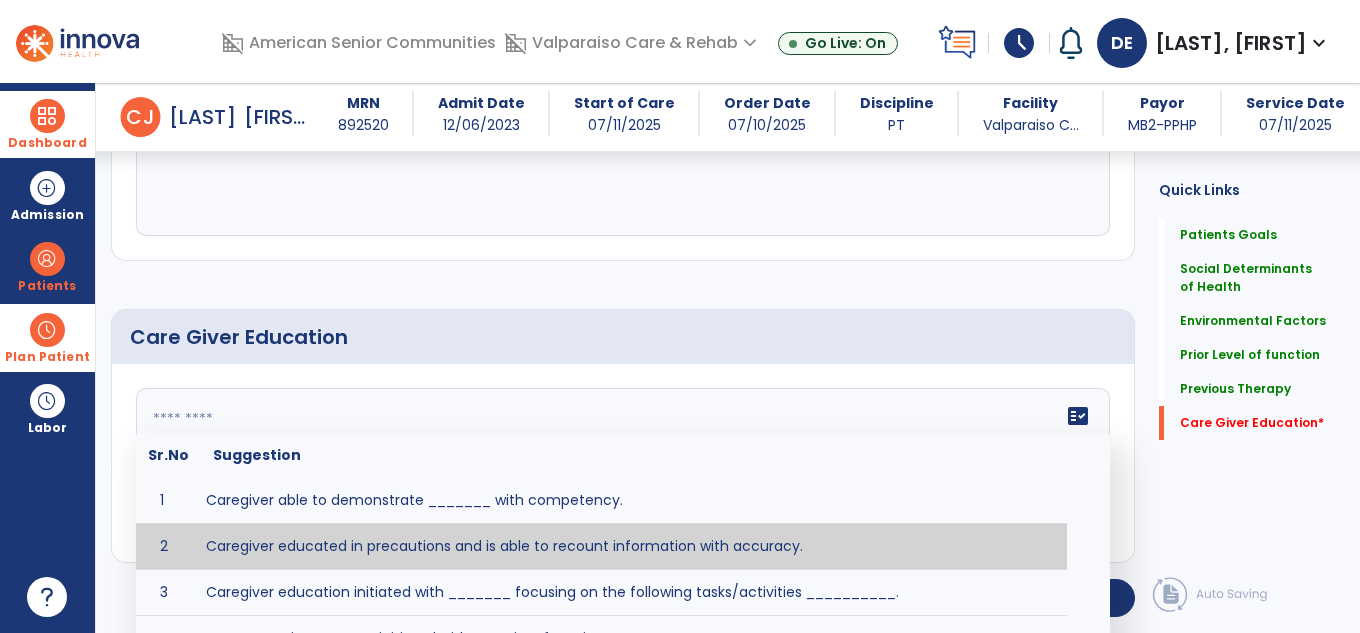 type on "**********" 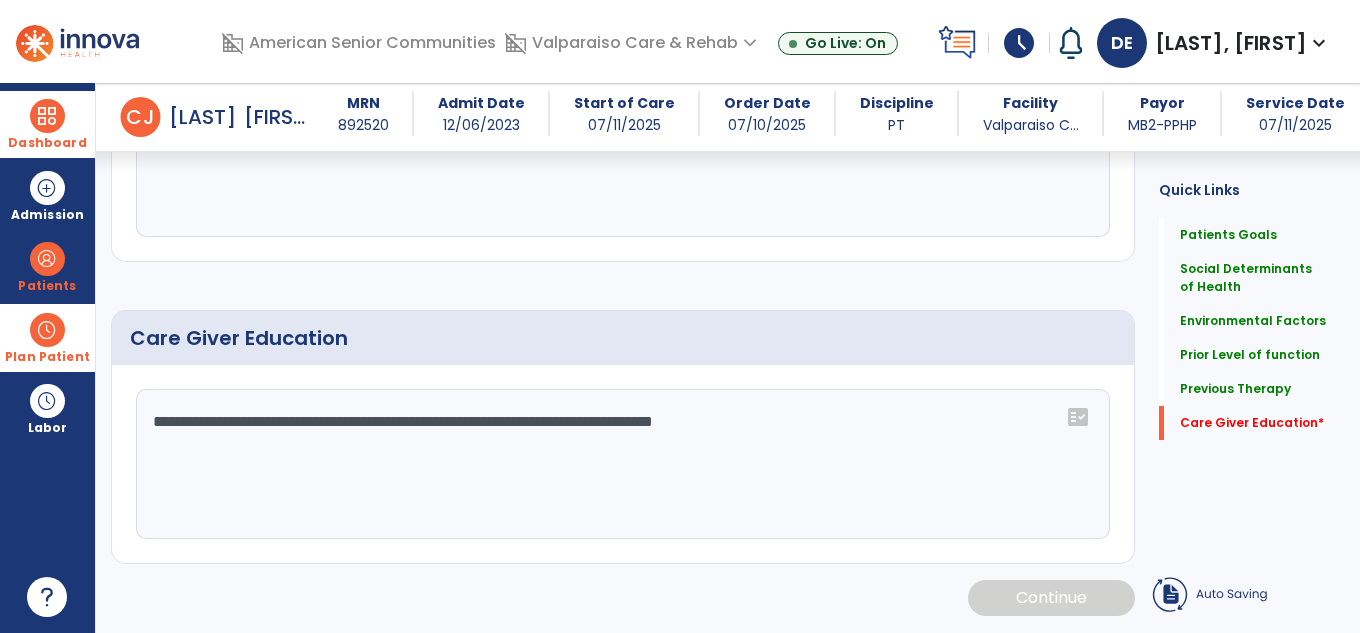 scroll, scrollTop: 1588, scrollLeft: 0, axis: vertical 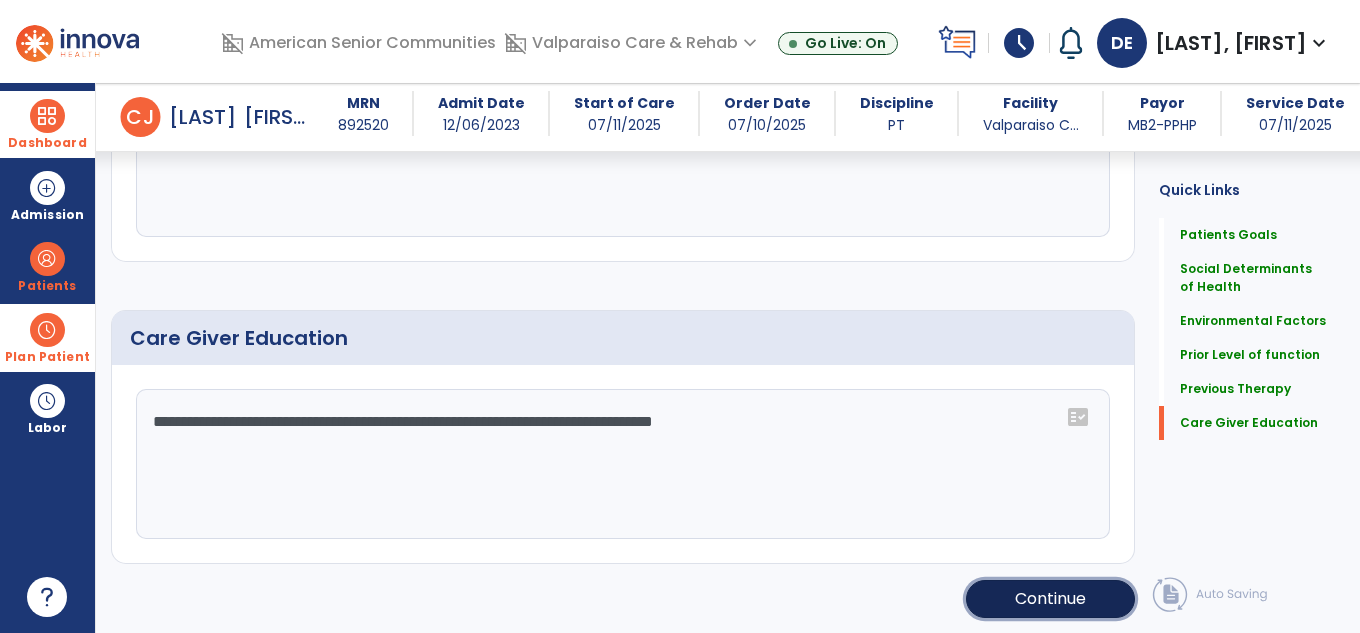 click on "Continue" 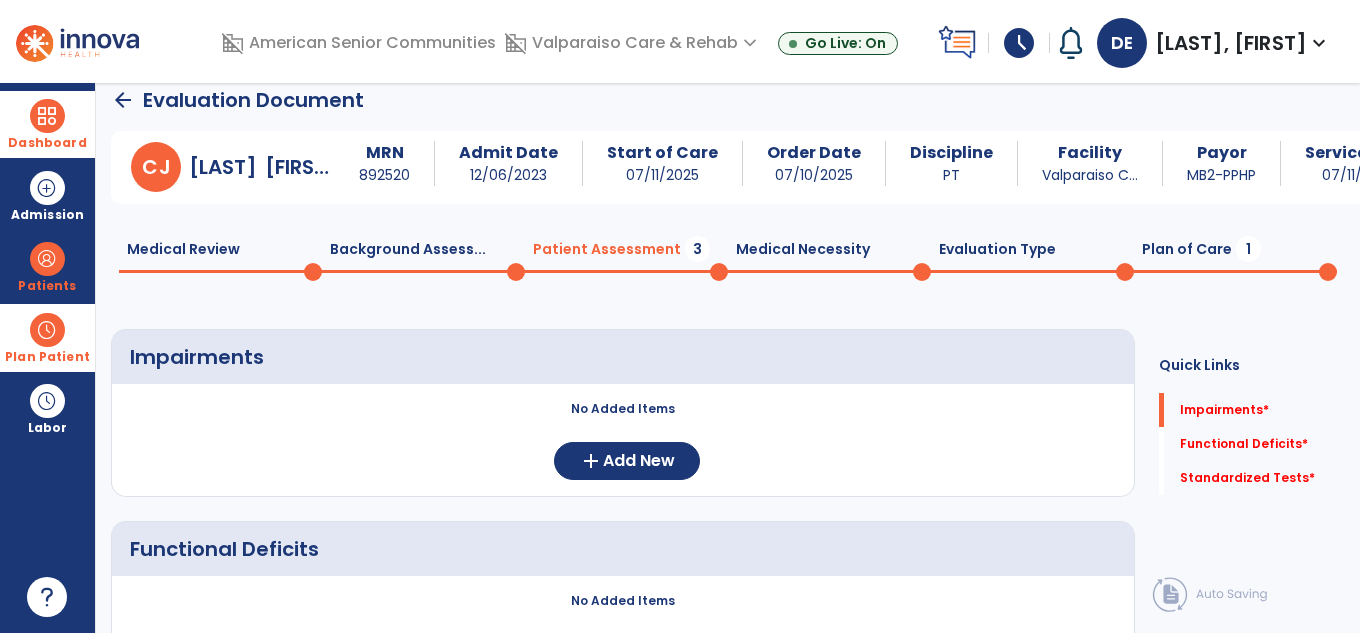 scroll, scrollTop: 0, scrollLeft: 0, axis: both 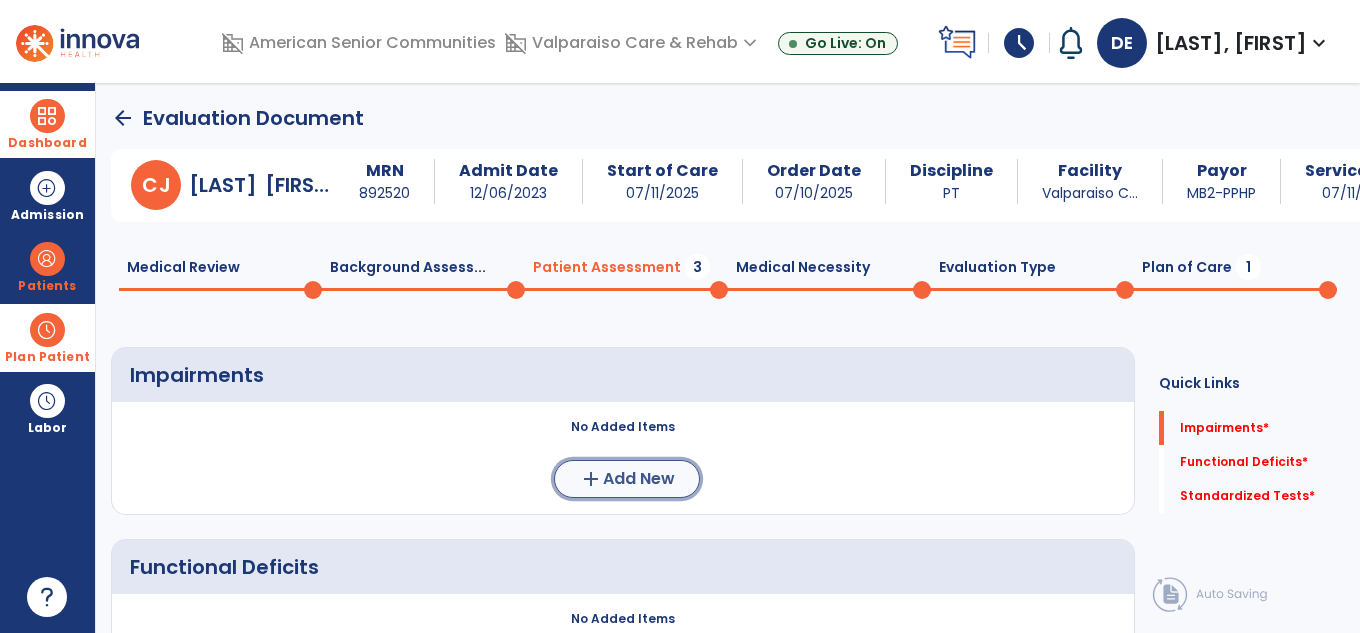 click on "add" 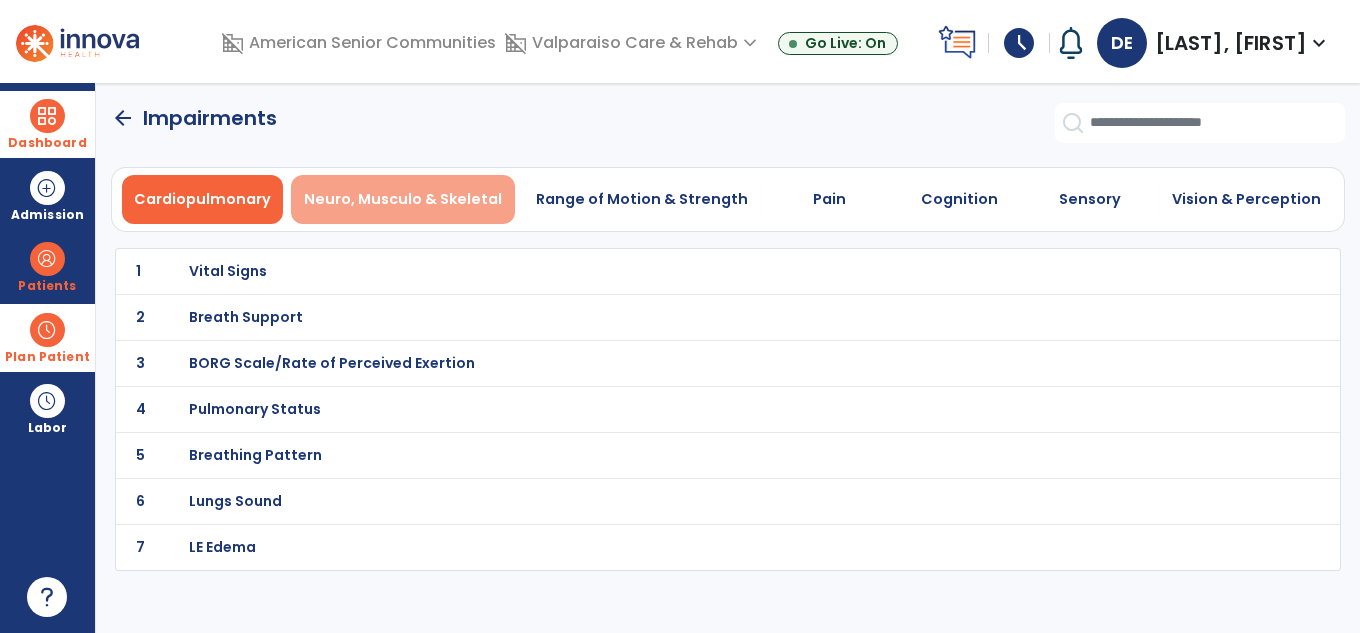 click on "Neuro, Musculo & Skeletal" at bounding box center [403, 199] 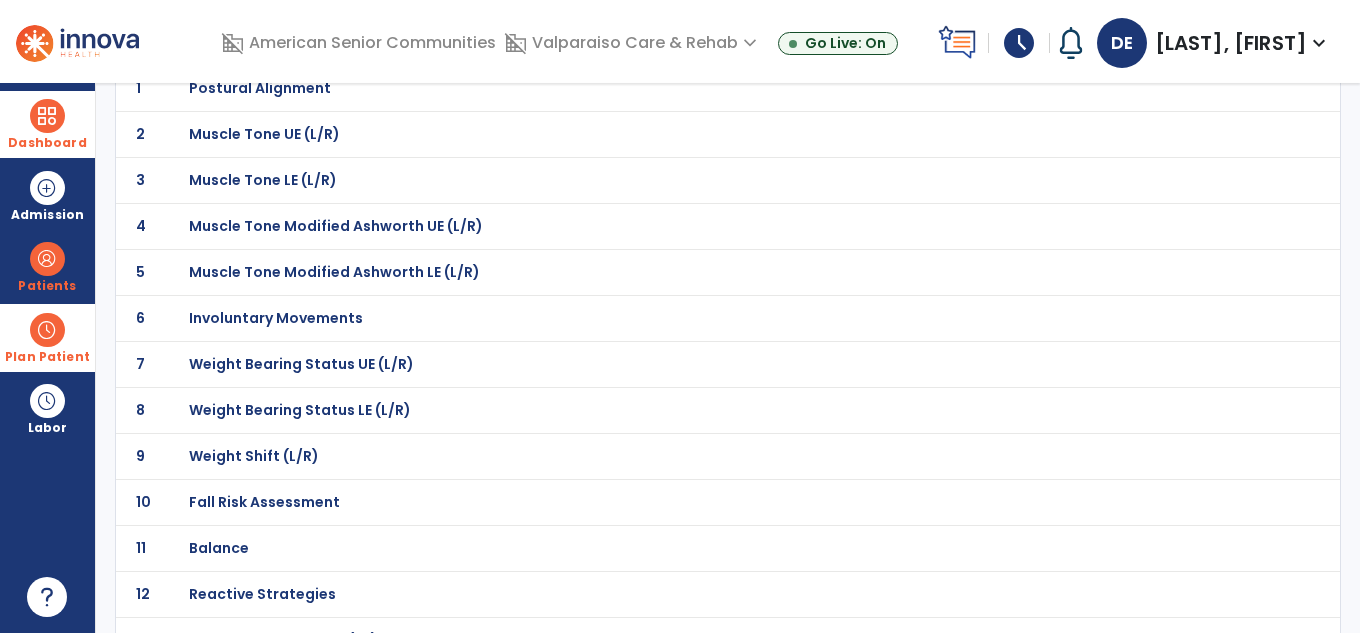 scroll, scrollTop: 200, scrollLeft: 0, axis: vertical 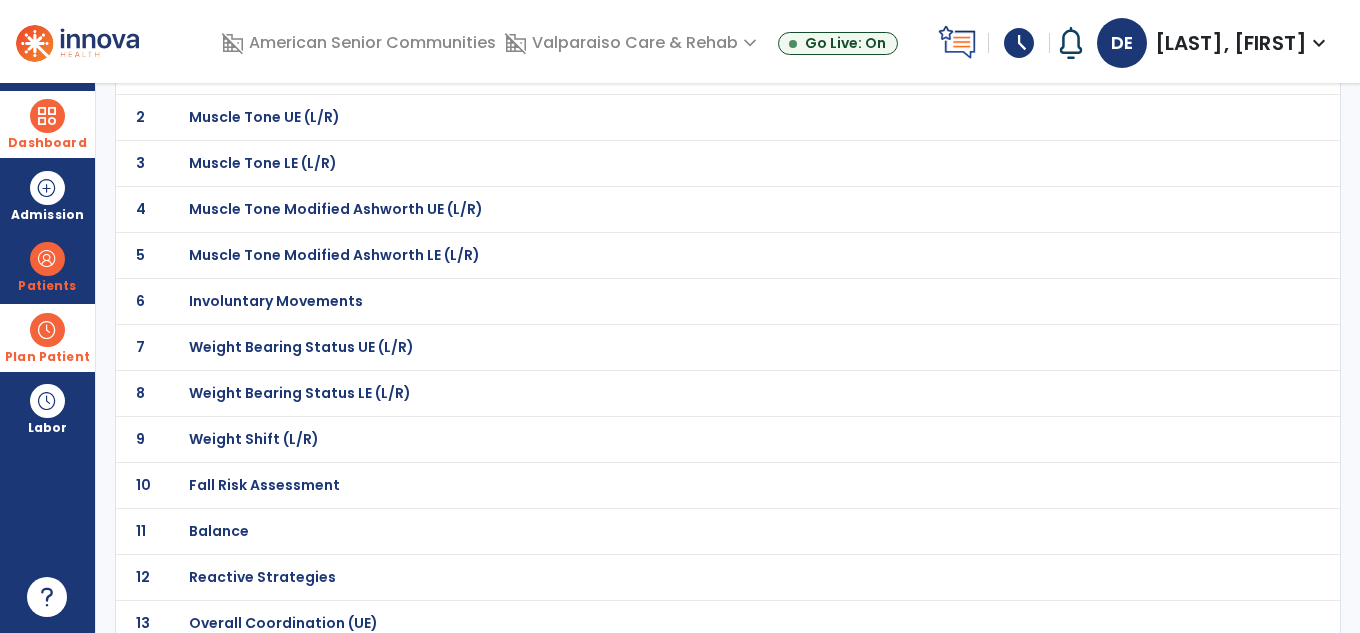 click on "11 Balance" 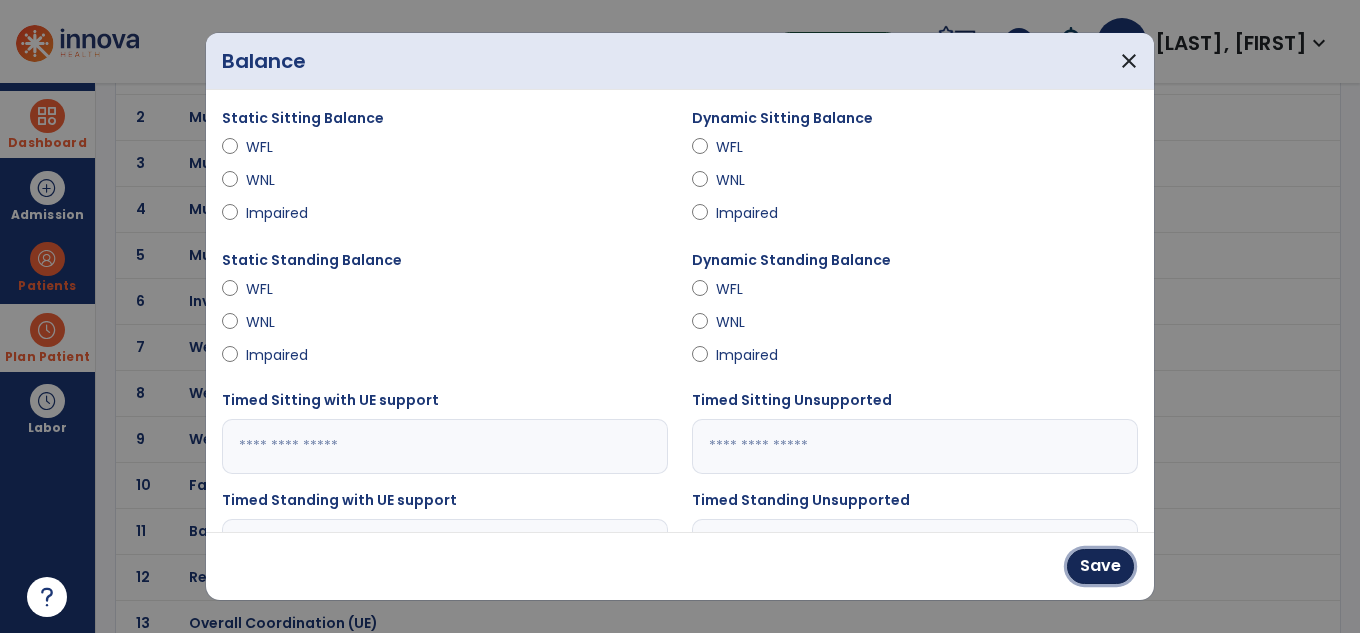 drag, startPoint x: 1103, startPoint y: 567, endPoint x: 868, endPoint y: 465, distance: 256.18158 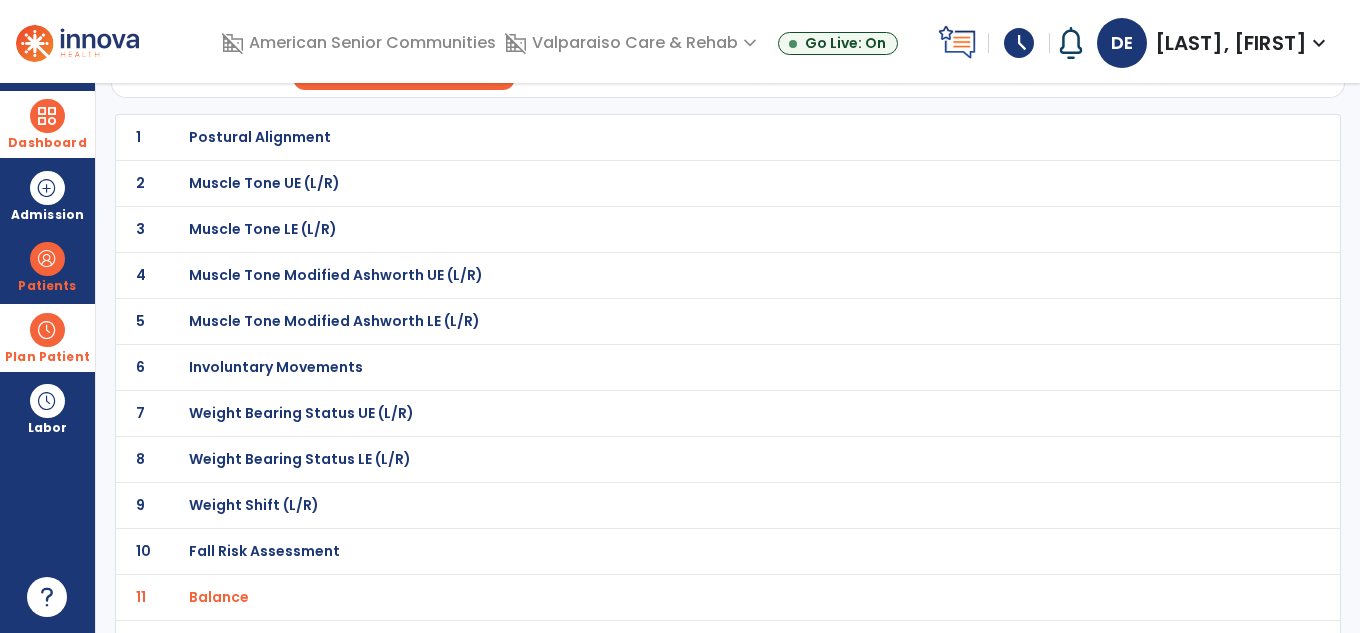 scroll, scrollTop: 0, scrollLeft: 0, axis: both 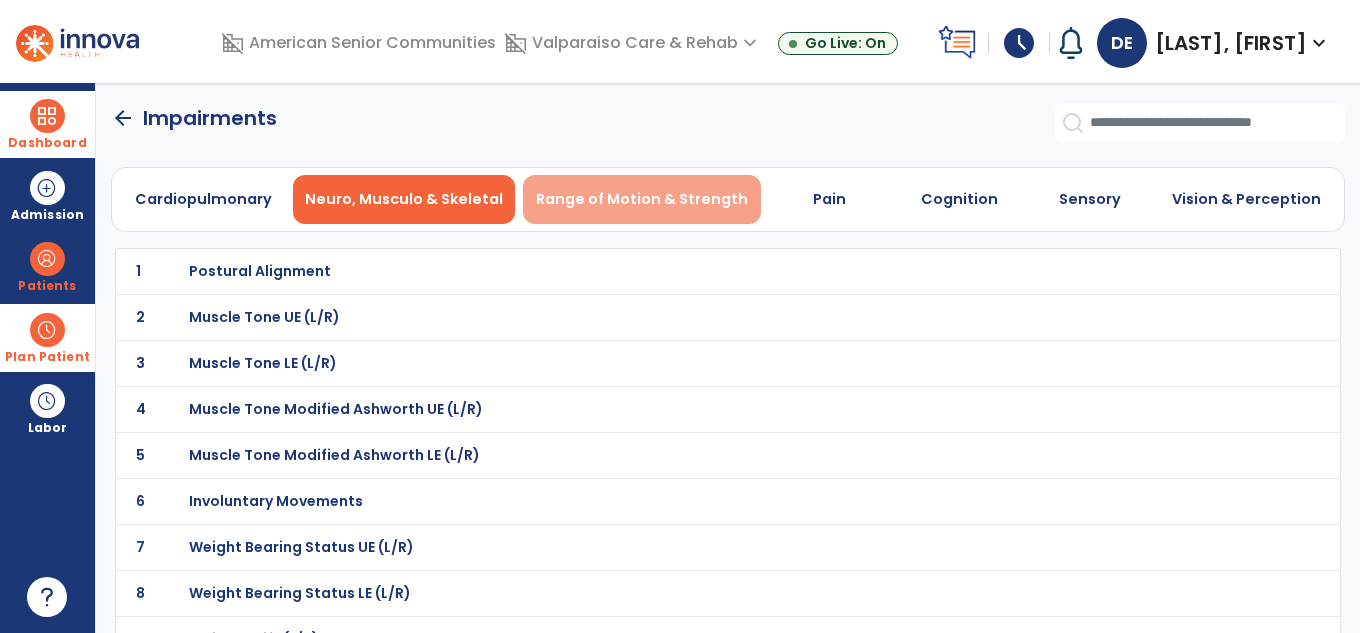 click on "Range of Motion & Strength" at bounding box center (642, 199) 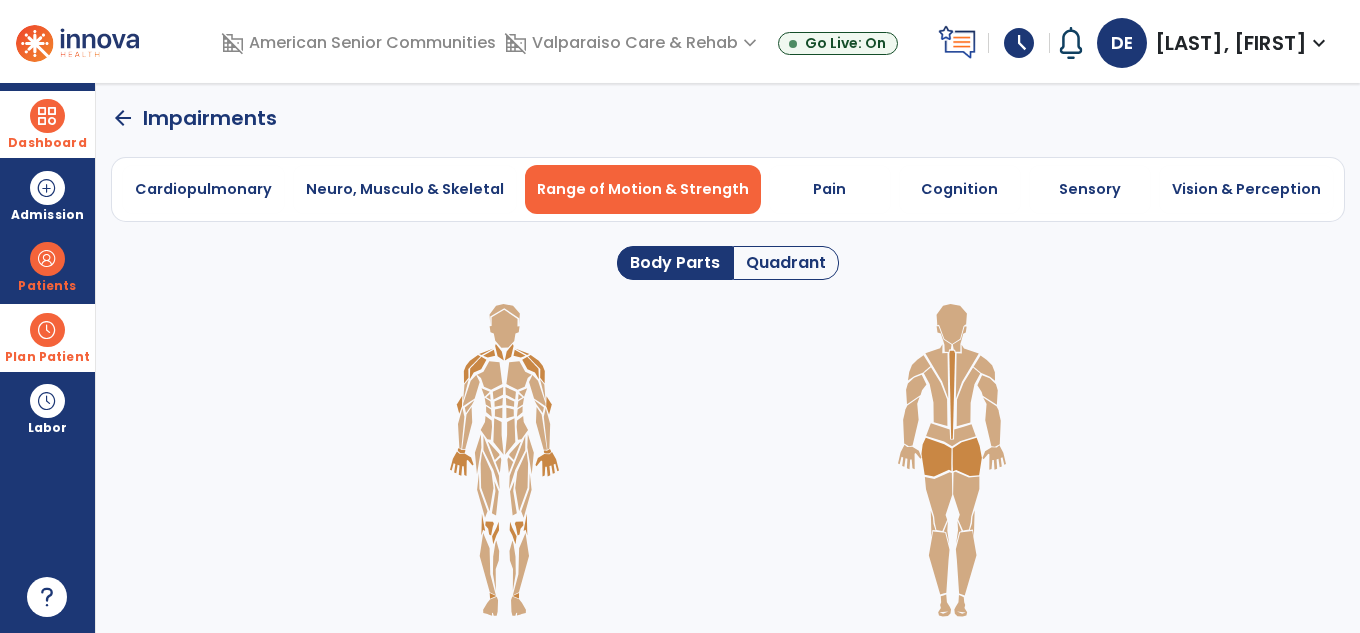 click on "Quadrant" 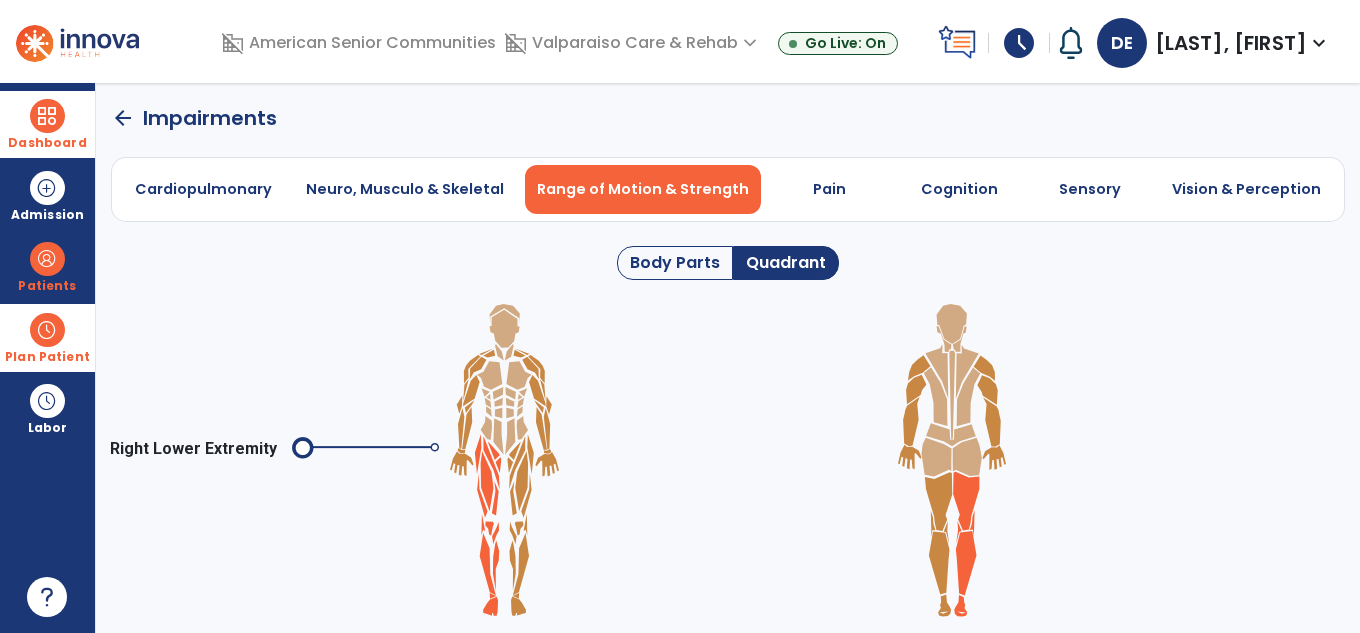 click 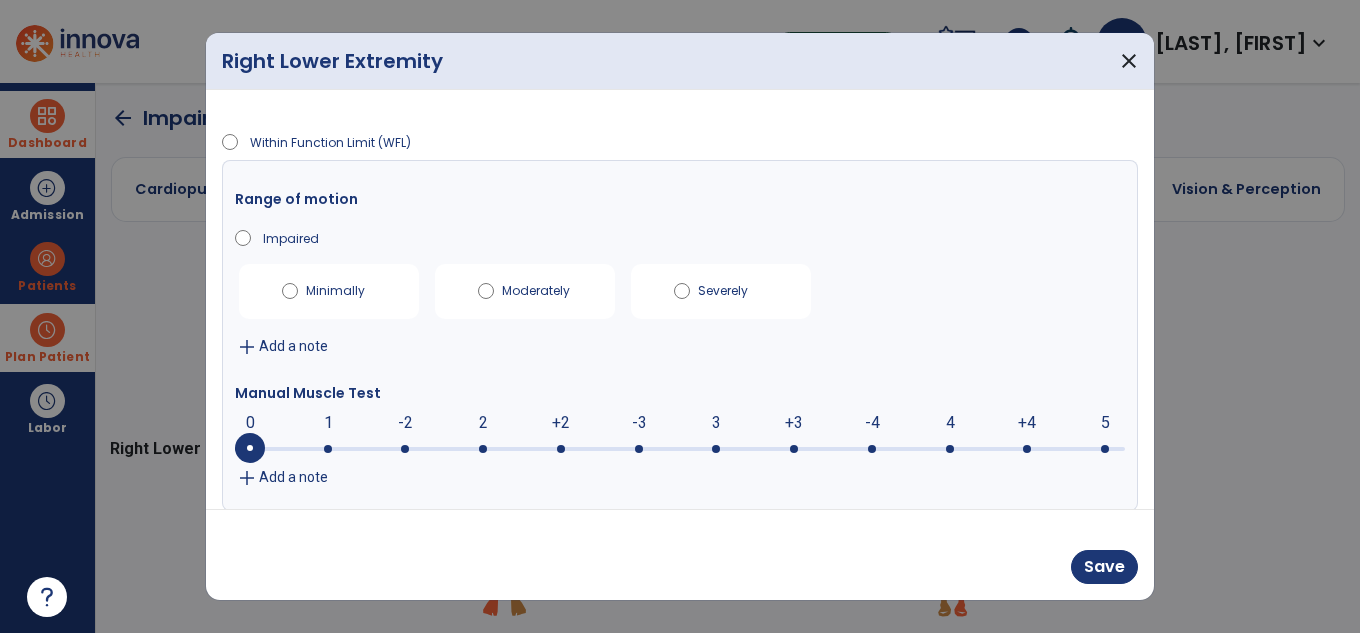 drag, startPoint x: 400, startPoint y: 441, endPoint x: 547, endPoint y: 473, distance: 150.44267 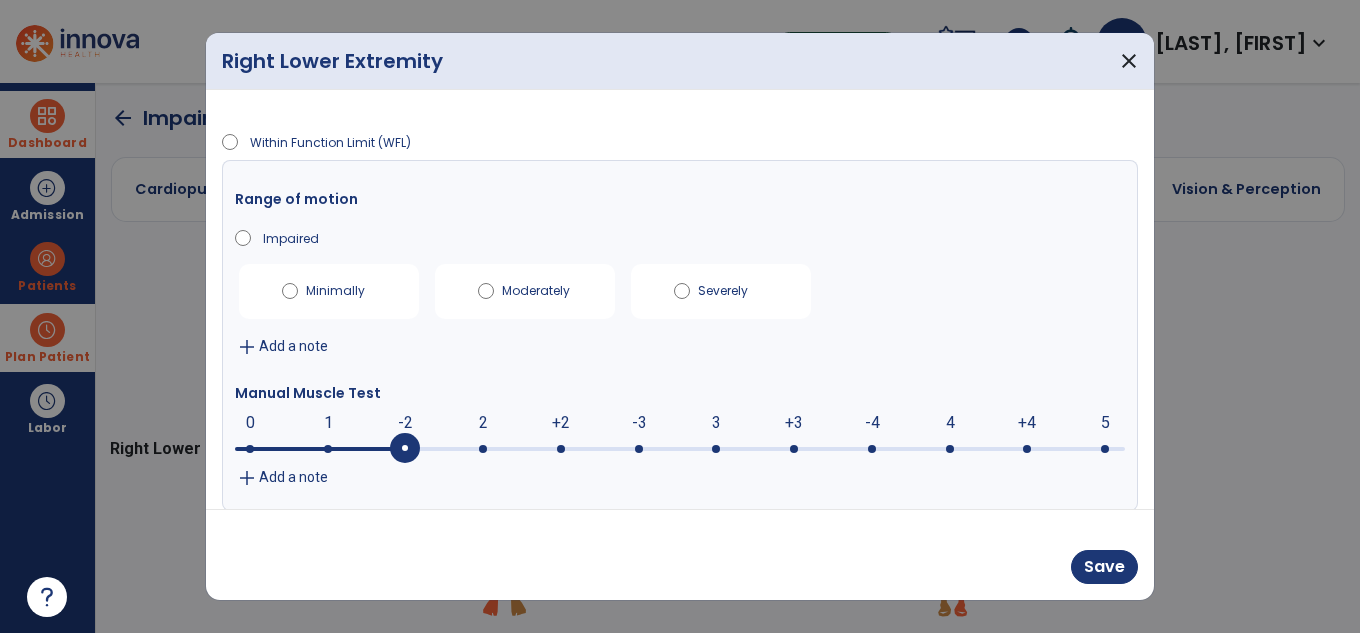 click on "Moderately" at bounding box center [537, 287] 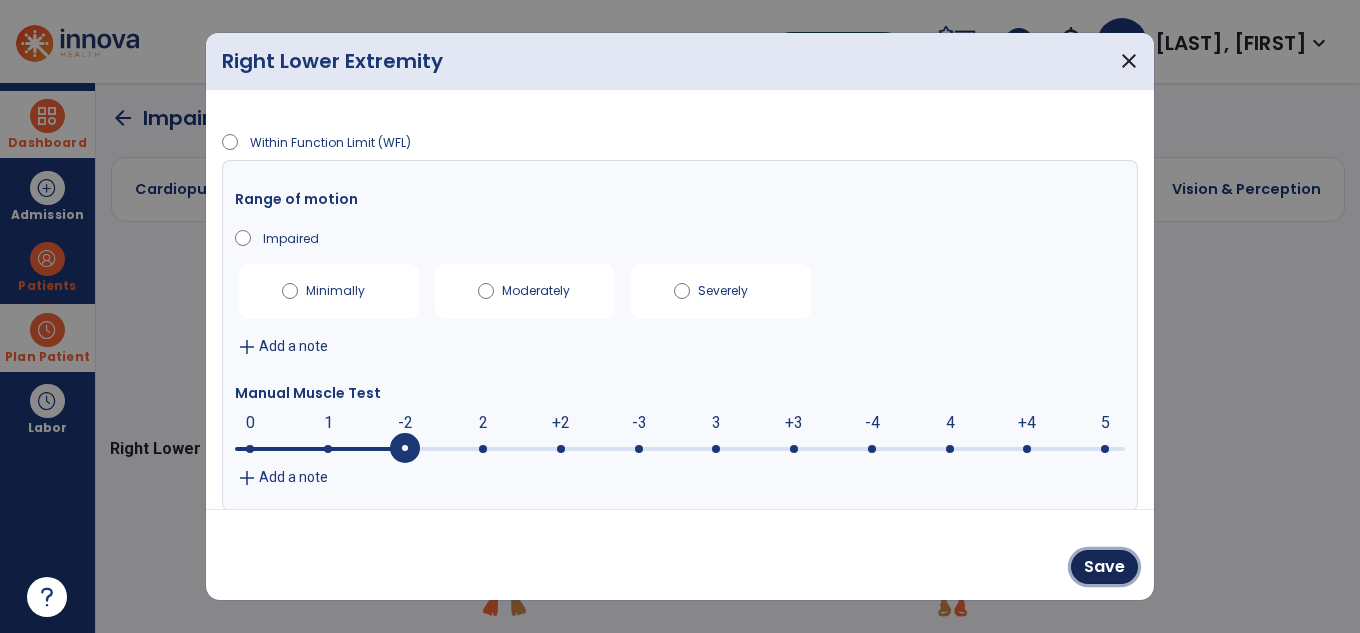 drag, startPoint x: 1084, startPoint y: 573, endPoint x: 960, endPoint y: 526, distance: 132.60844 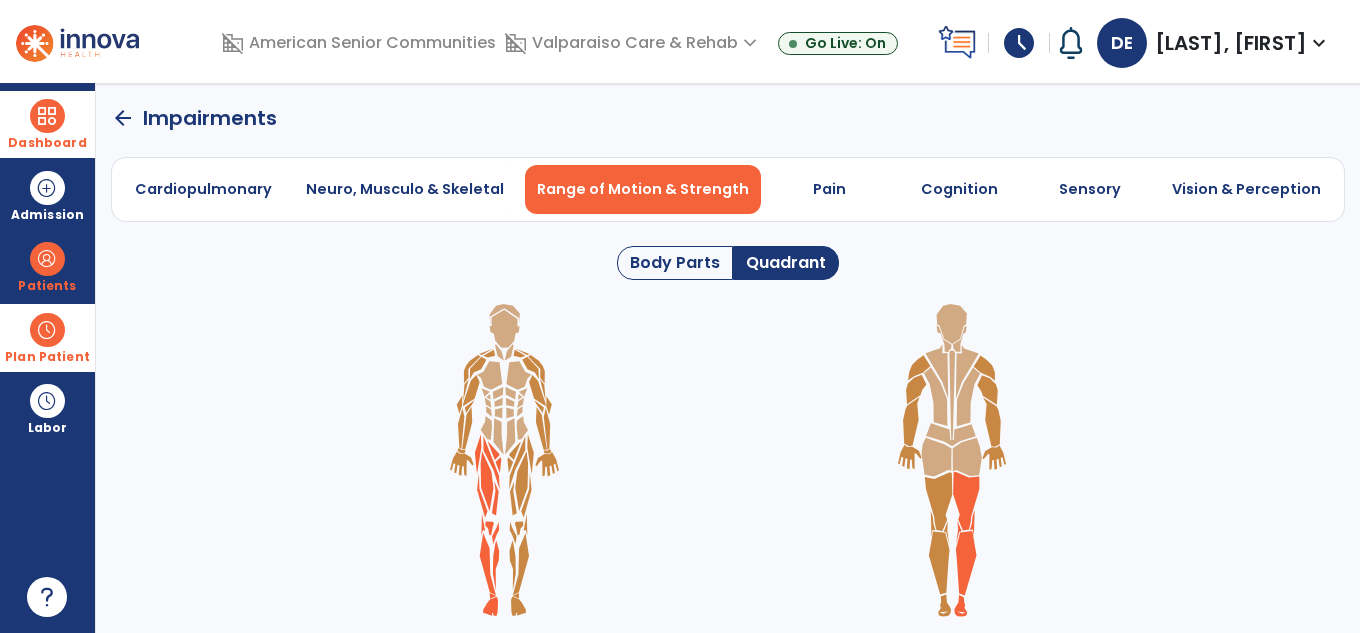 click 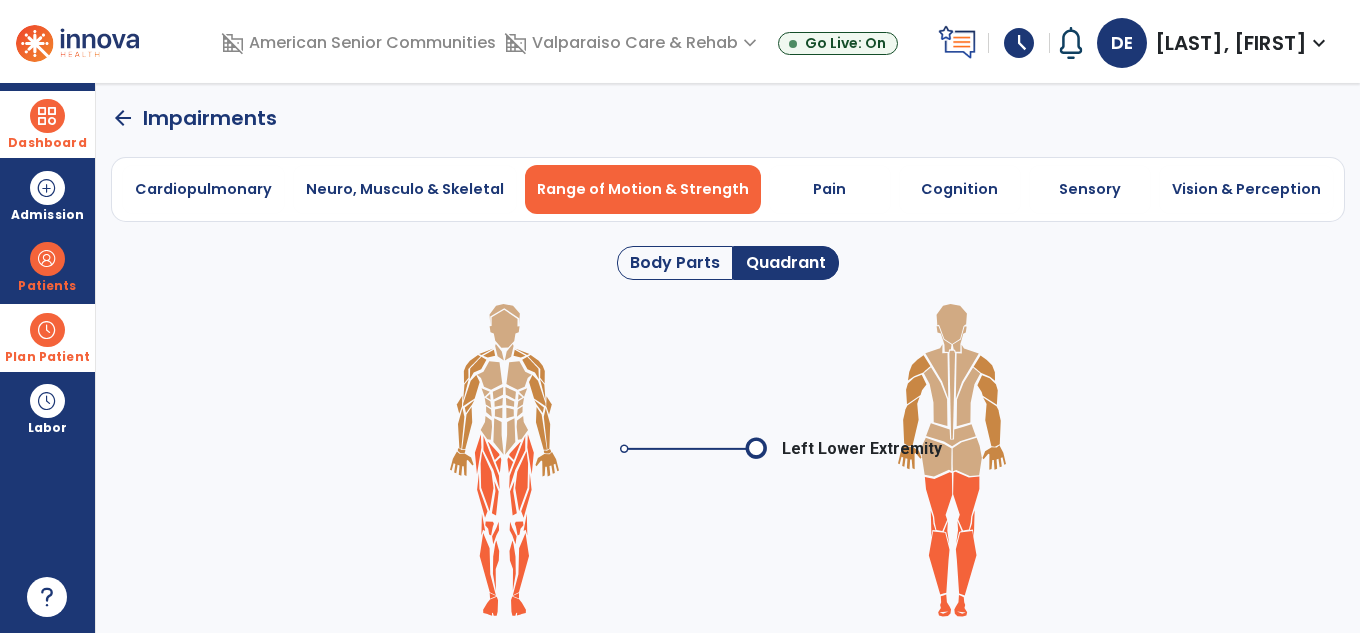 click 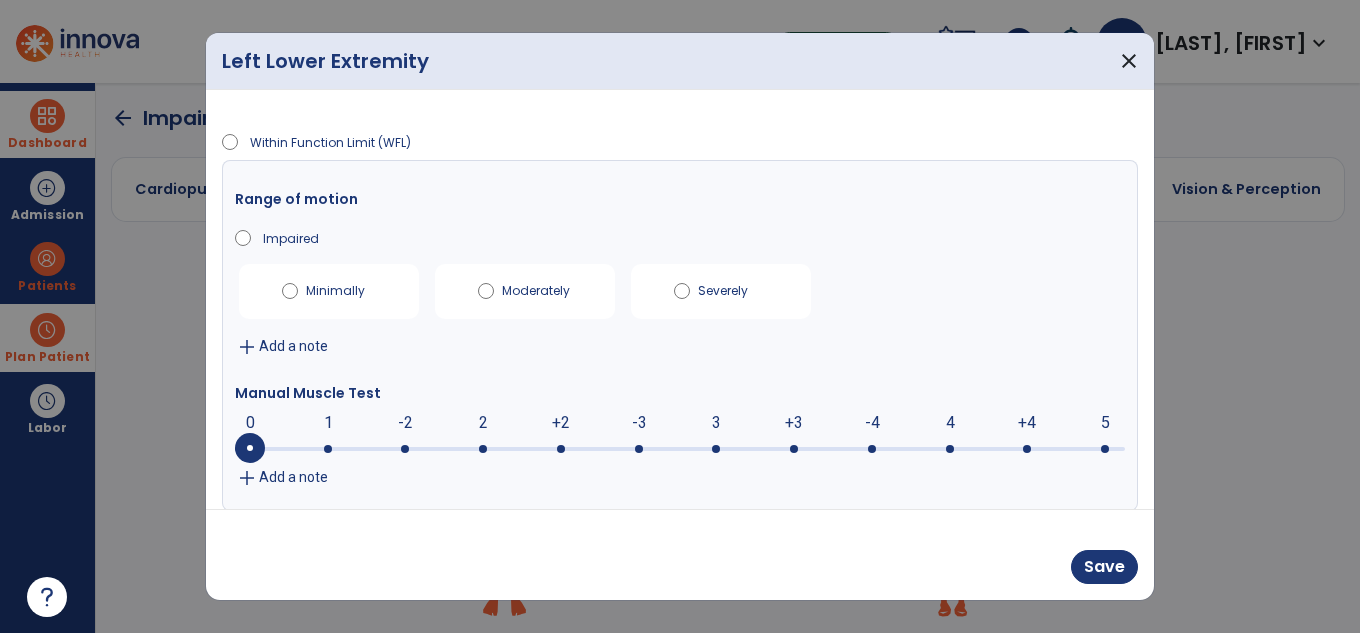 click at bounding box center (680, 447) 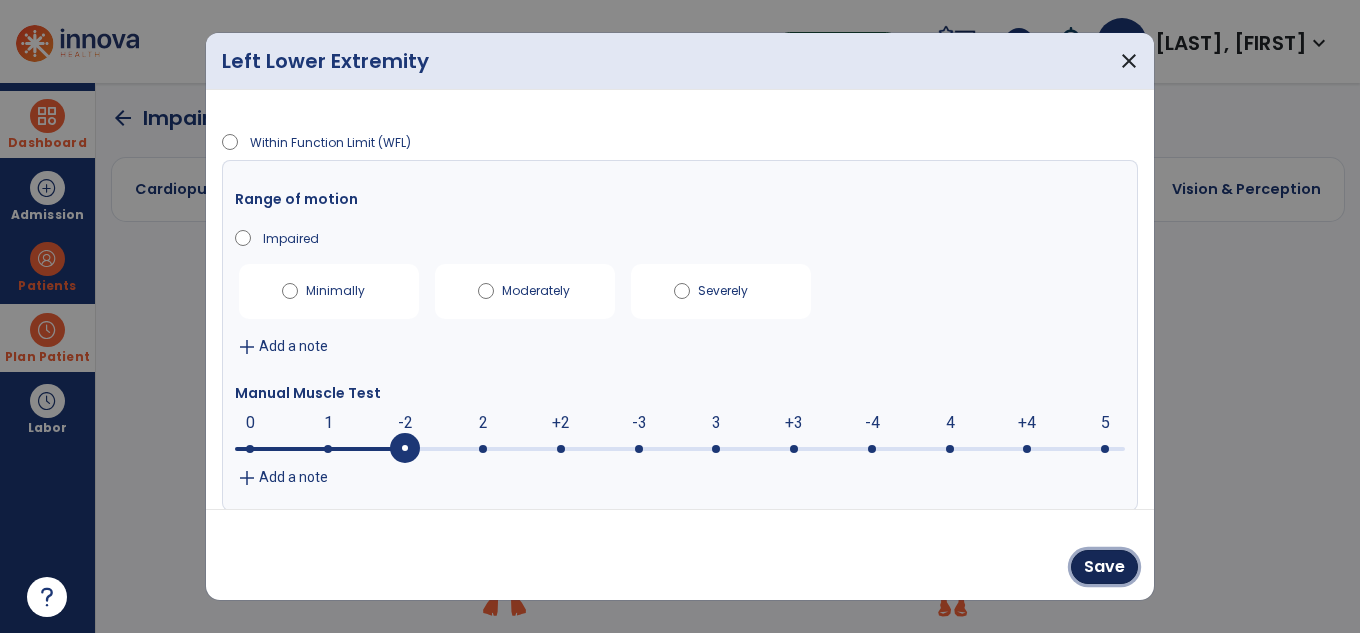 drag, startPoint x: 1115, startPoint y: 560, endPoint x: 949, endPoint y: 462, distance: 192.76929 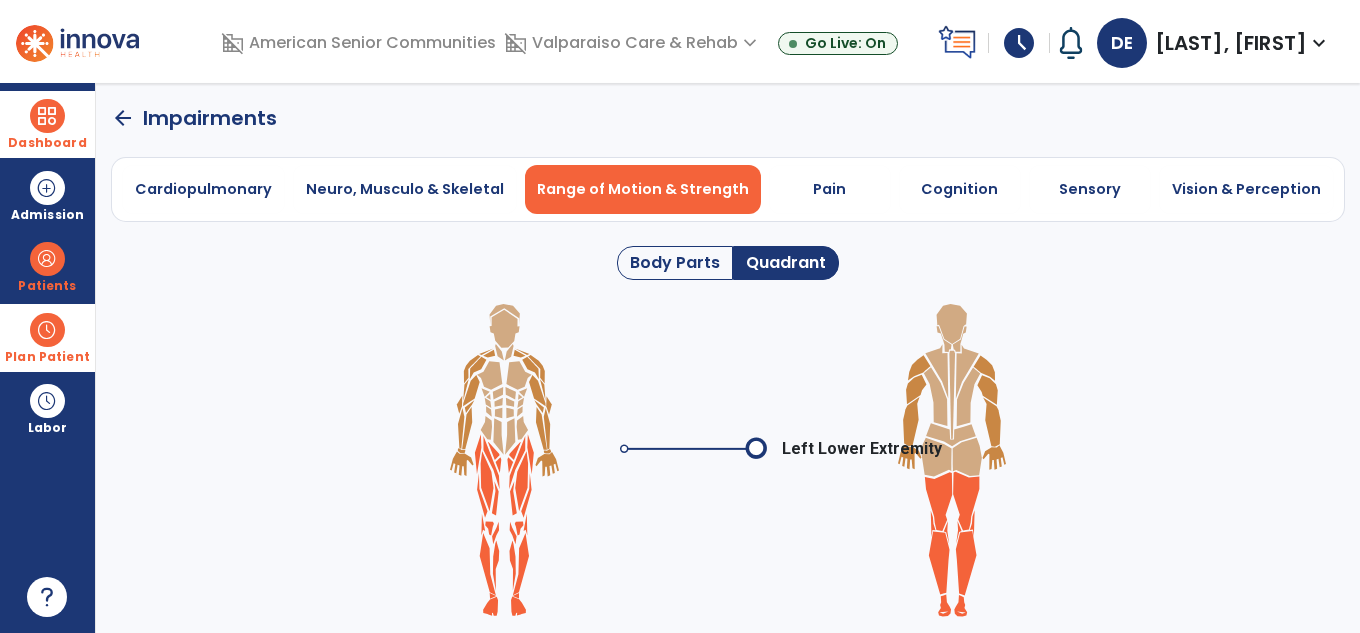 click on "arrow_back" 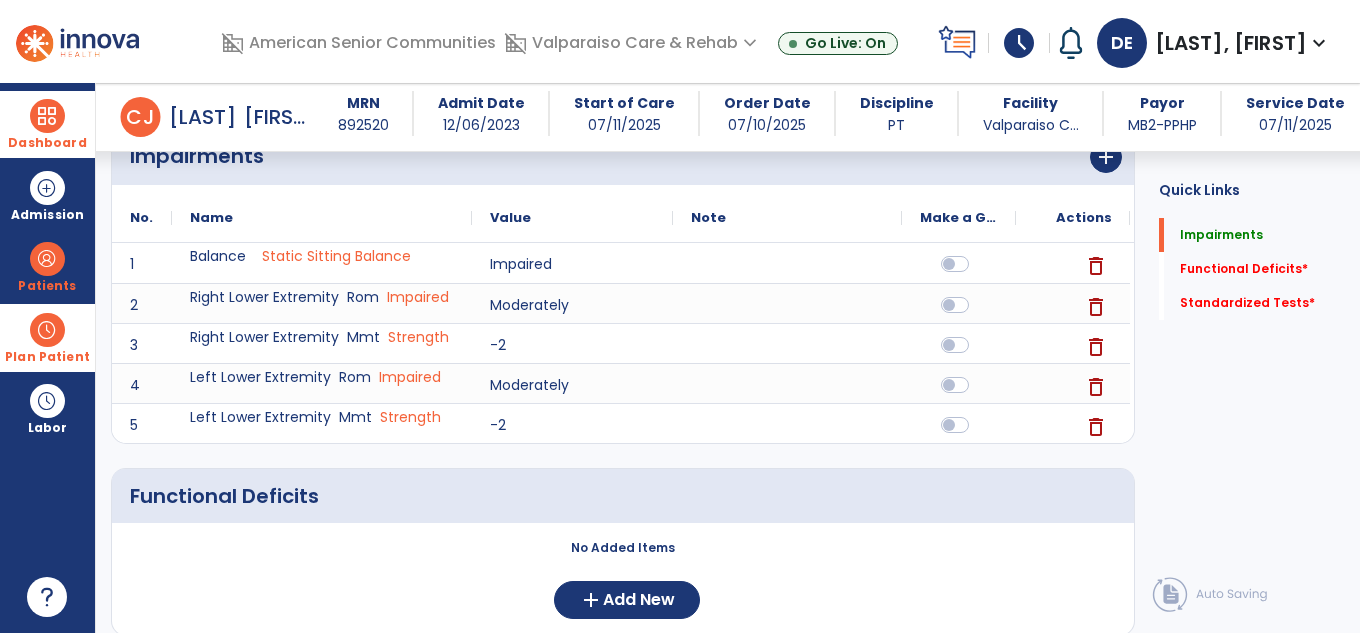 scroll, scrollTop: 465, scrollLeft: 0, axis: vertical 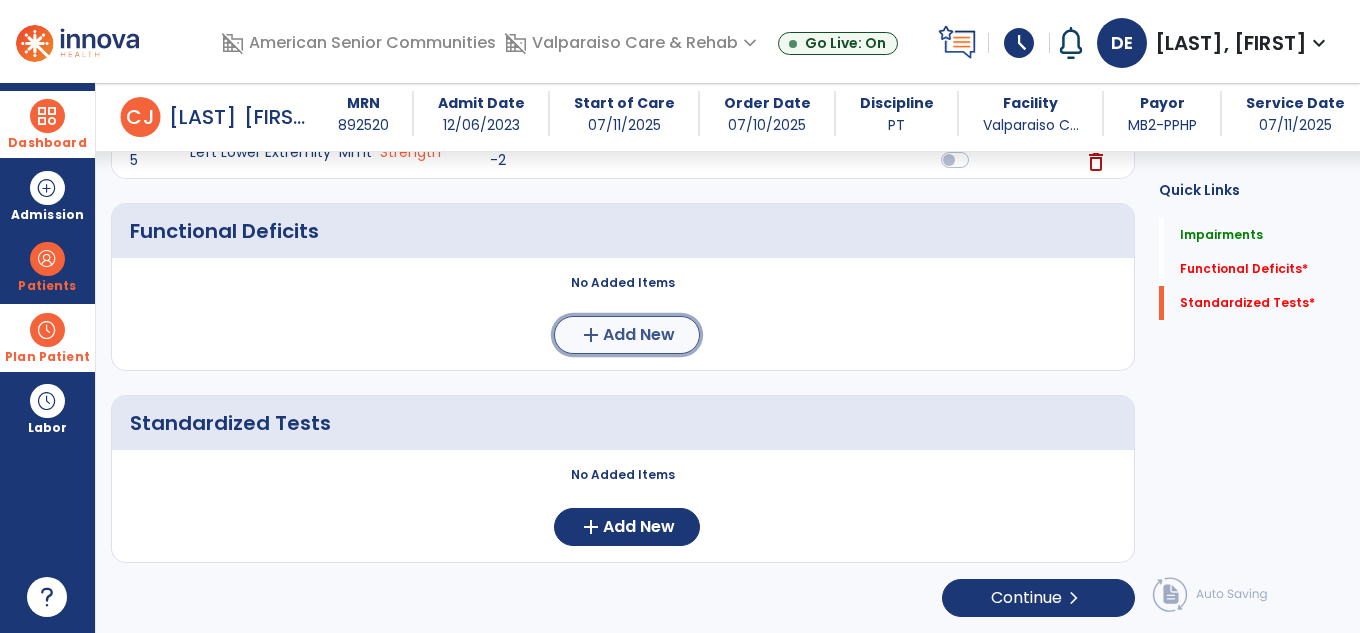 click on "Add New" 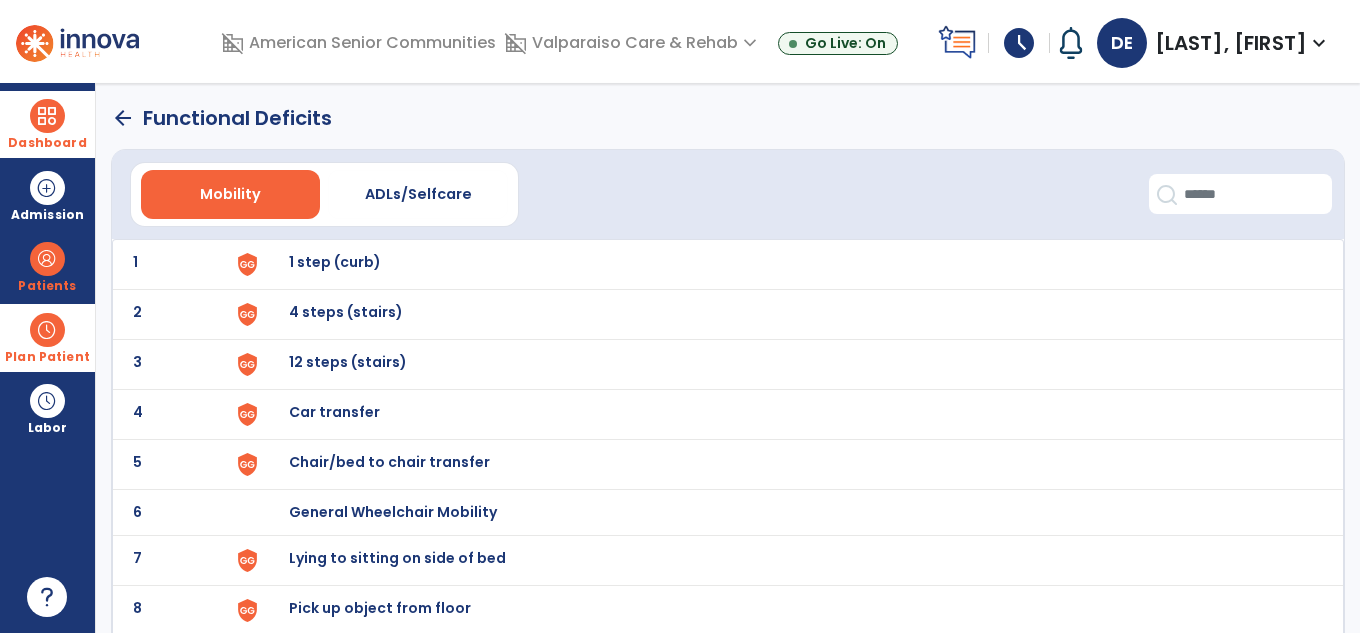 scroll, scrollTop: 100, scrollLeft: 0, axis: vertical 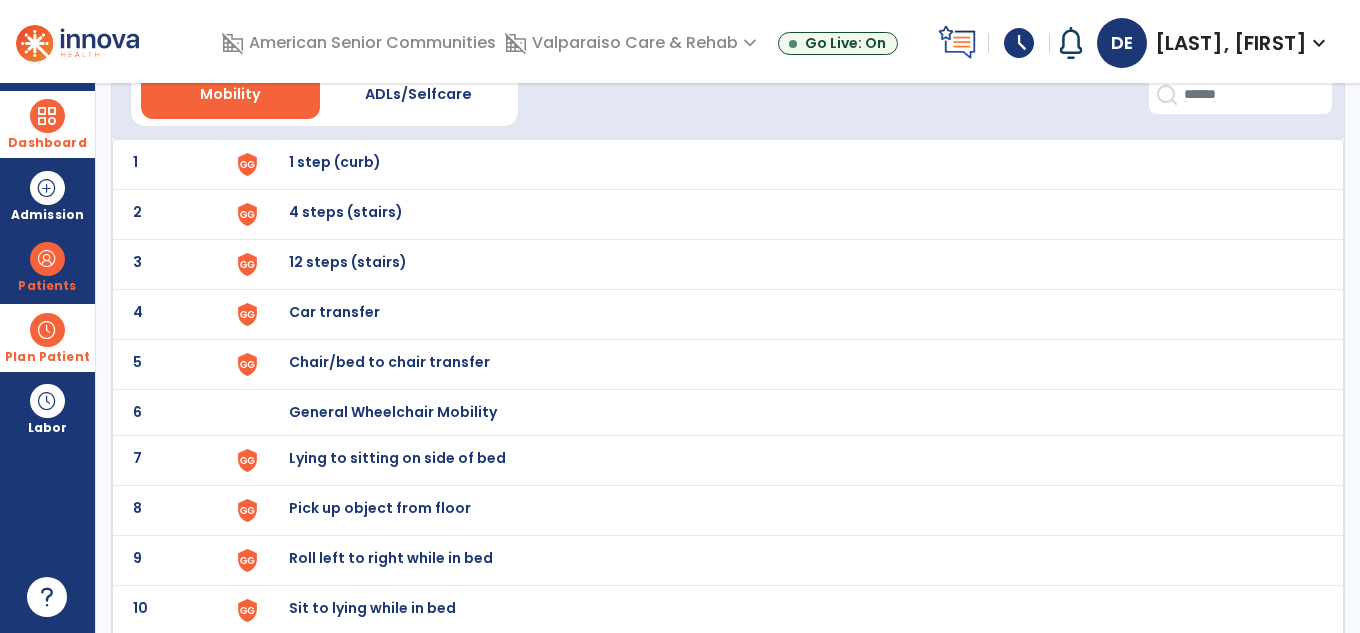 click on "Chair/bed to chair transfer" at bounding box center [786, 164] 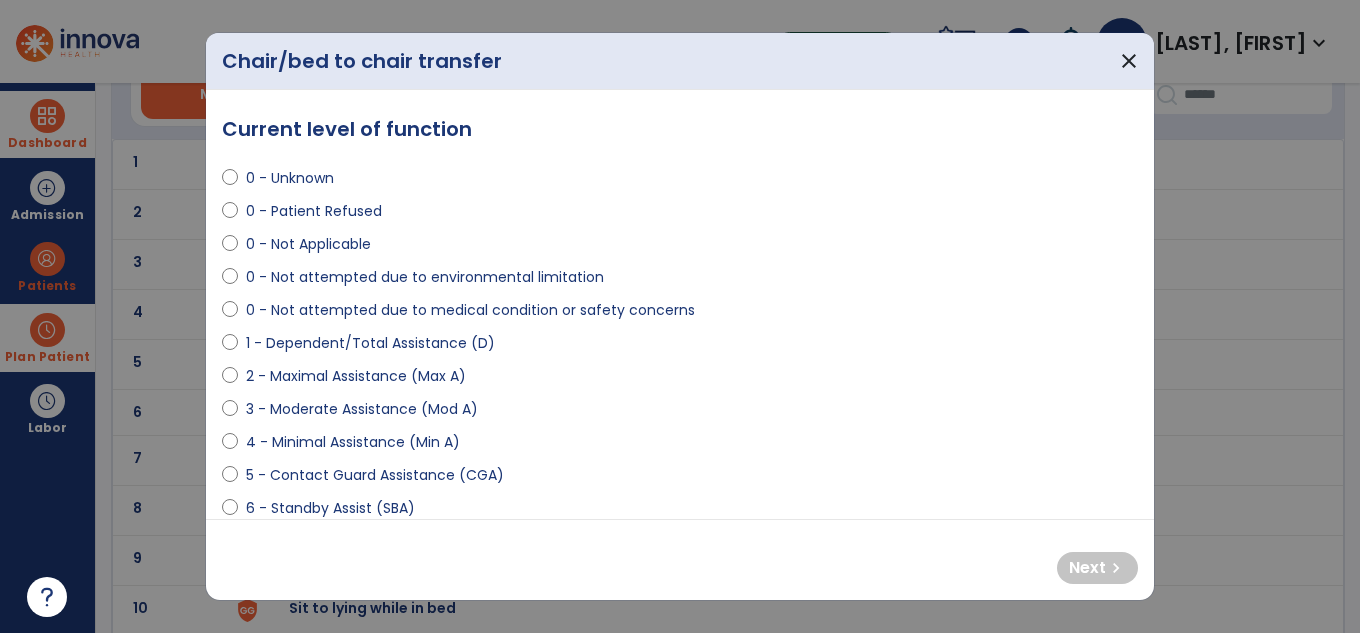 select on "**********" 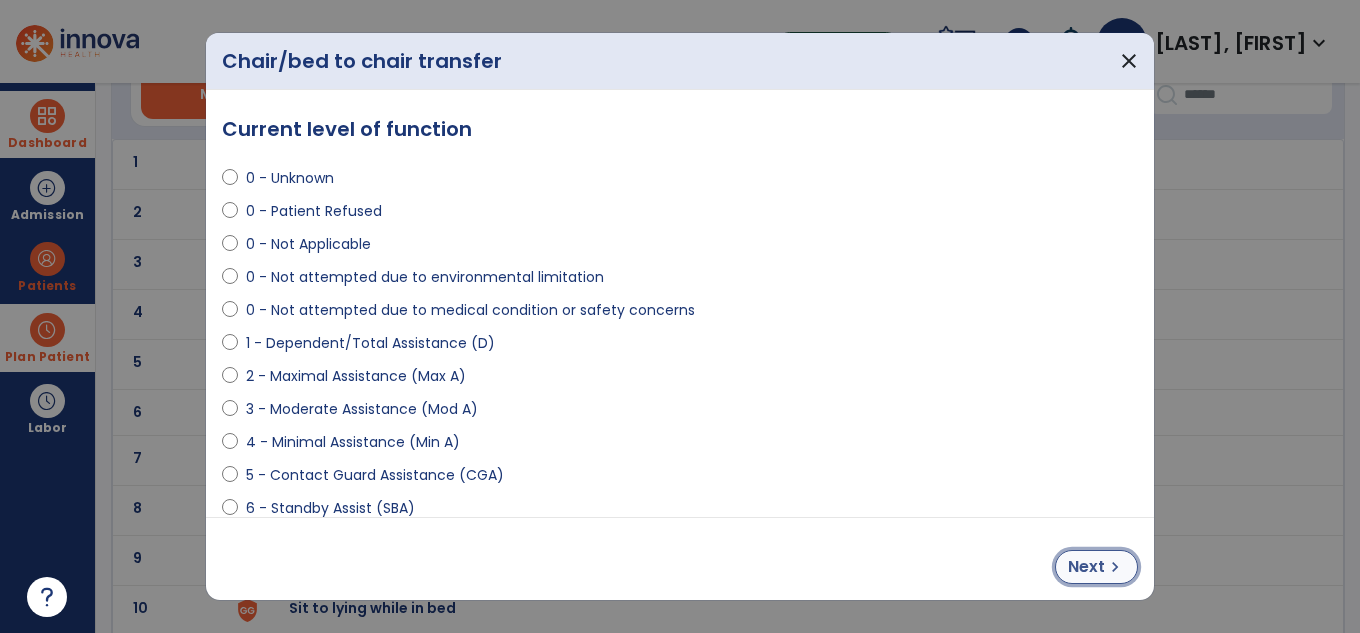 click on "Next" at bounding box center [1086, 567] 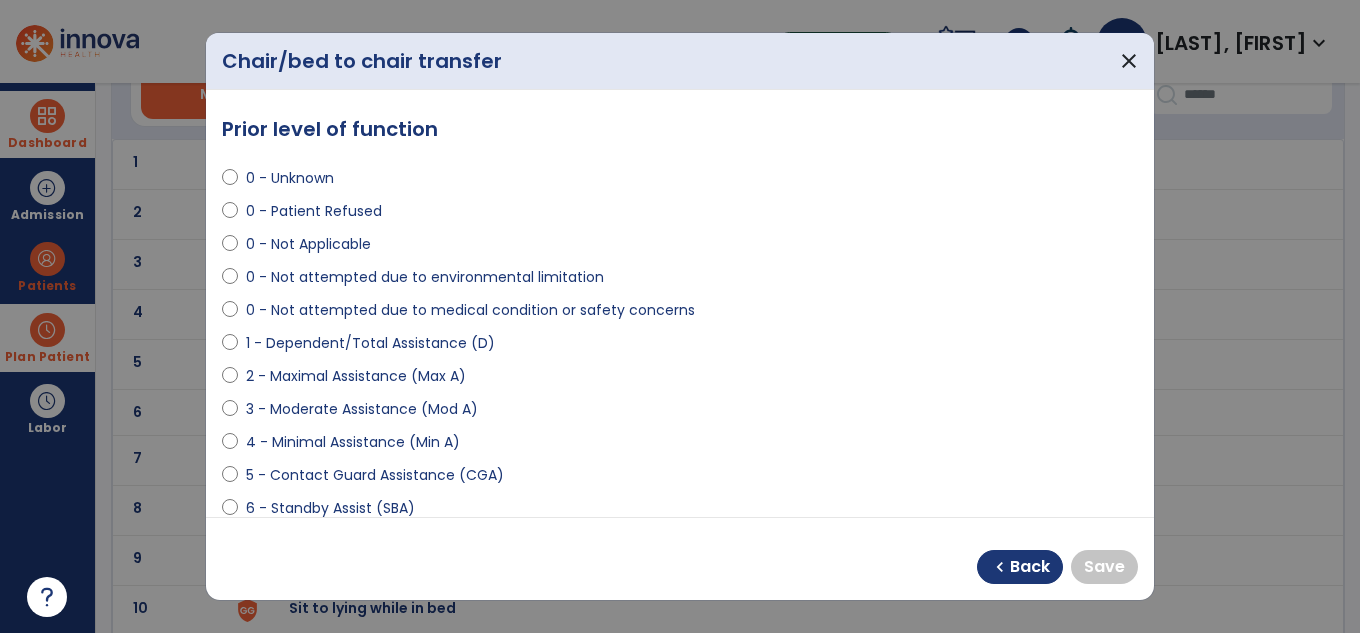 select on "**********" 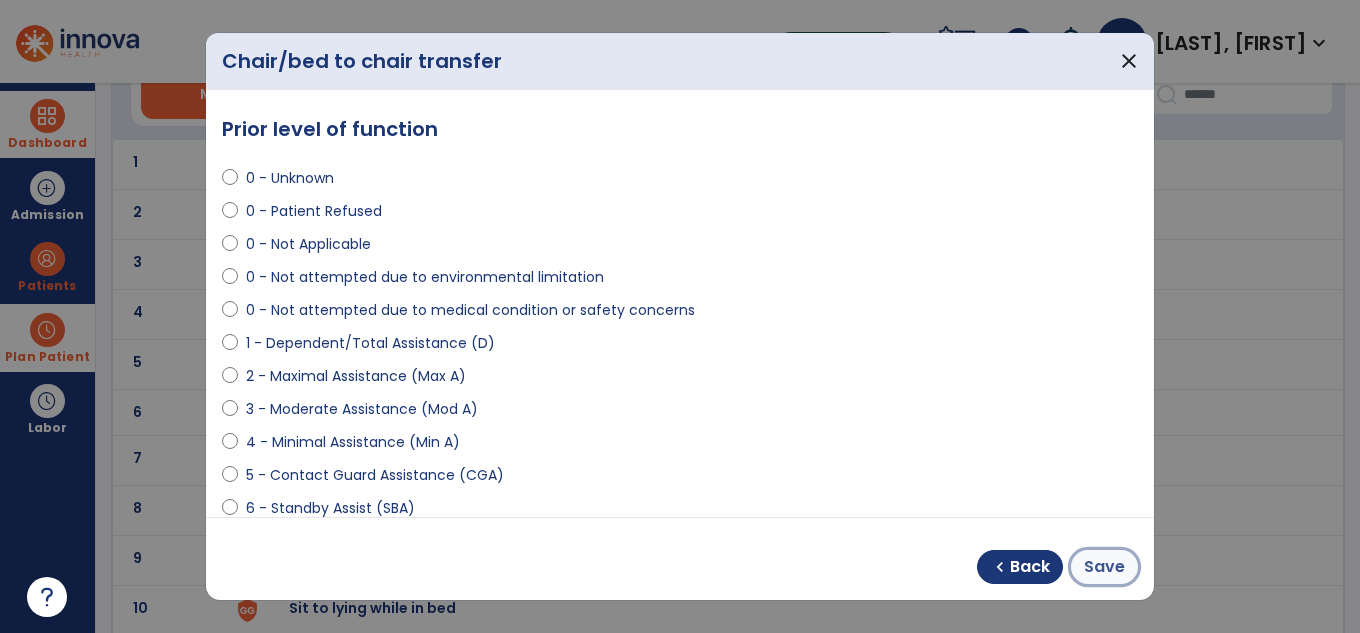 click on "Save" at bounding box center (1104, 567) 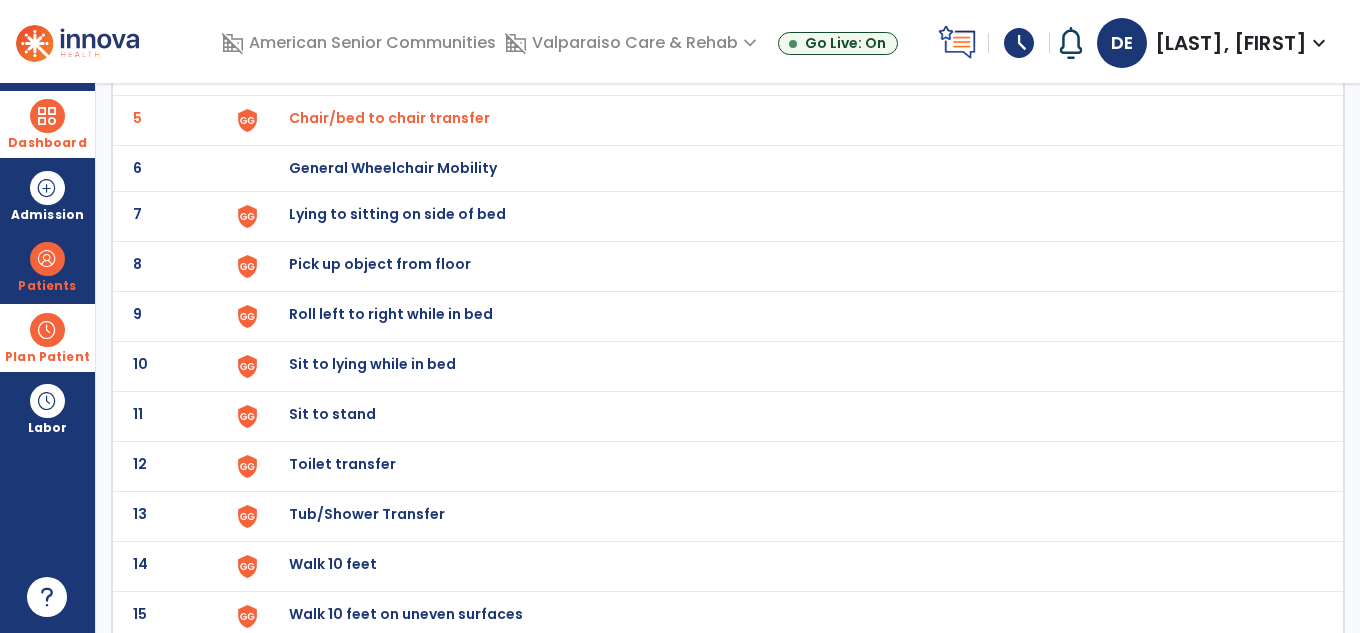 scroll, scrollTop: 400, scrollLeft: 0, axis: vertical 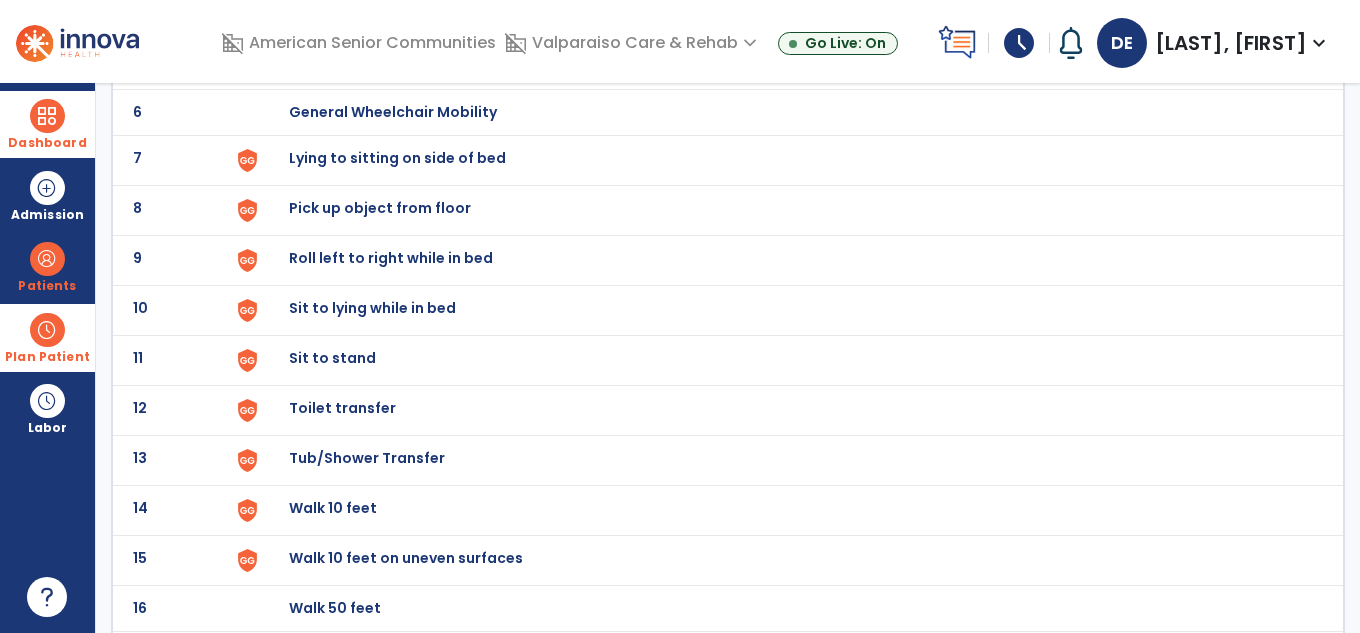 click on "12 Toilet transfer" 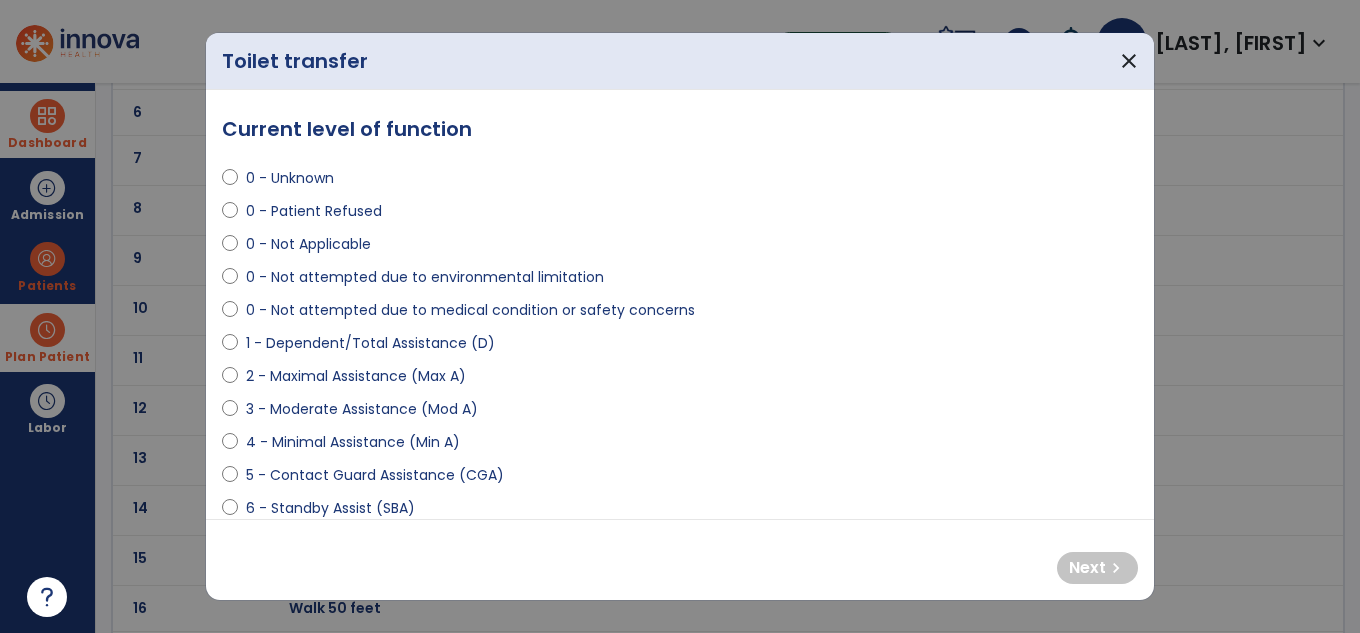 select on "**********" 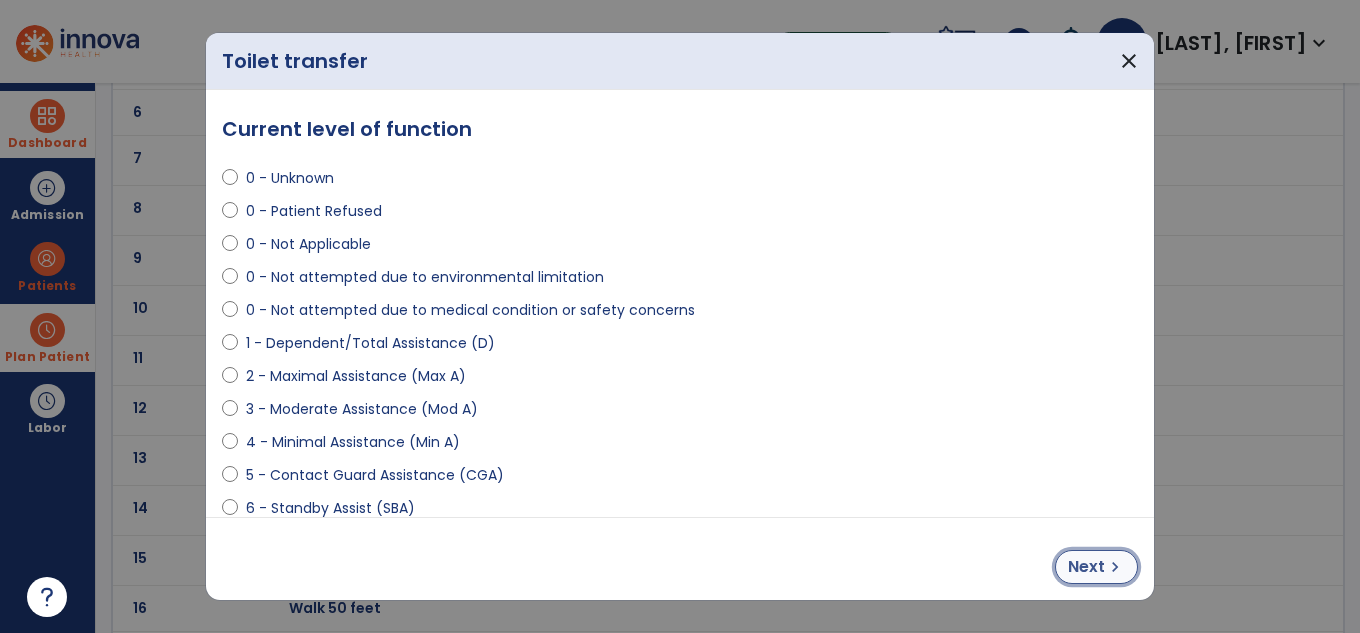 click on "Next  chevron_right" at bounding box center (1096, 567) 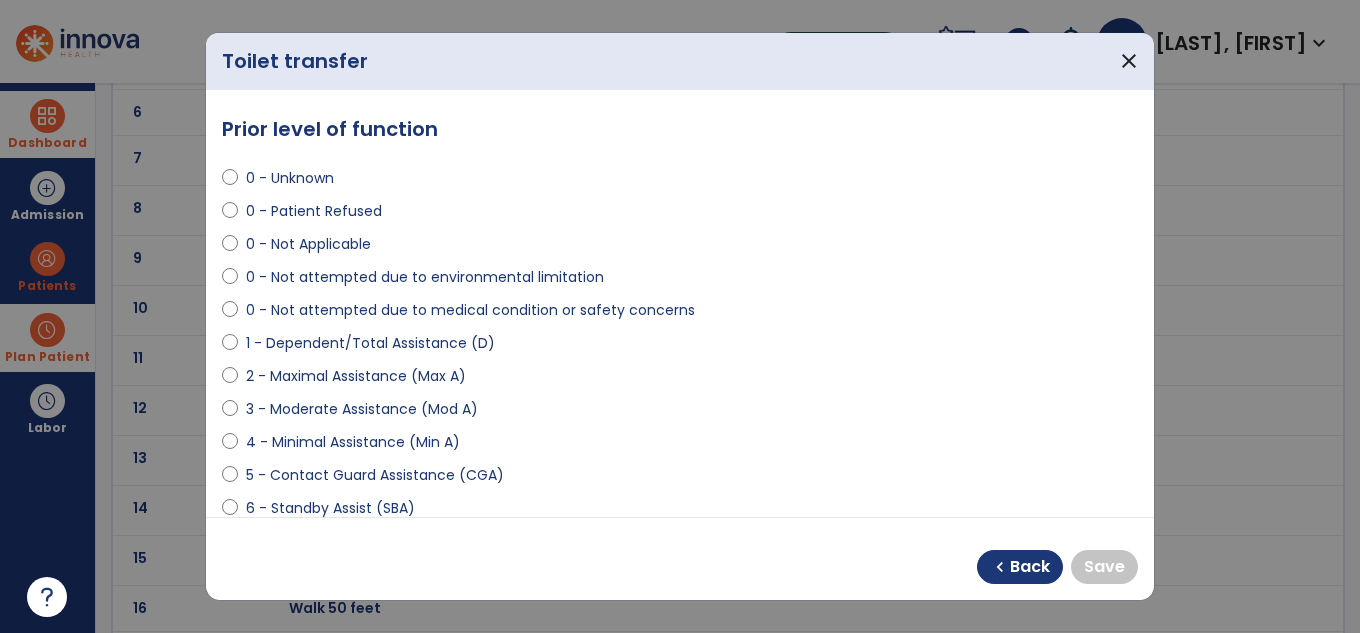 click on "1 - Dependent/Total Assistance (D)" at bounding box center [680, 347] 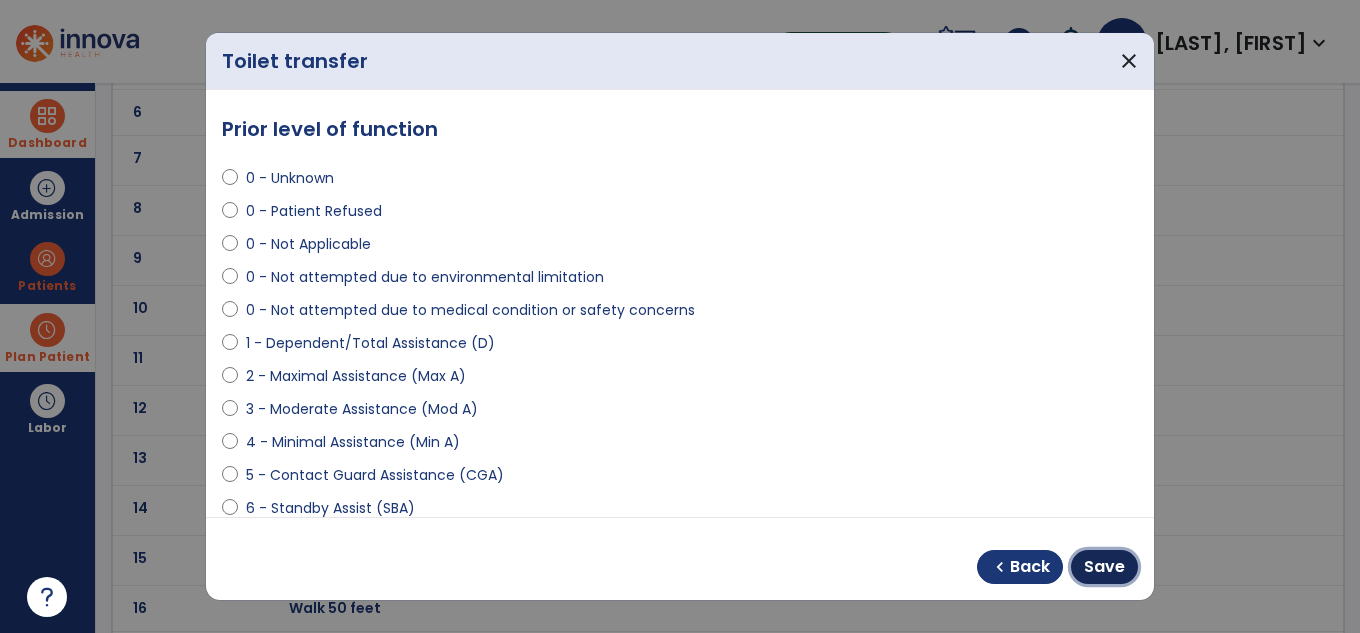 click on "Save" at bounding box center [1104, 567] 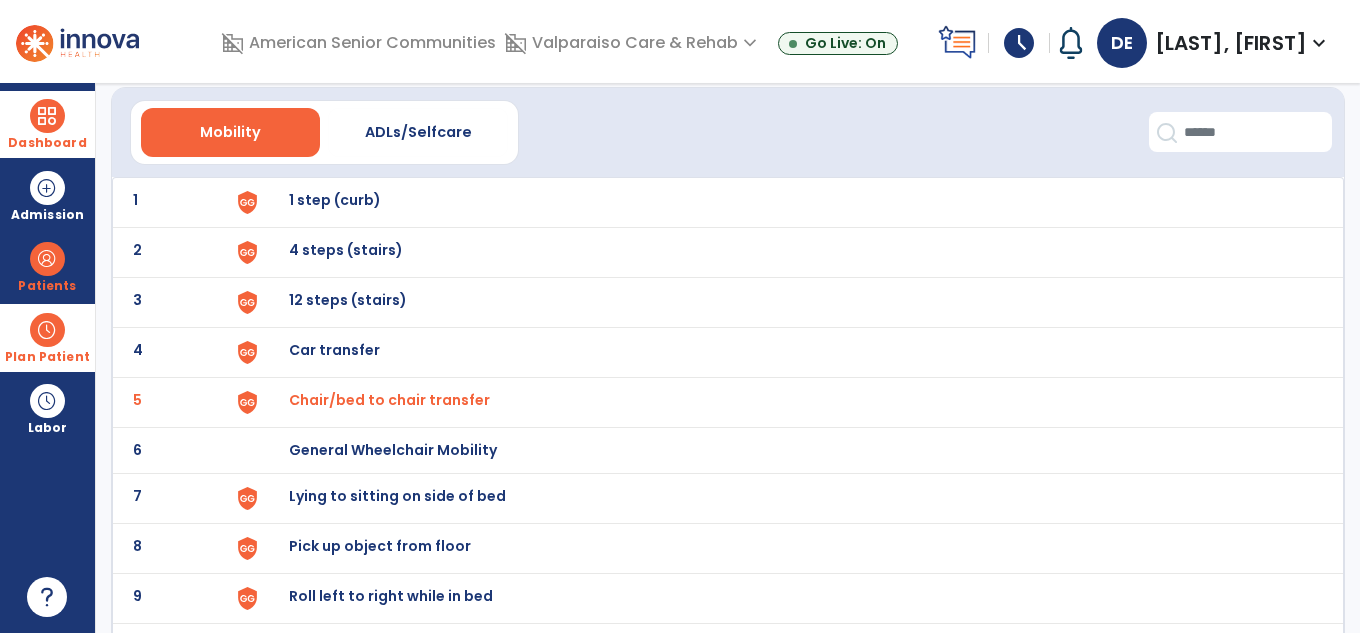 scroll, scrollTop: 0, scrollLeft: 0, axis: both 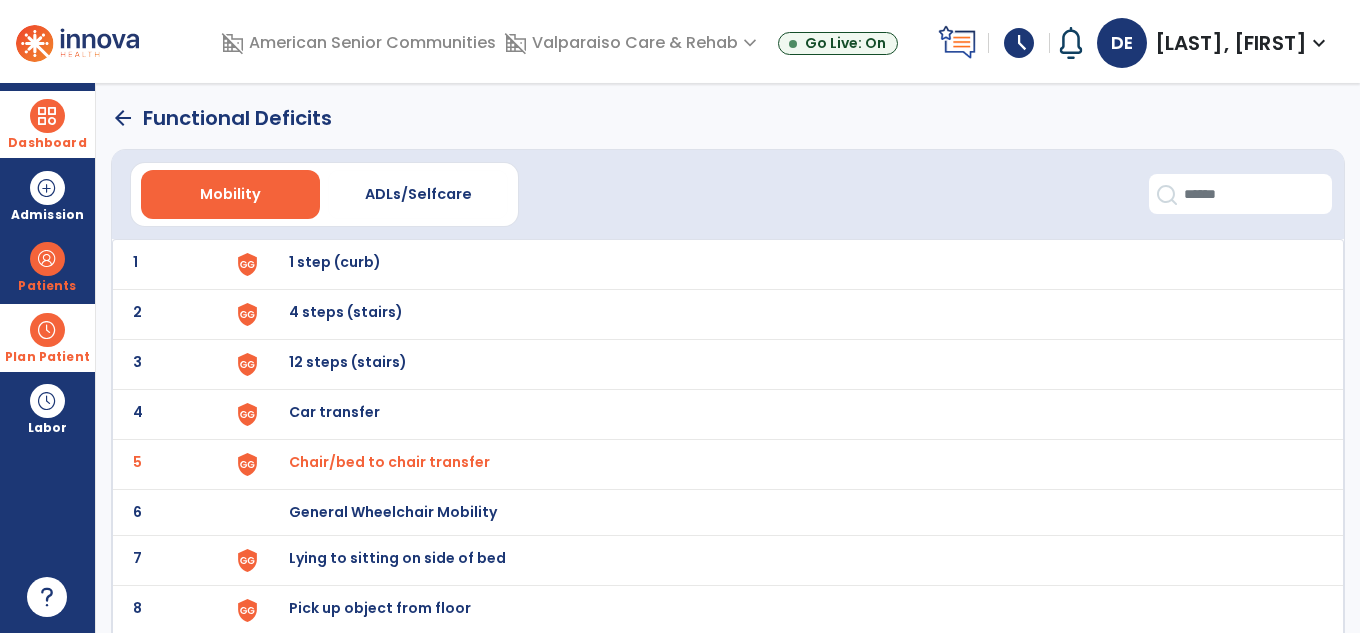 click on "arrow_back" 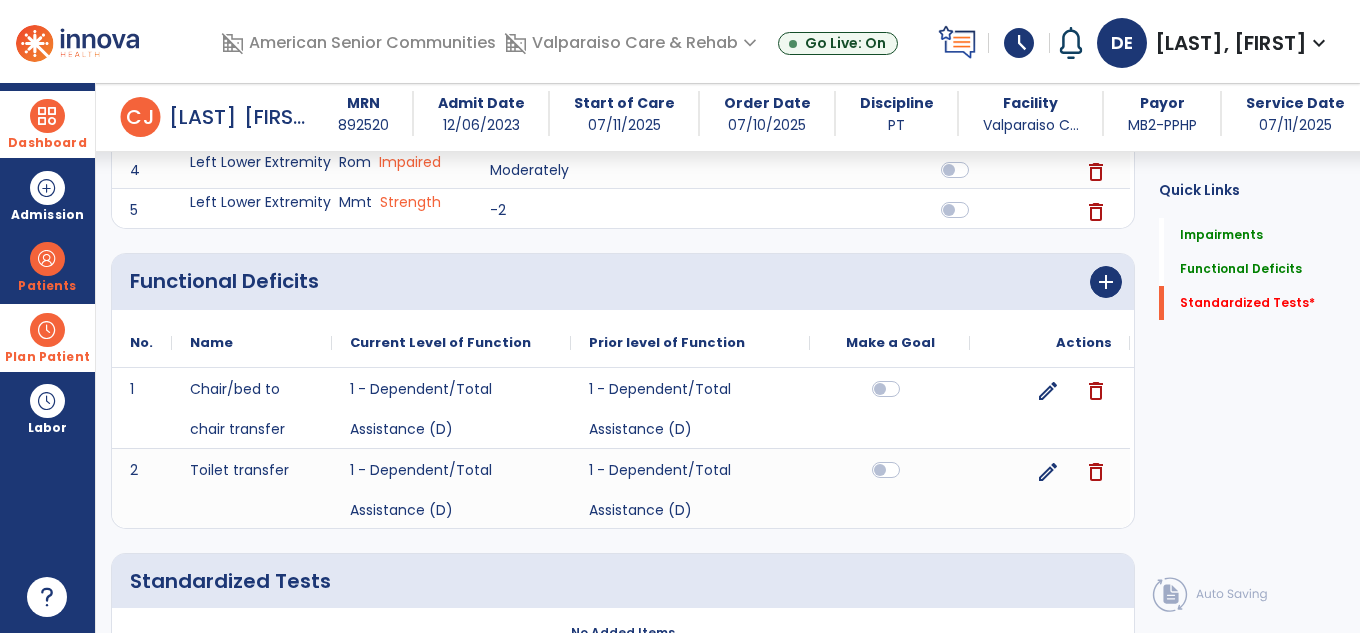 scroll, scrollTop: 573, scrollLeft: 0, axis: vertical 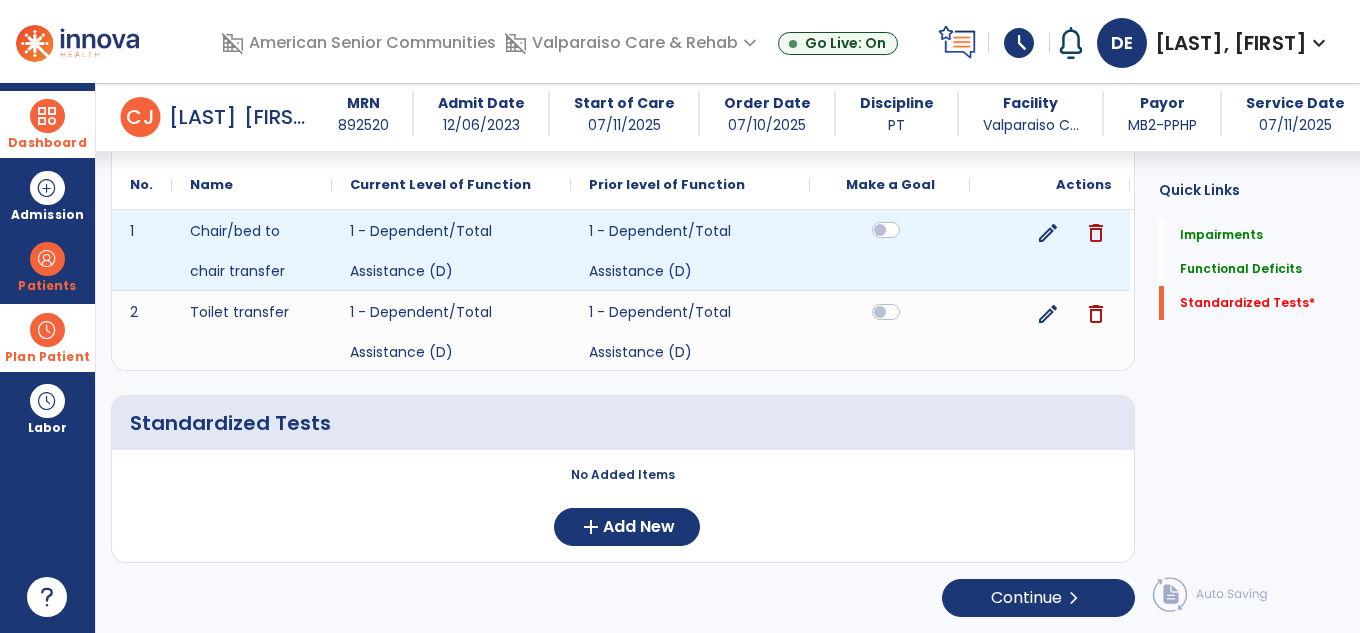 click 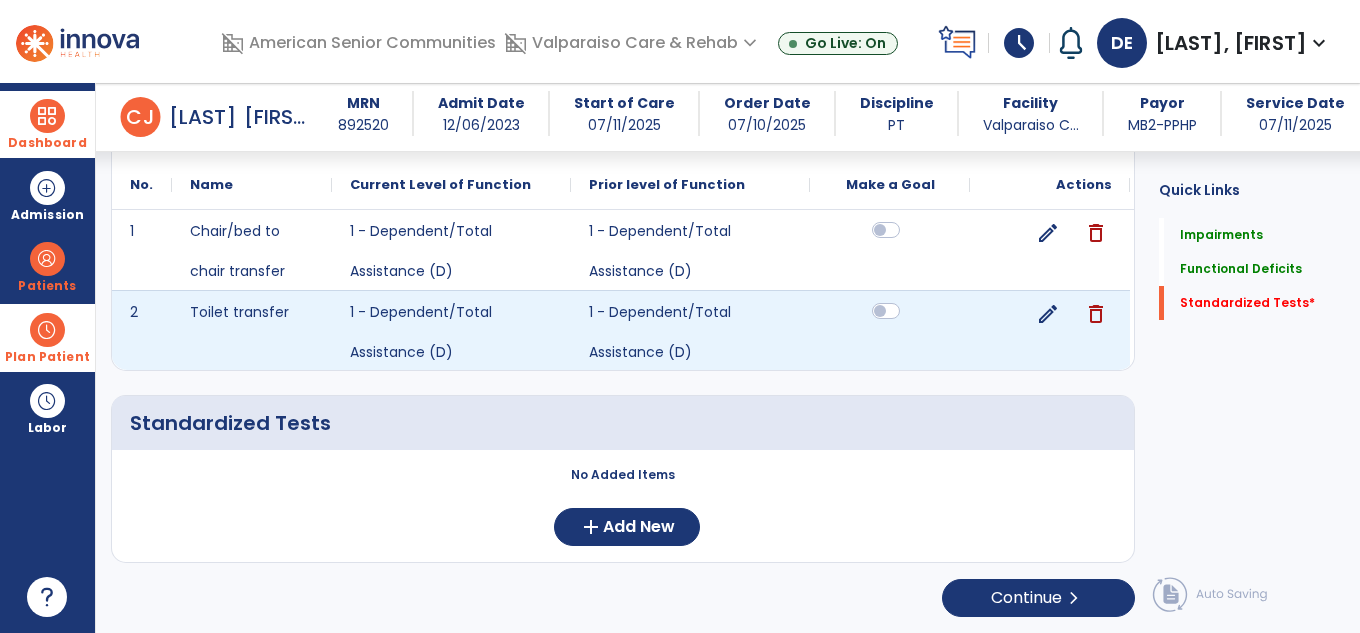click 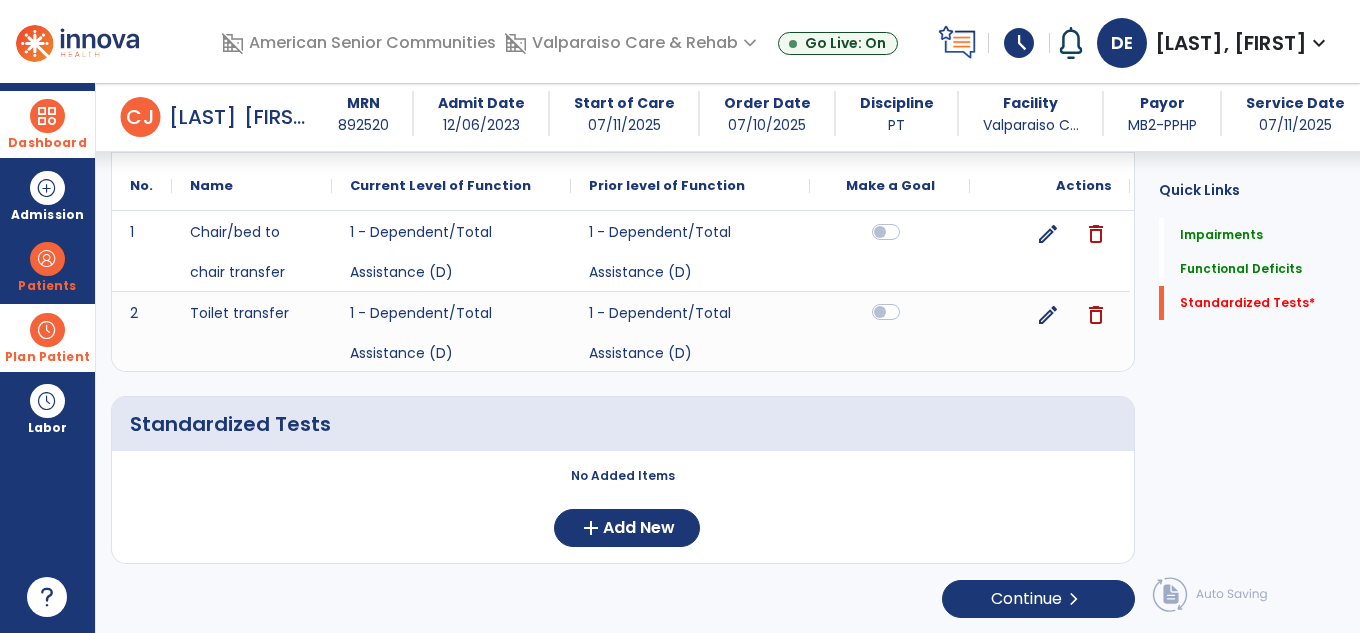 scroll, scrollTop: 573, scrollLeft: 0, axis: vertical 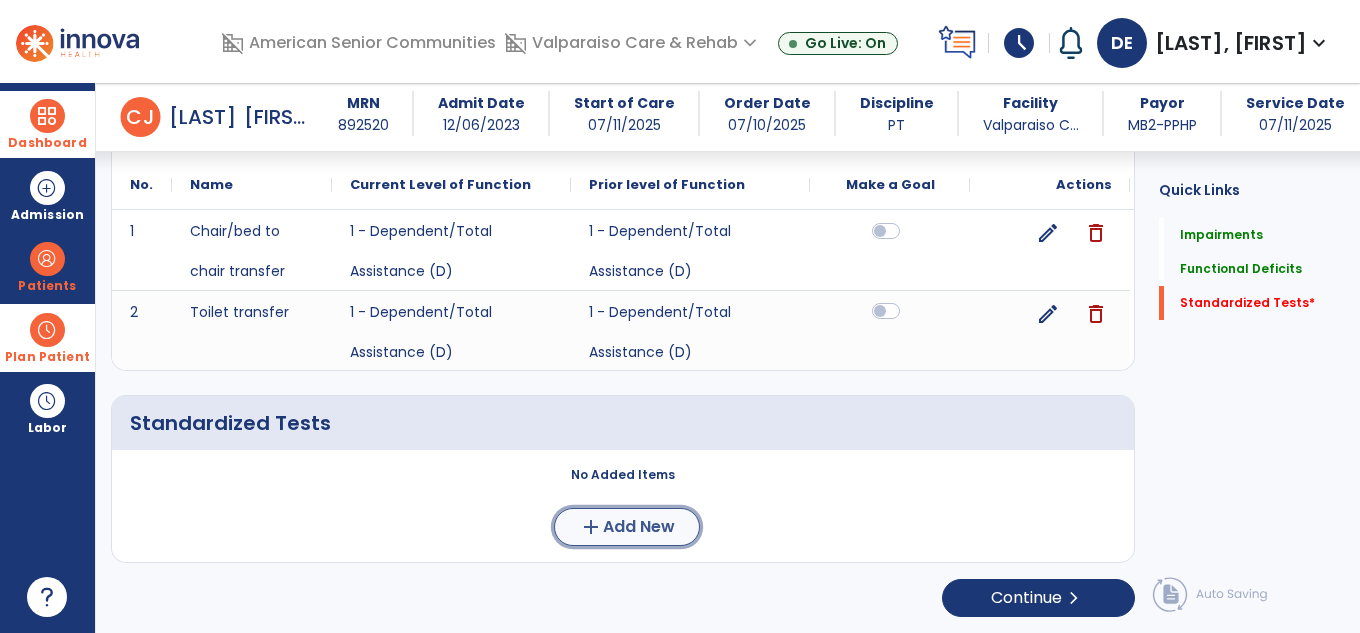 click on "add" 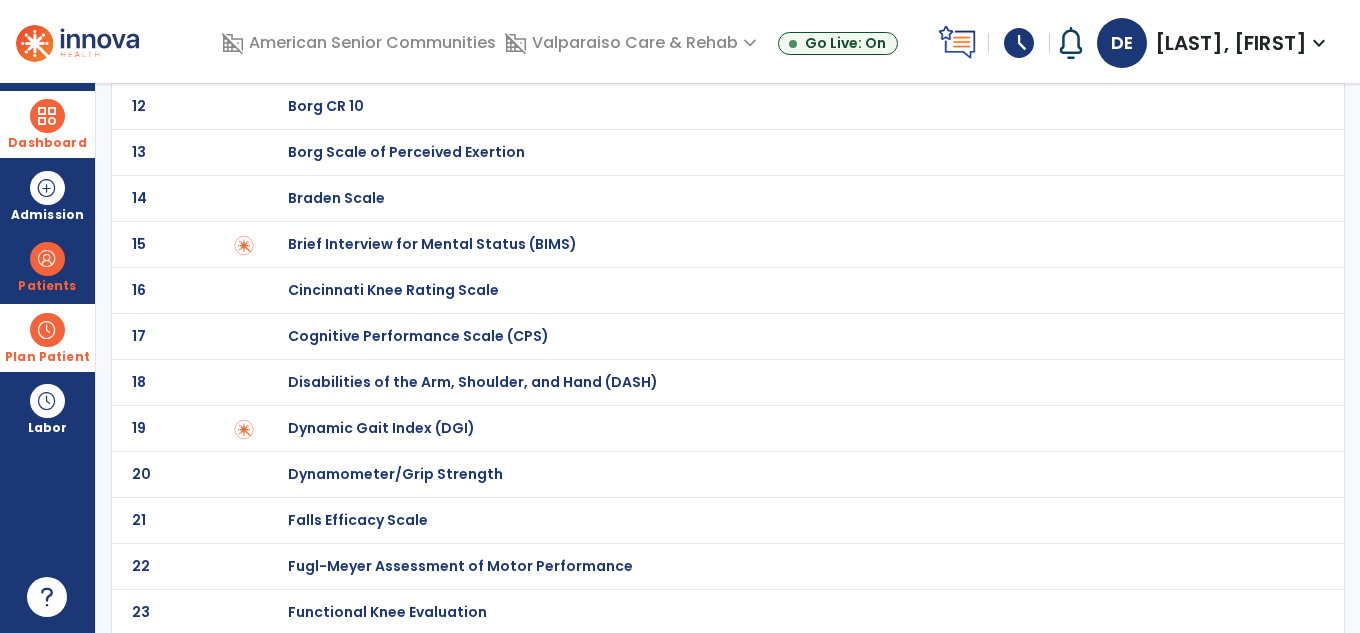 scroll, scrollTop: 700, scrollLeft: 0, axis: vertical 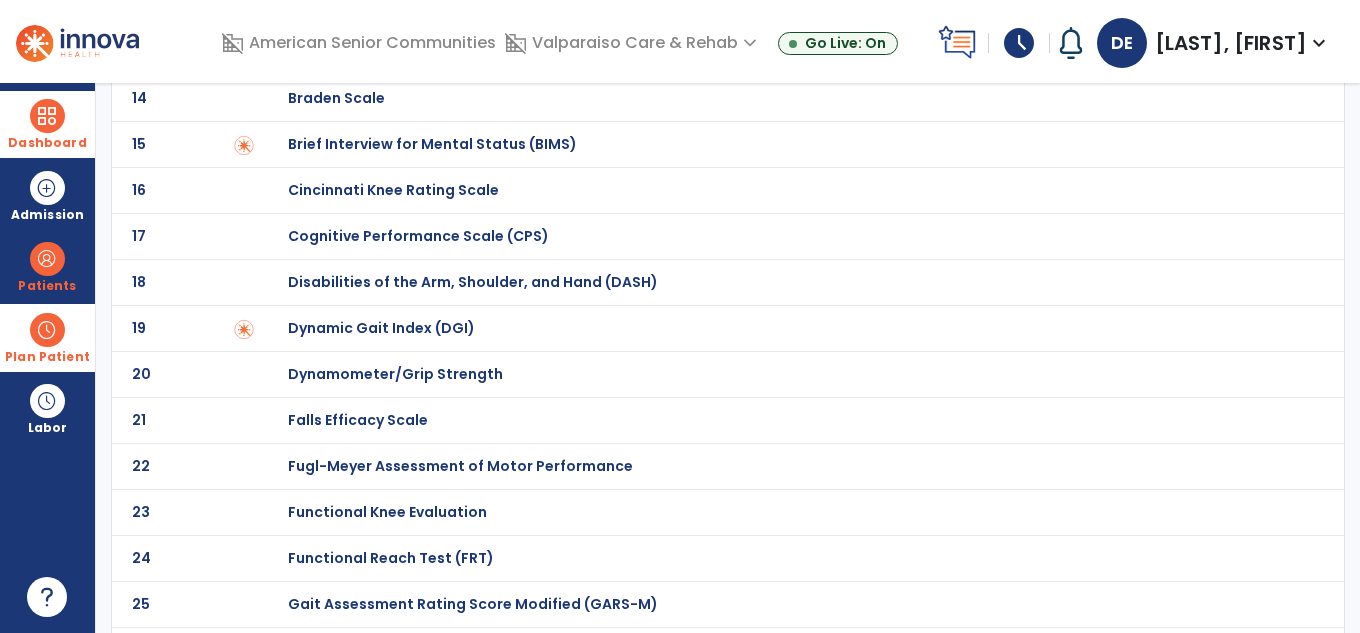 click on "Functional Reach Test (FRT)" at bounding box center (786, -500) 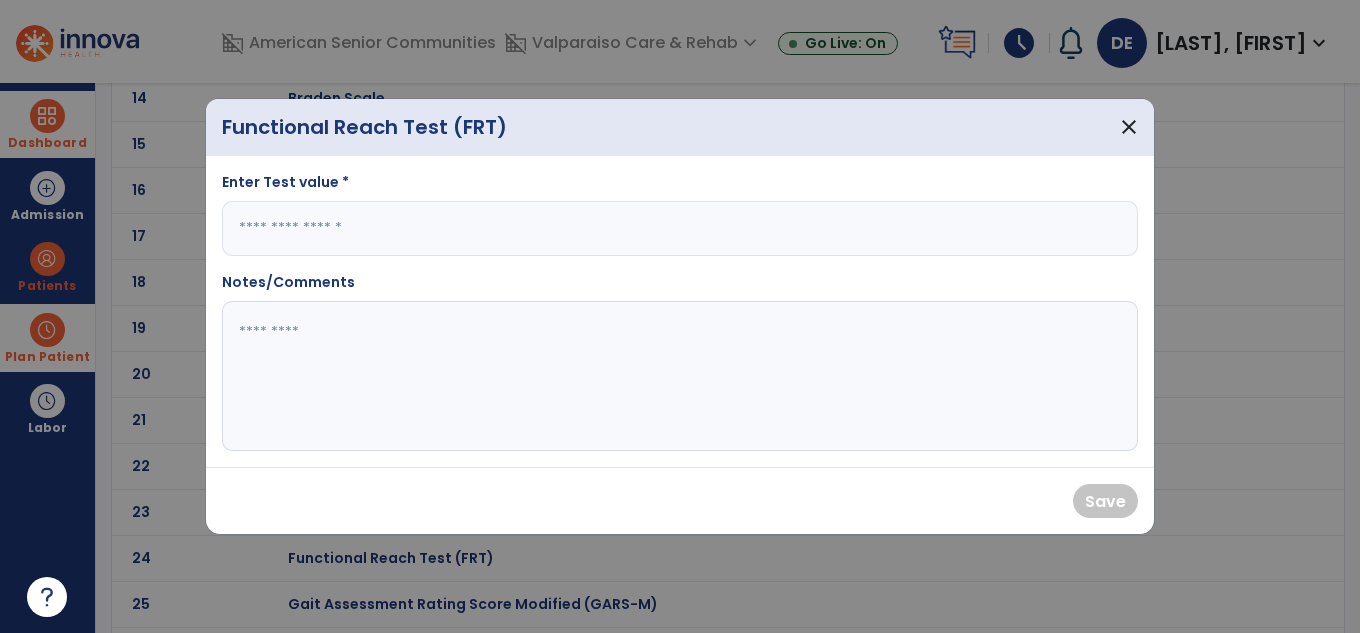 click at bounding box center (680, 228) 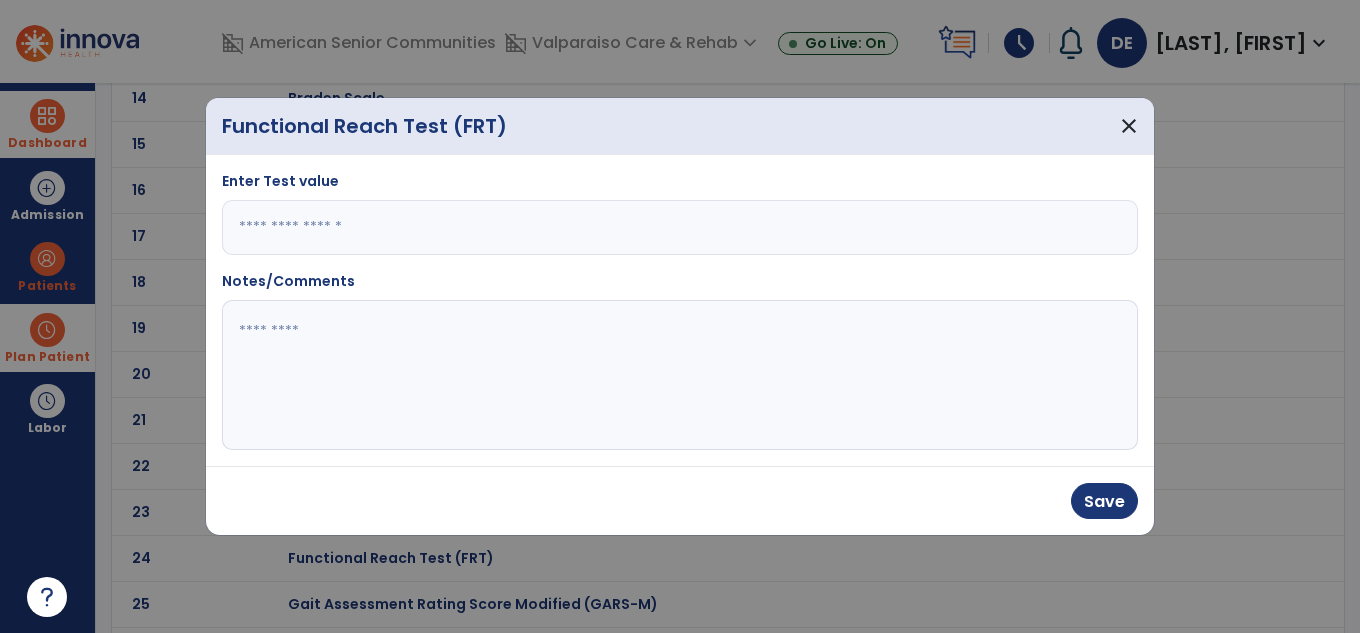 type on "*" 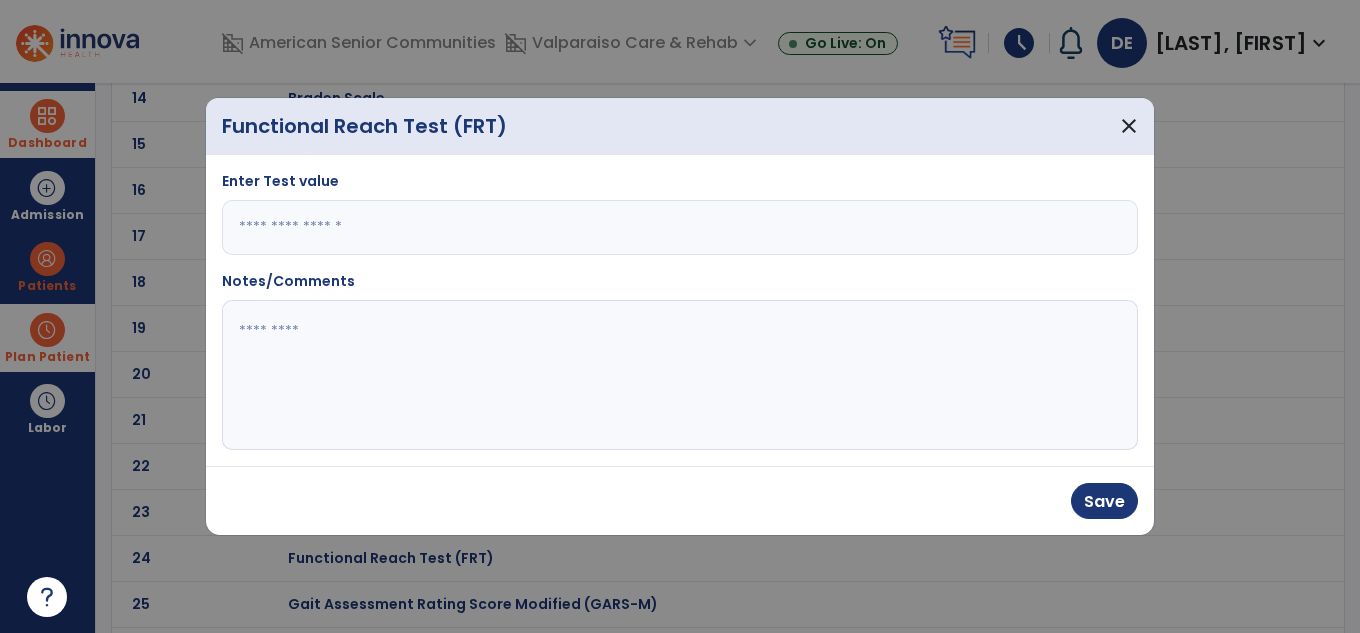 click 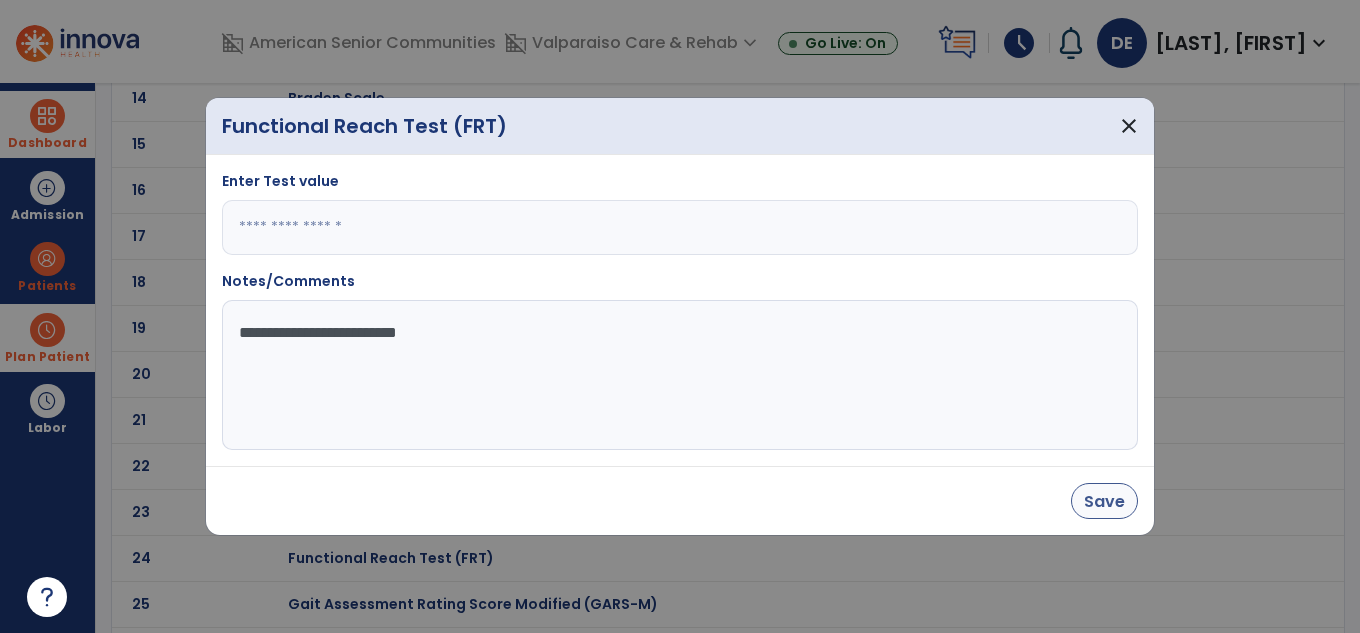 type on "**********" 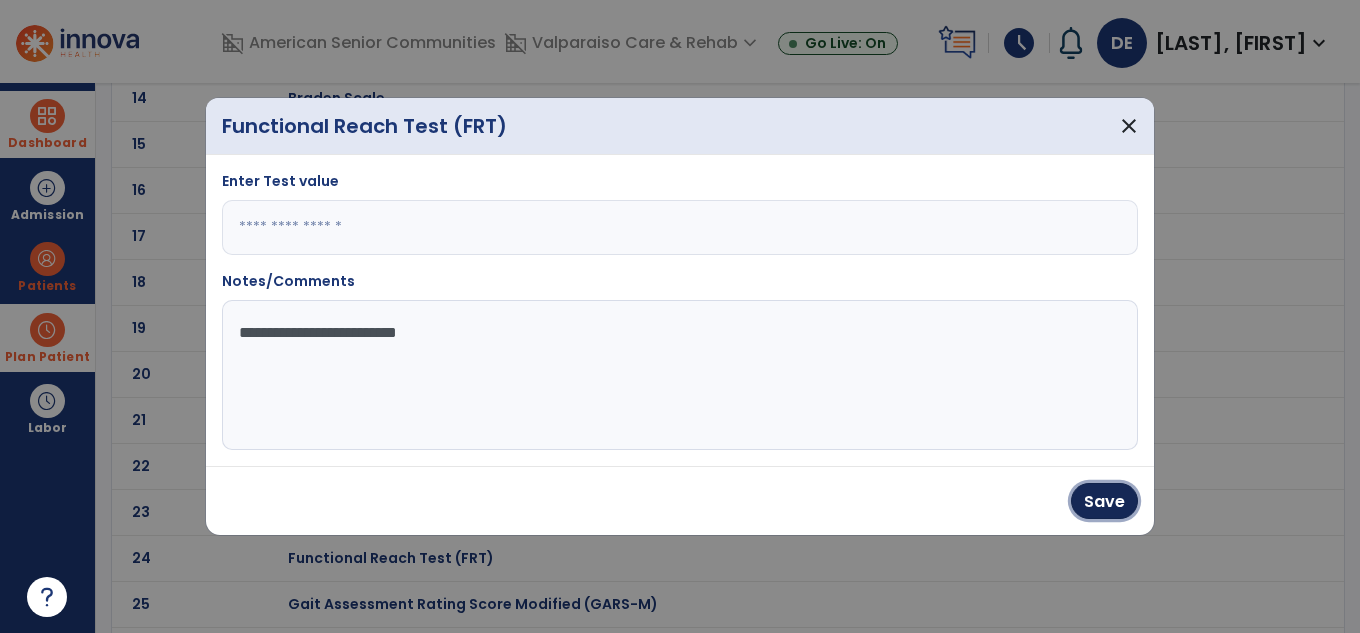 drag, startPoint x: 1090, startPoint y: 494, endPoint x: 1064, endPoint y: 478, distance: 30.528675 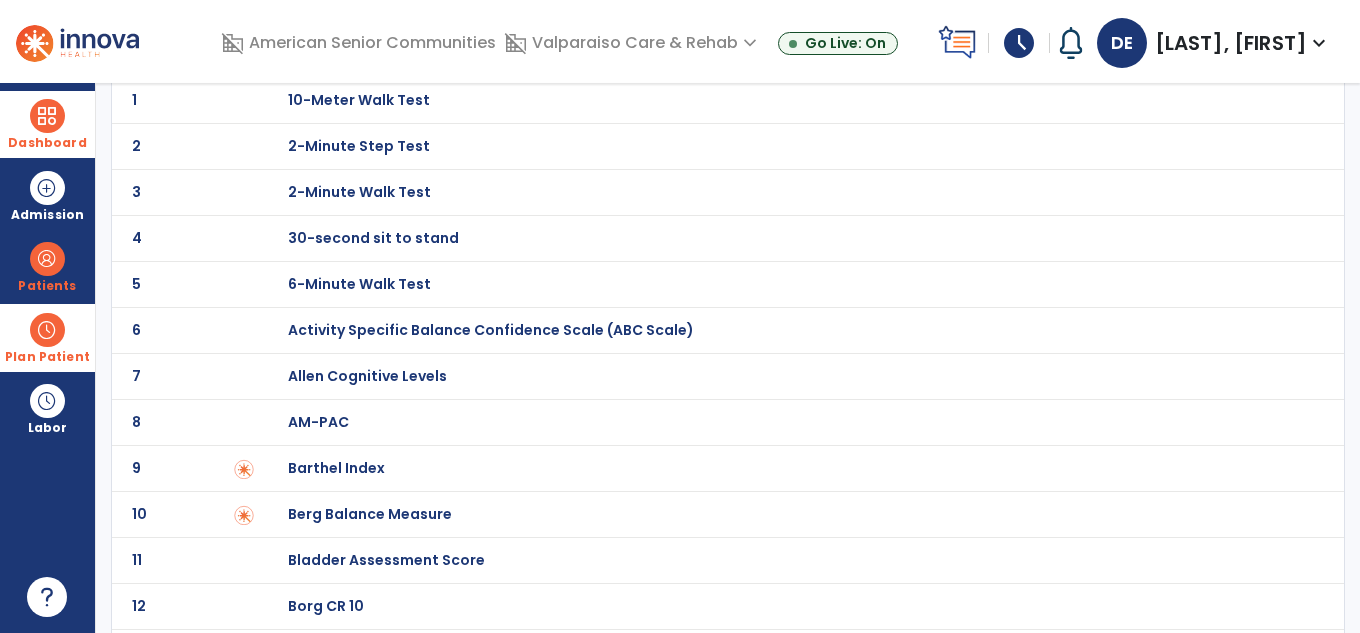 scroll, scrollTop: 0, scrollLeft: 0, axis: both 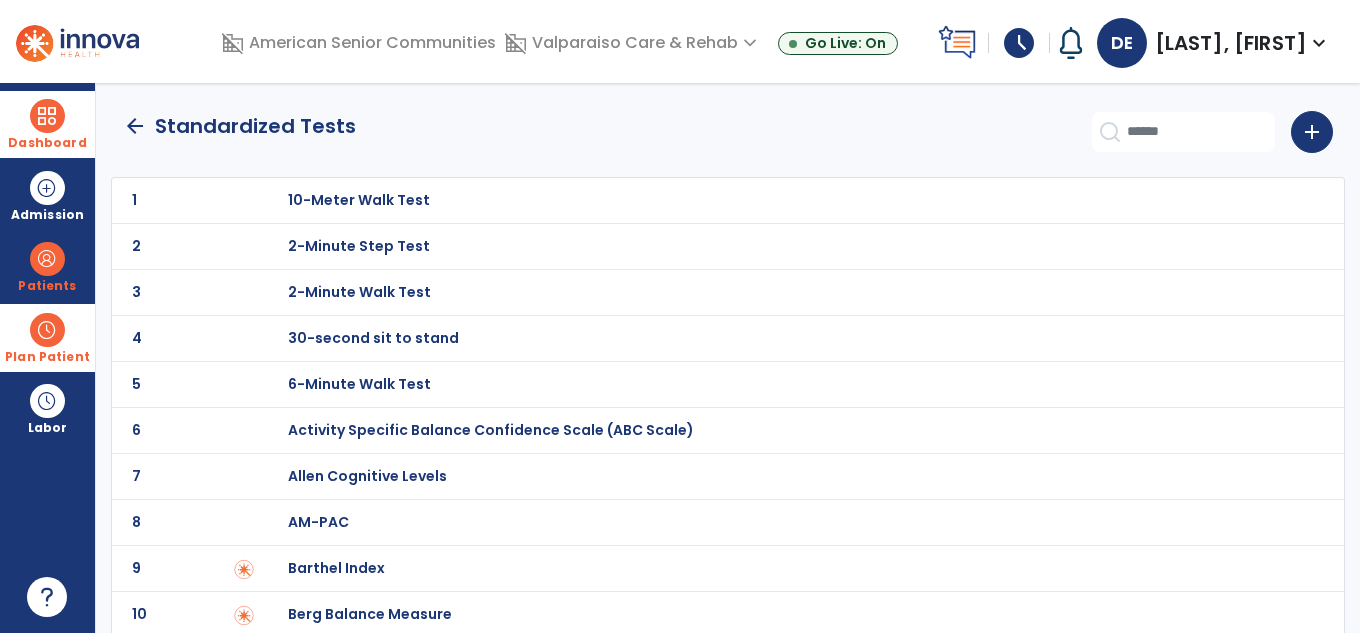 click on "arrow_back" 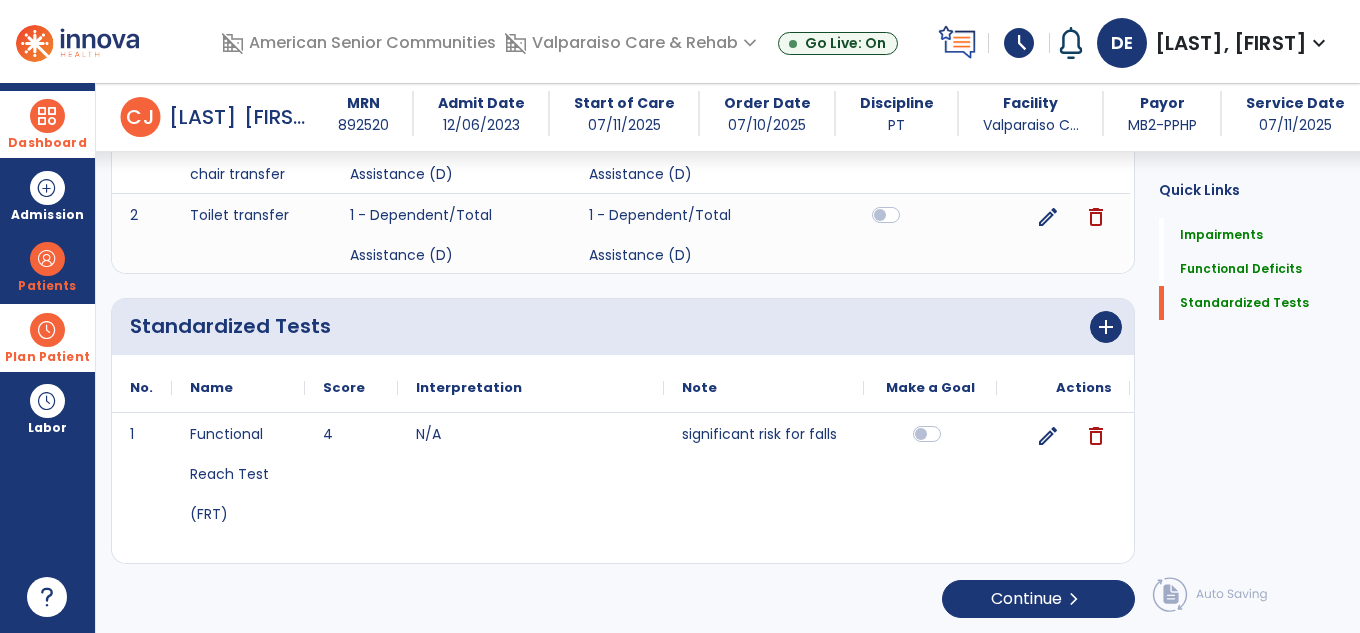 scroll, scrollTop: 671, scrollLeft: 0, axis: vertical 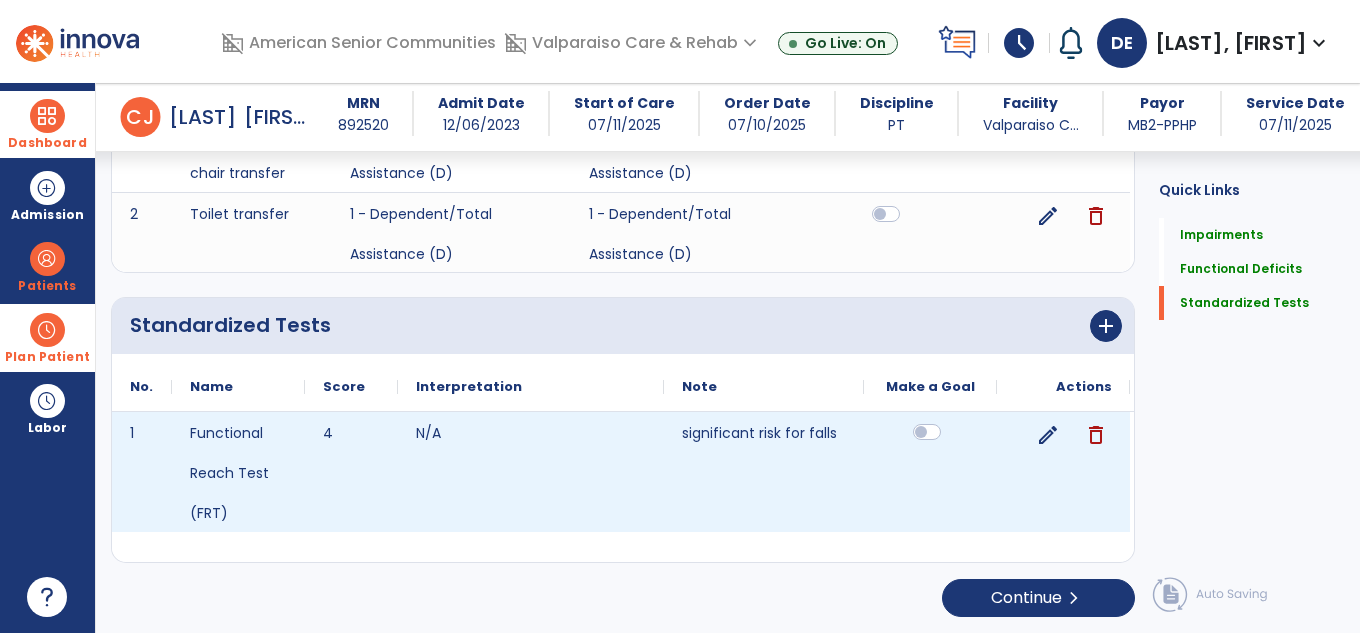 click 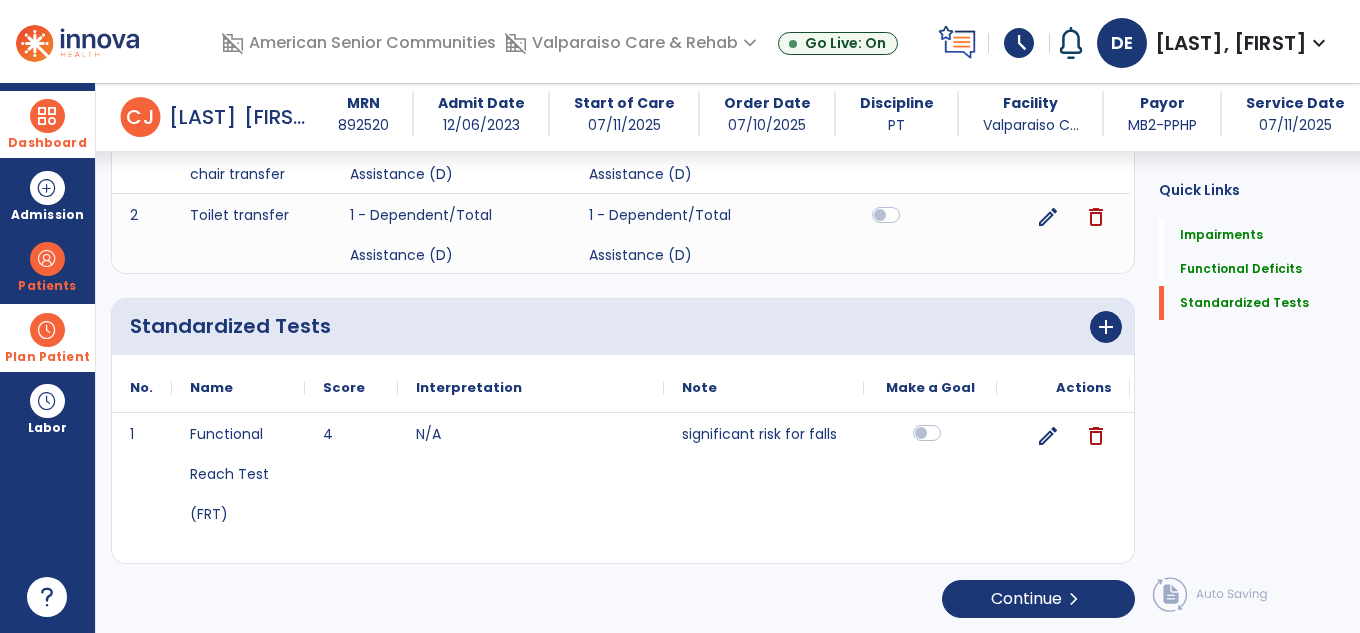 scroll, scrollTop: 671, scrollLeft: 0, axis: vertical 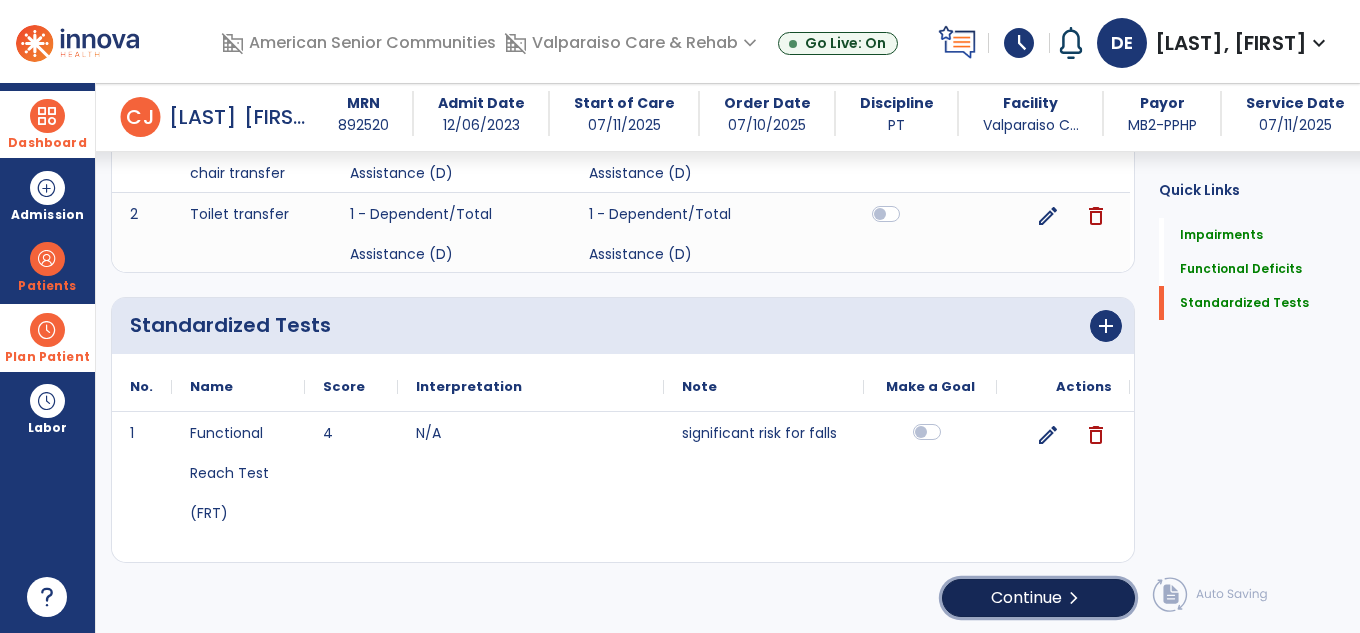 click on "chevron_right" 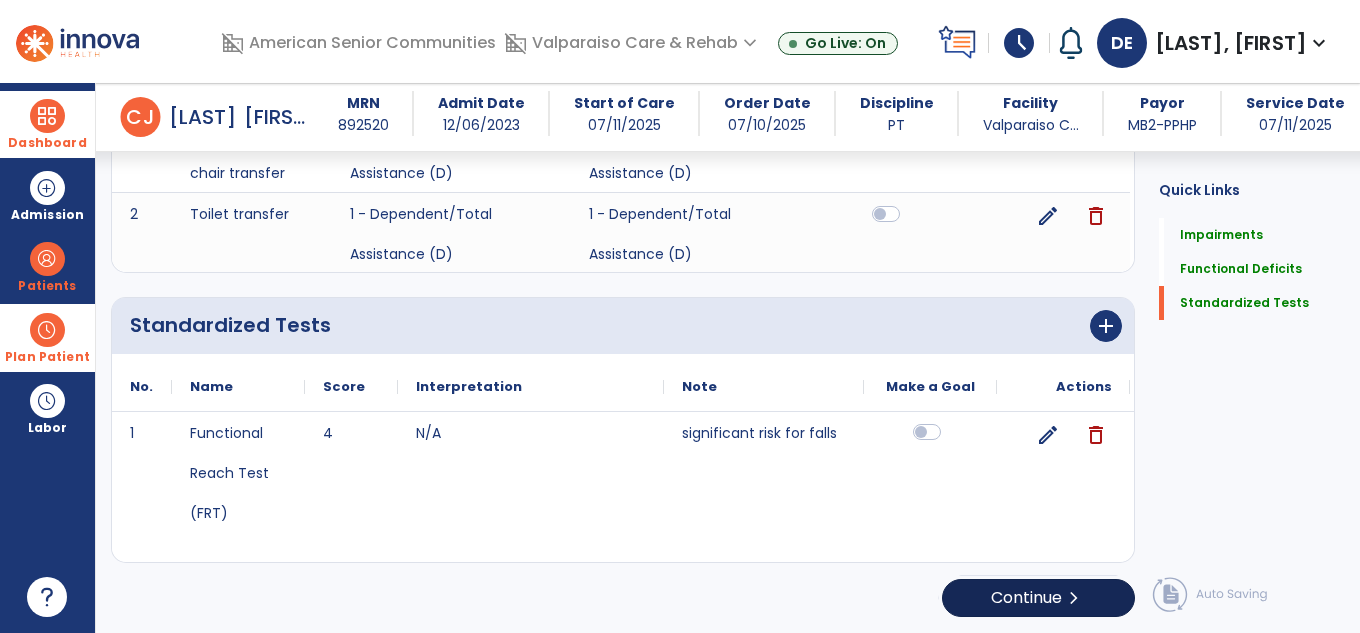scroll, scrollTop: 0, scrollLeft: 0, axis: both 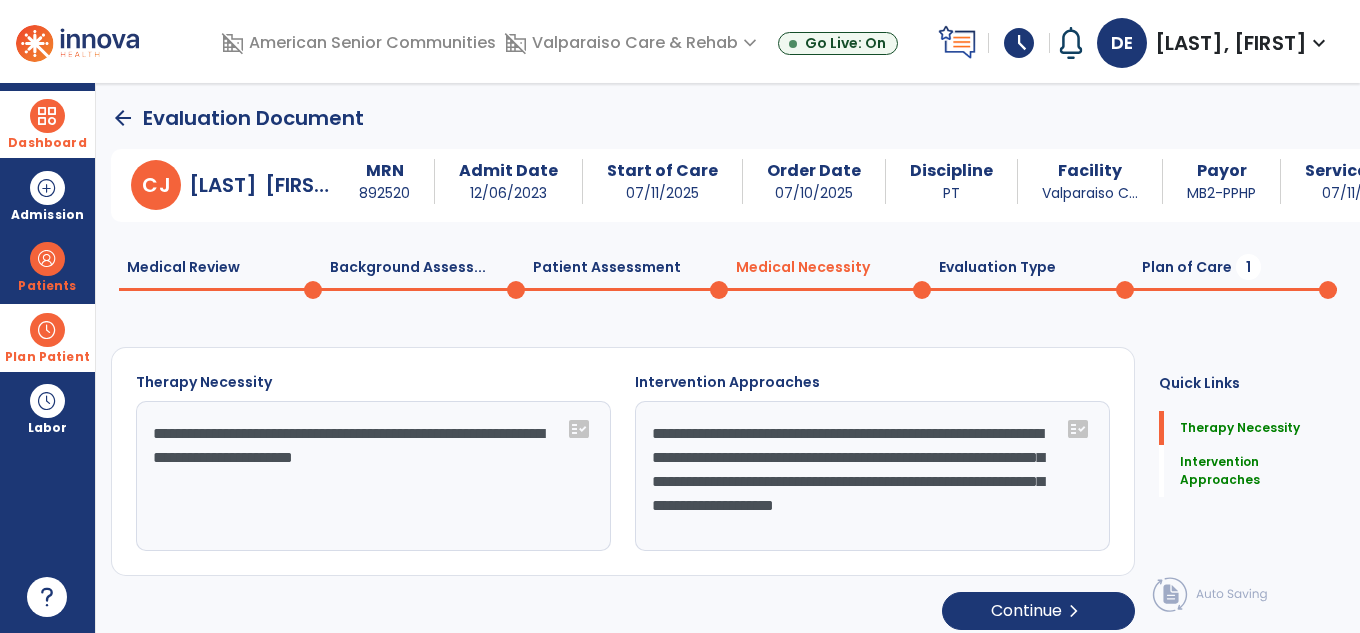 click on "Plan of Care  1" 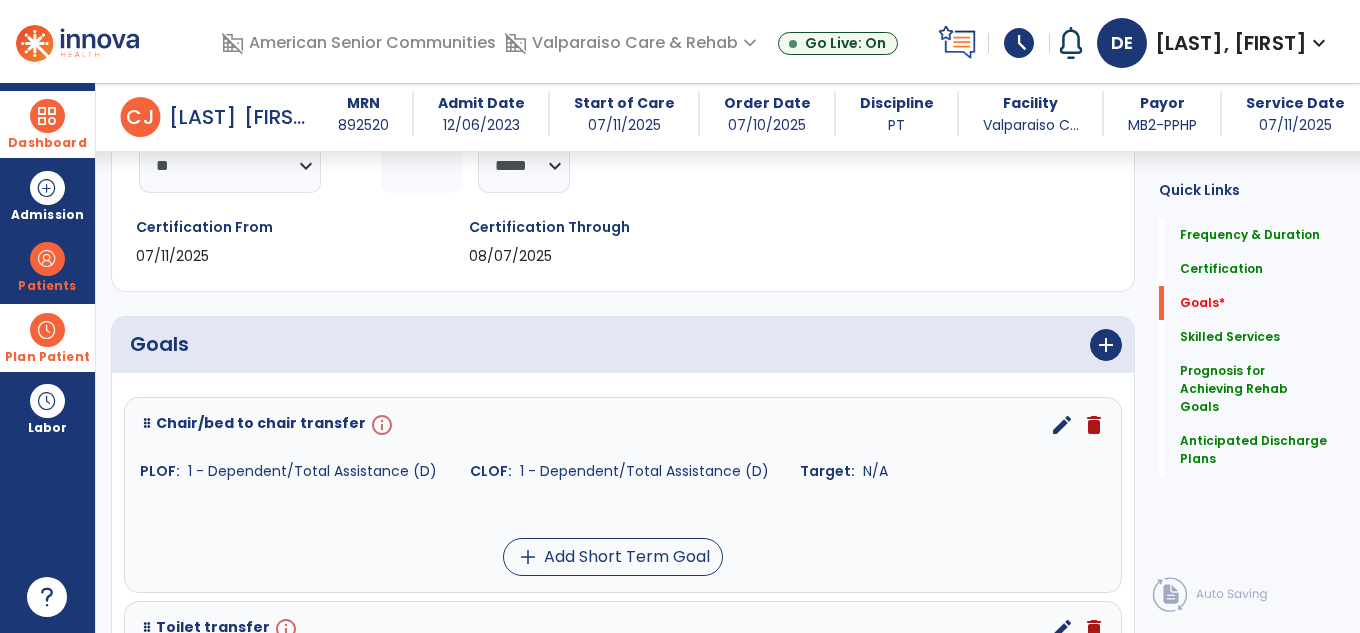 scroll, scrollTop: 400, scrollLeft: 0, axis: vertical 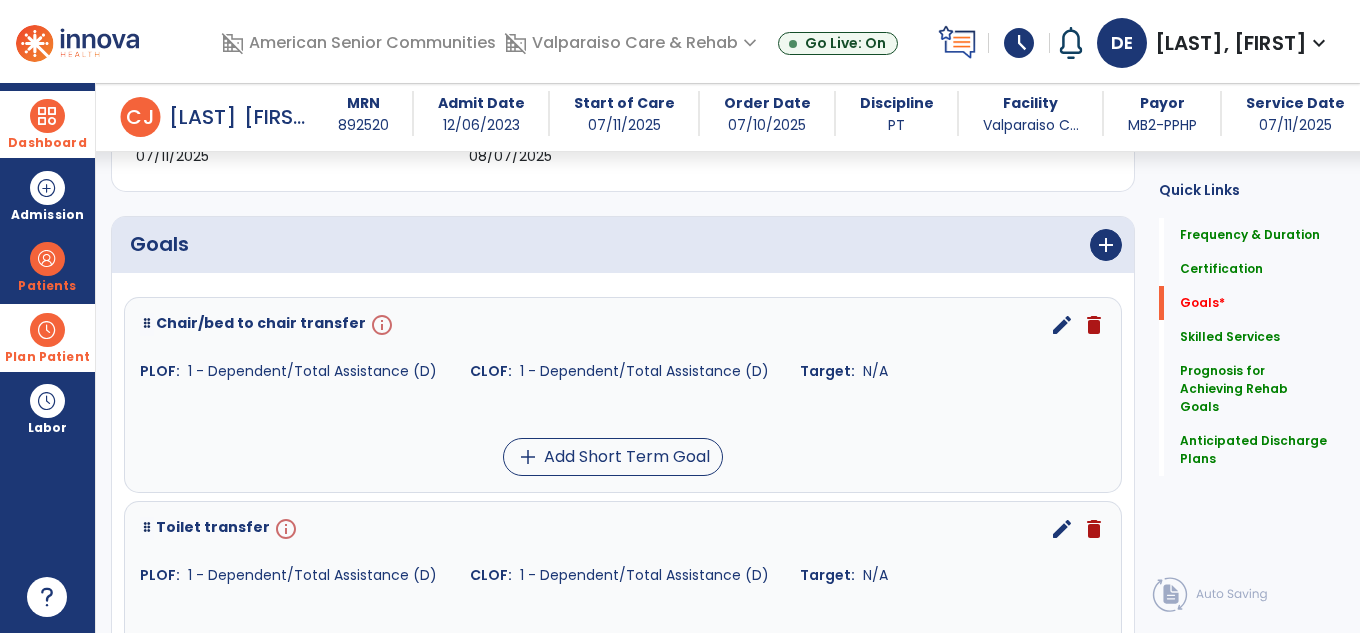 click on "edit" at bounding box center [1062, 325] 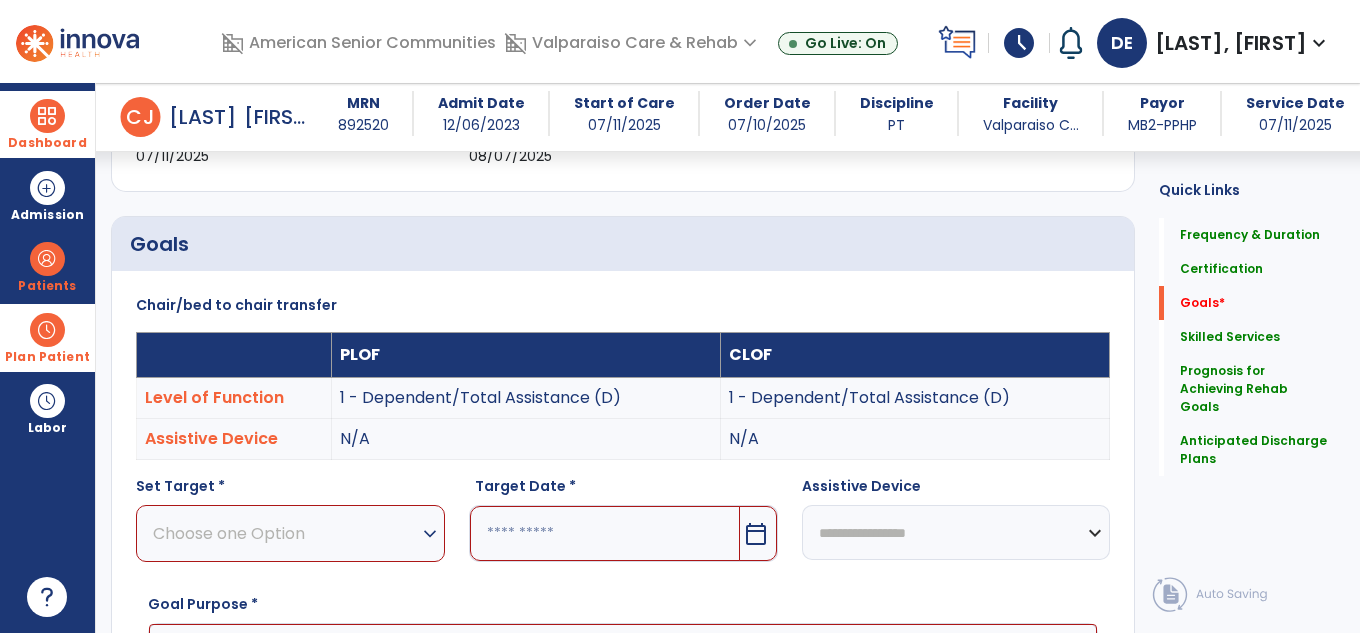 scroll, scrollTop: 535, scrollLeft: 0, axis: vertical 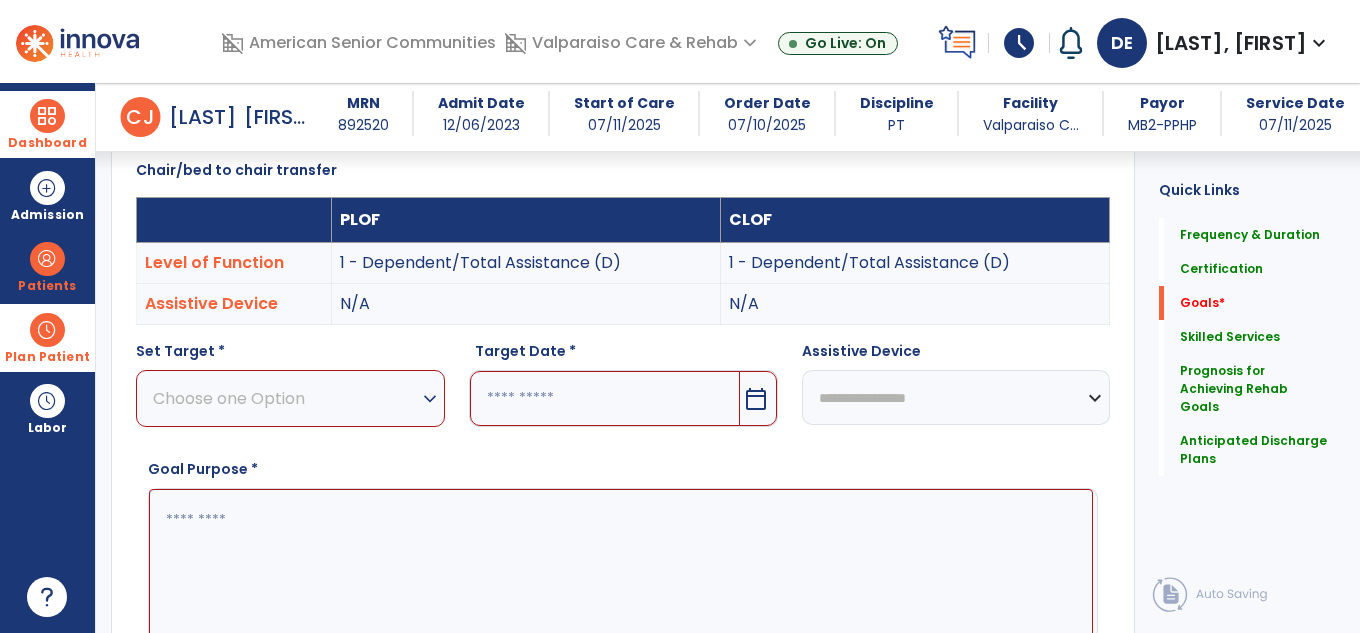 click on "Choose one Option" at bounding box center (285, 398) 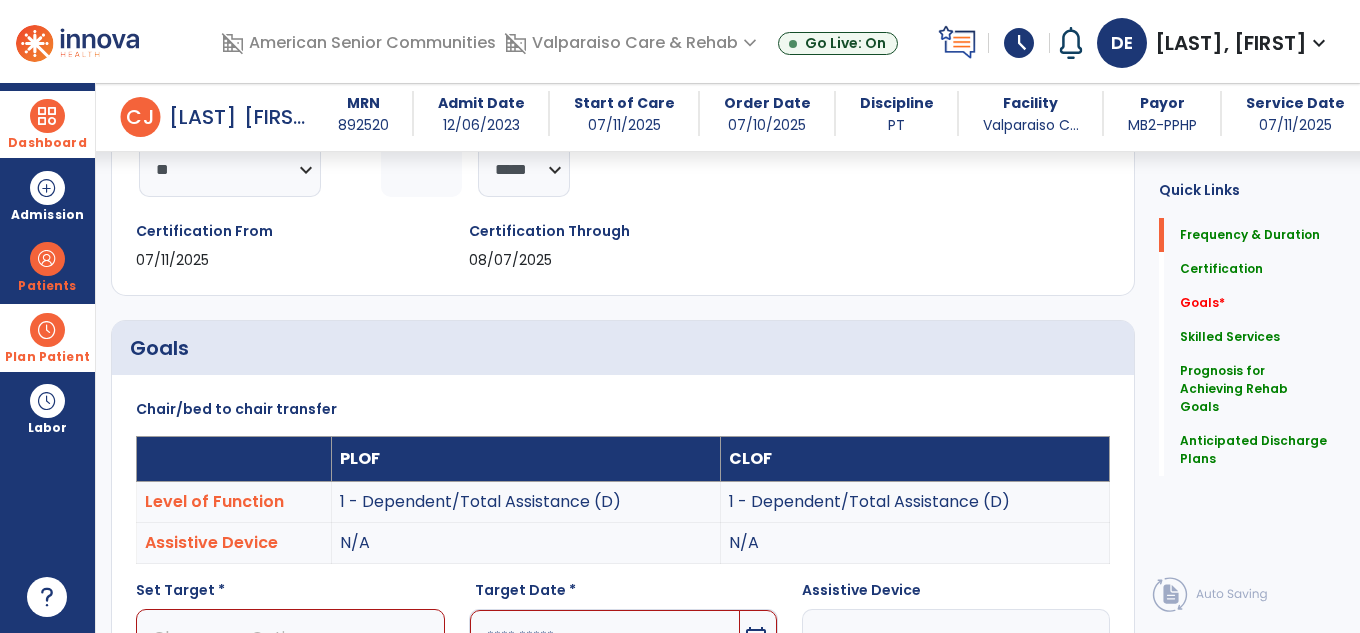 scroll, scrollTop: 435, scrollLeft: 0, axis: vertical 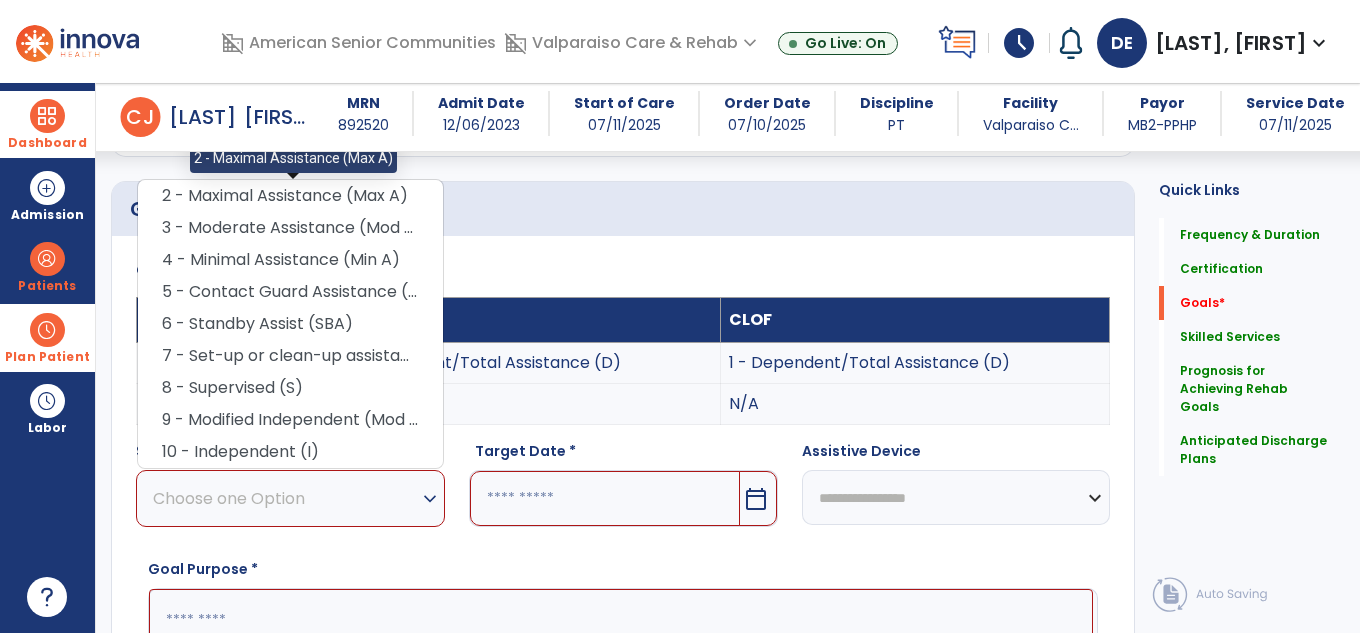 click on "2 - Maximal Assistance (Max A)" at bounding box center [290, 196] 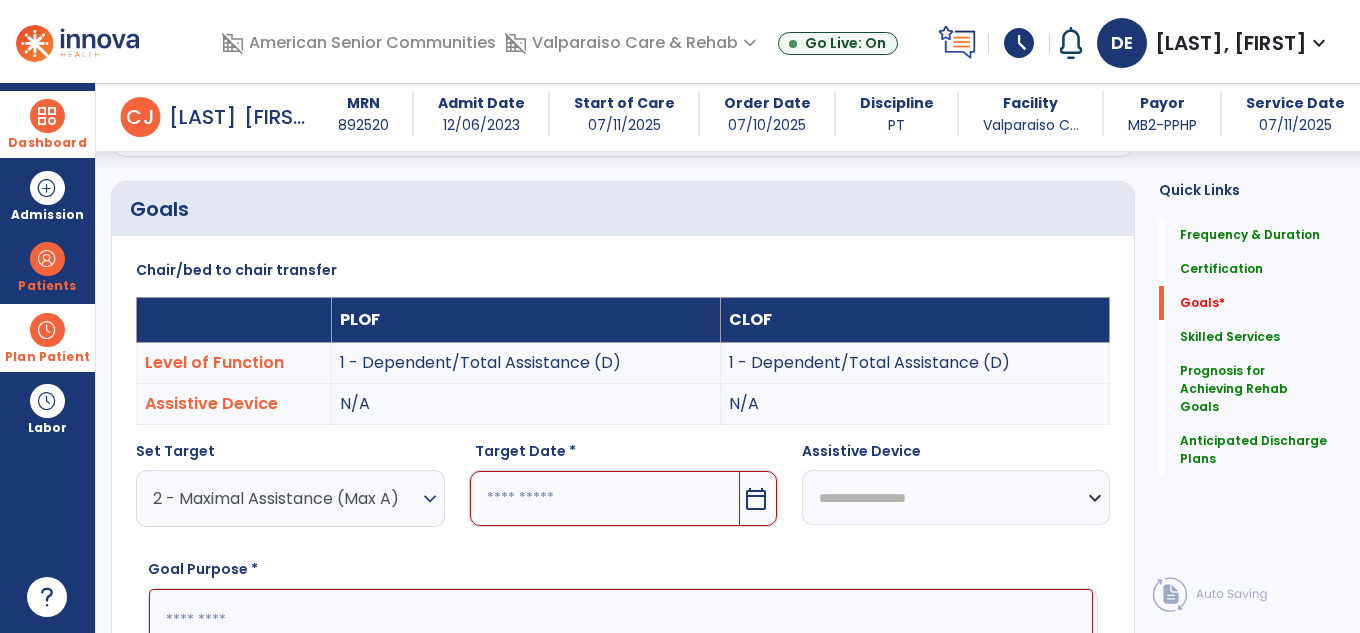 click at bounding box center [605, 498] 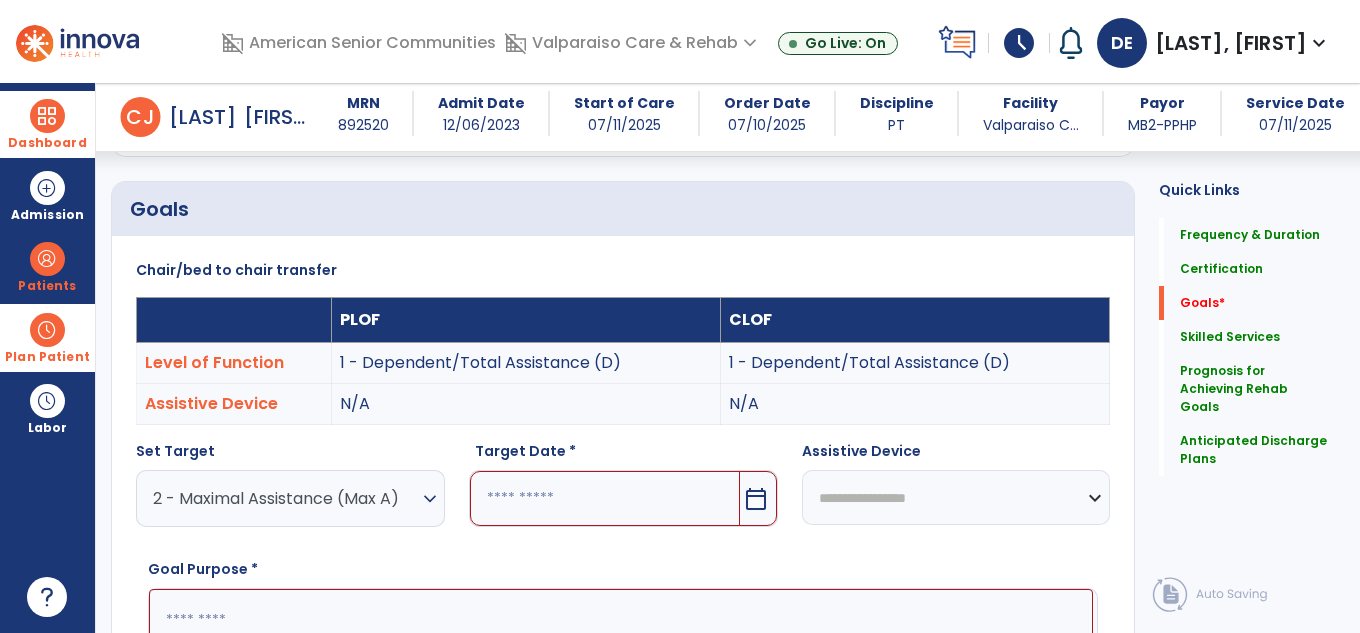 scroll, scrollTop: 744, scrollLeft: 0, axis: vertical 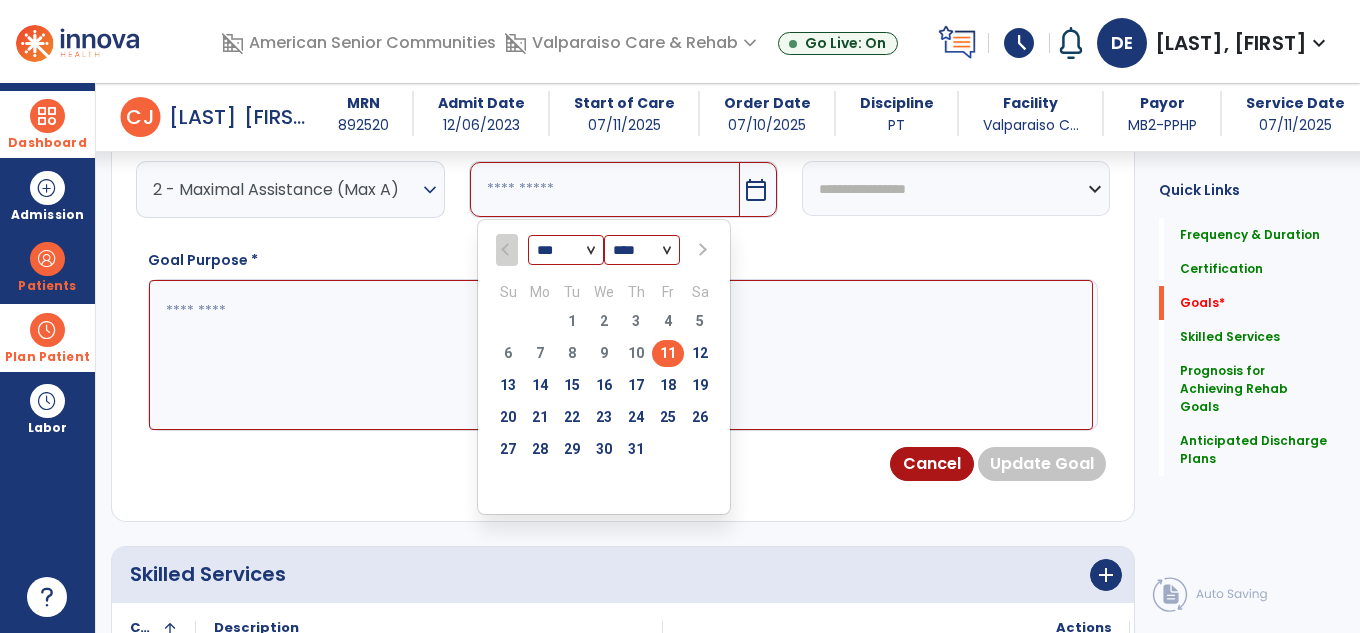 click at bounding box center [701, 250] 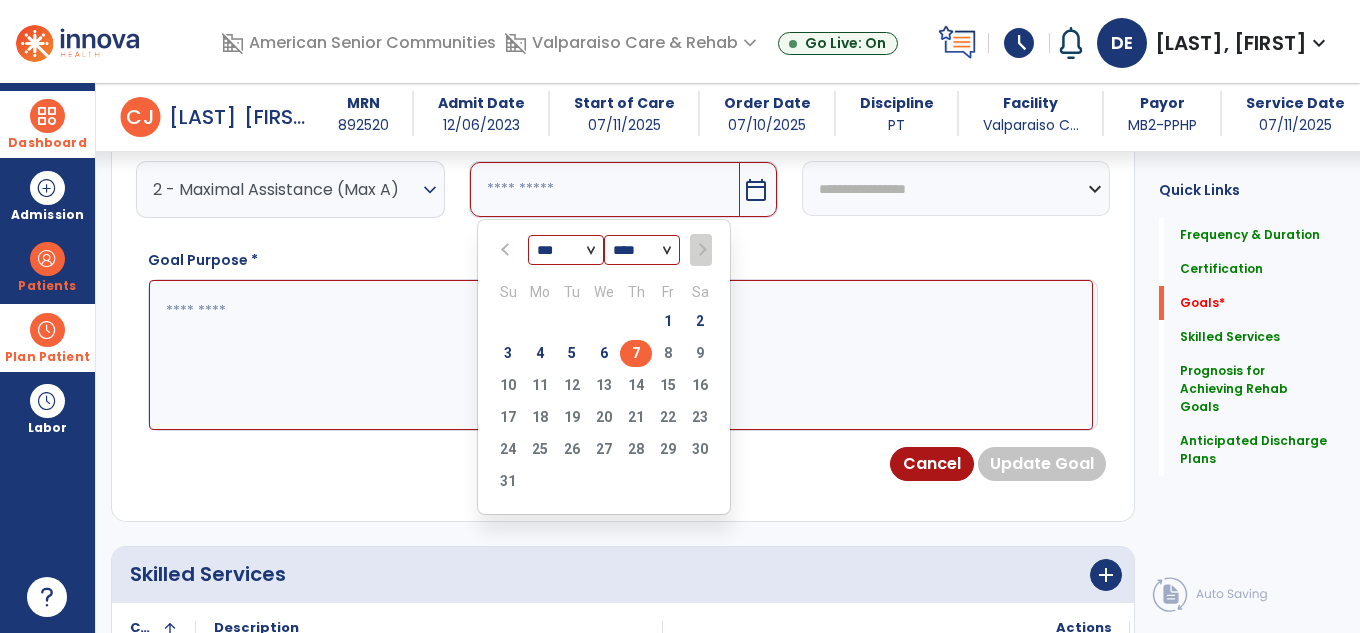 click on "7" at bounding box center (636, 353) 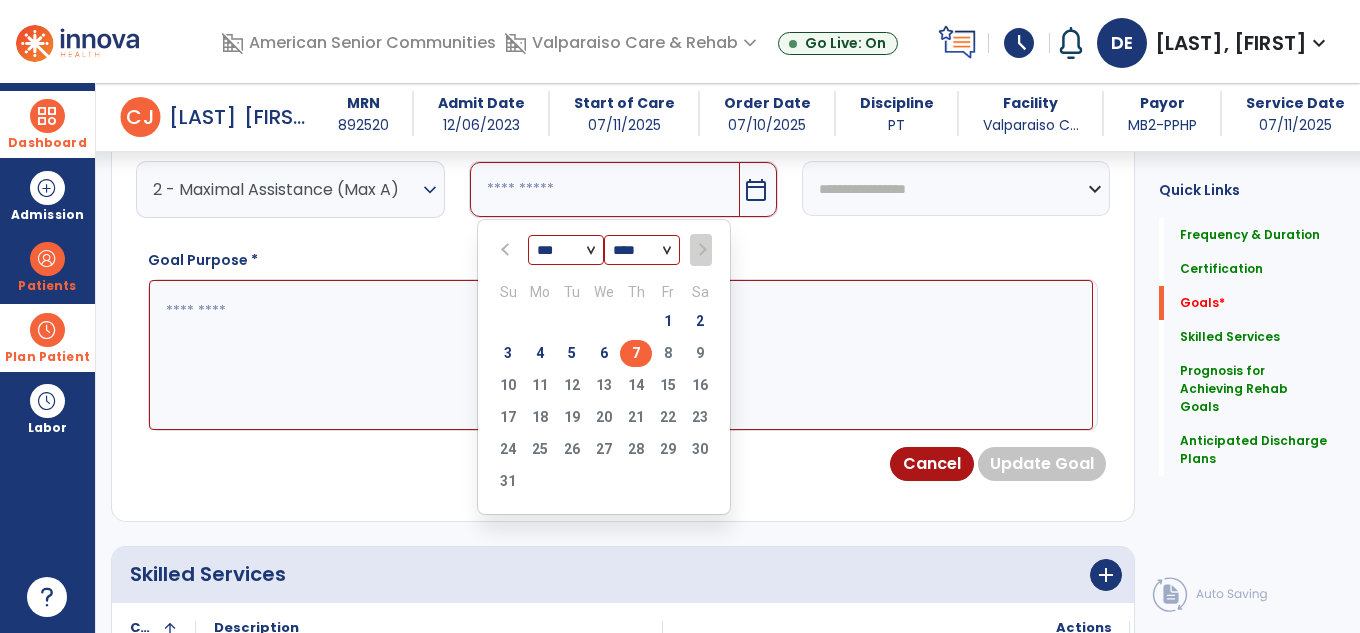type on "********" 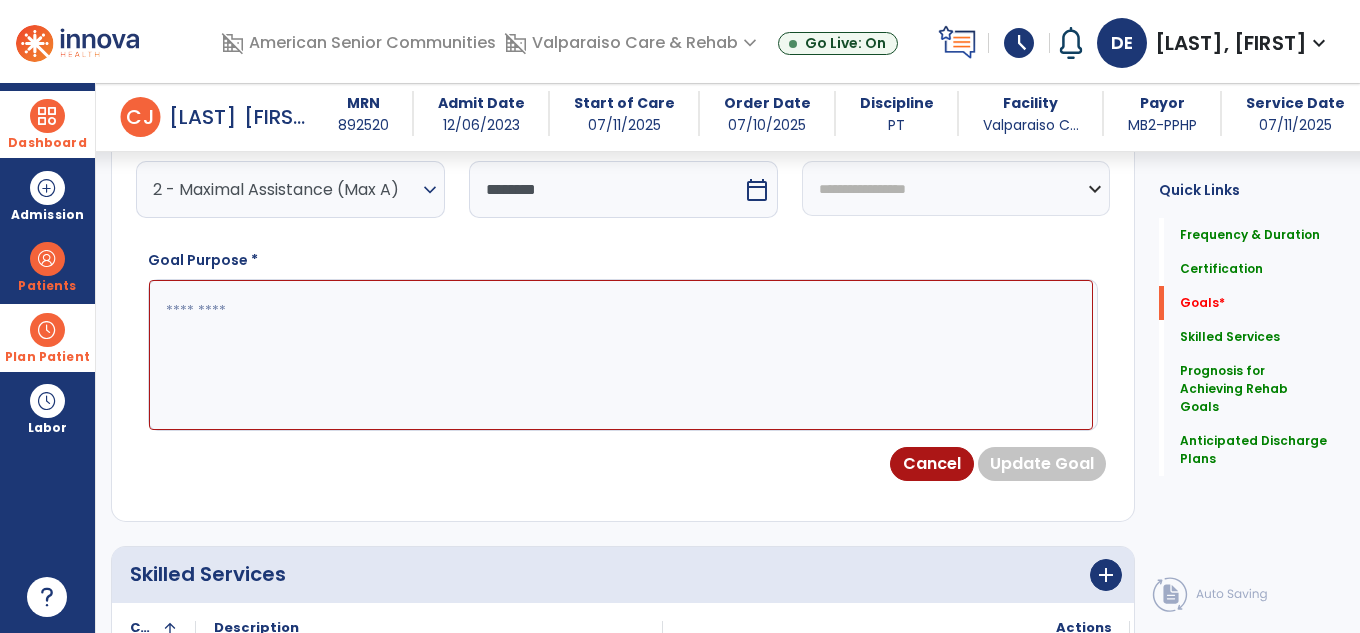 click at bounding box center (621, 355) 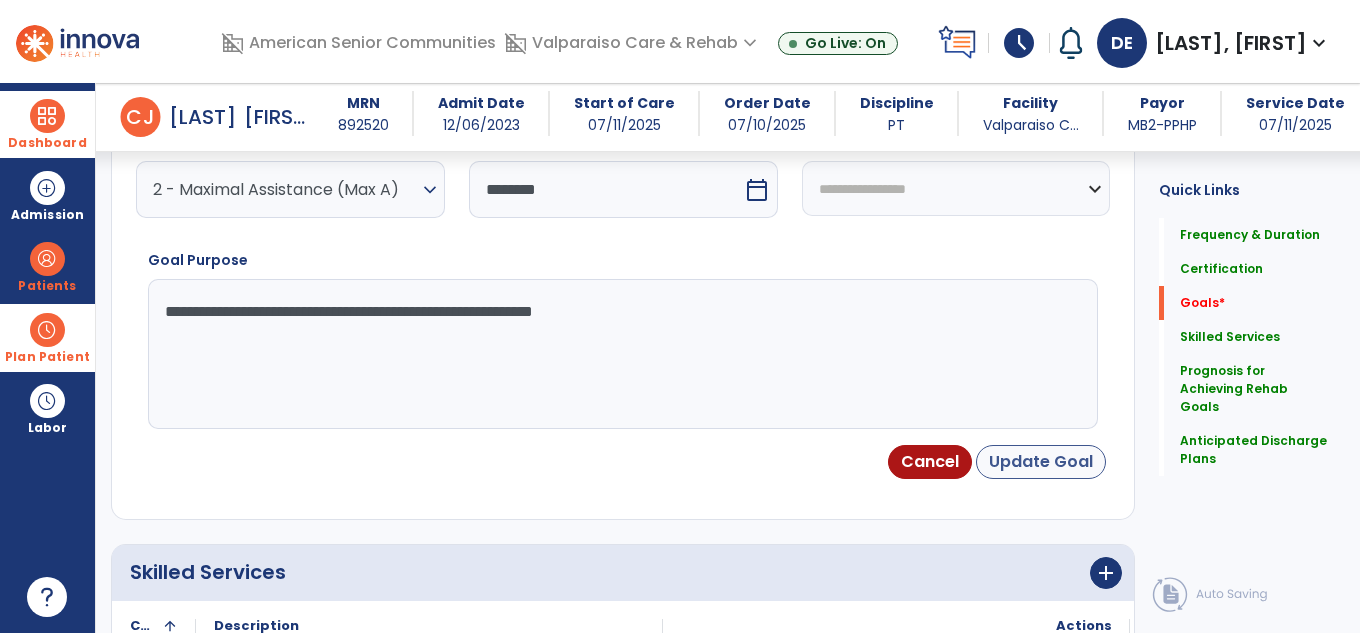 type on "**********" 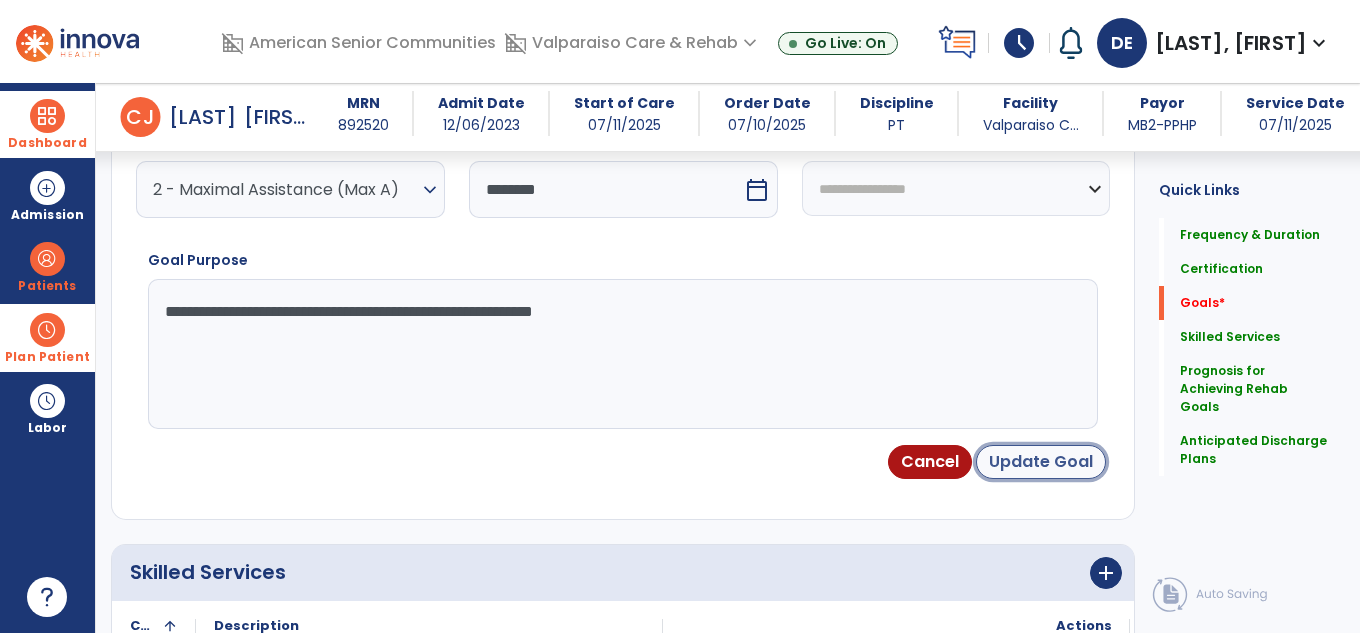 click on "Update Goal" at bounding box center (1041, 462) 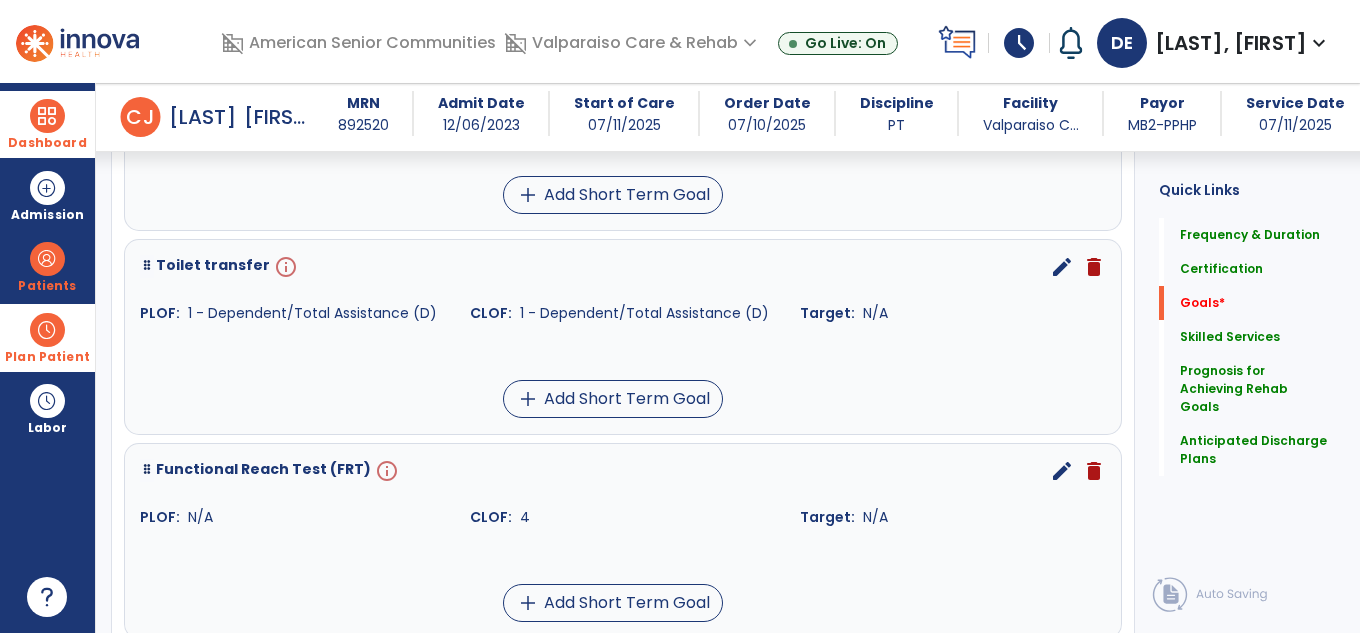 scroll, scrollTop: 362, scrollLeft: 0, axis: vertical 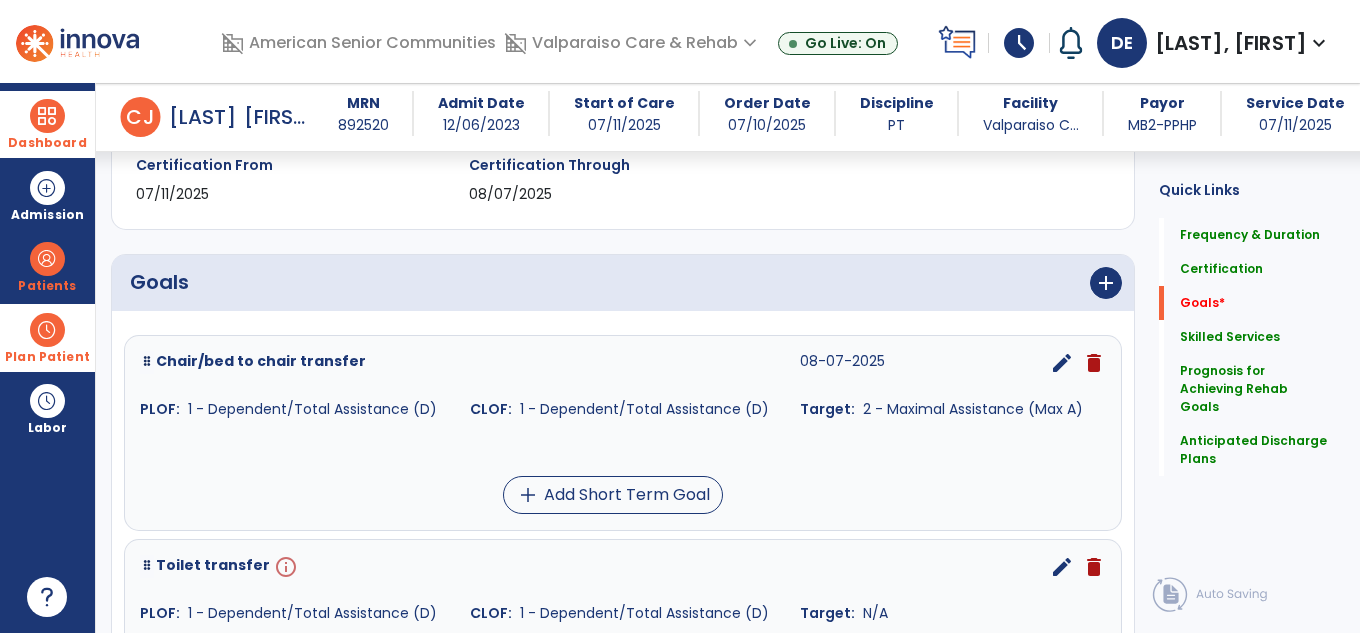click on "delete" at bounding box center (1094, 567) 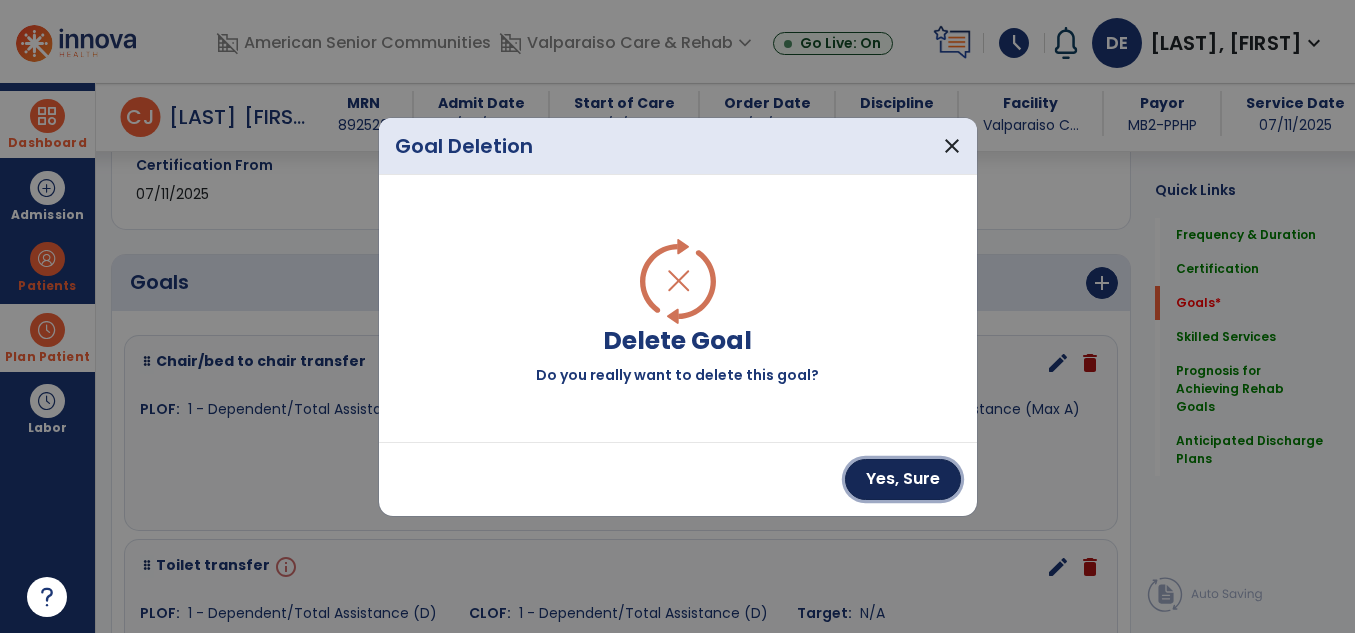 drag, startPoint x: 910, startPoint y: 488, endPoint x: 887, endPoint y: 481, distance: 24.04163 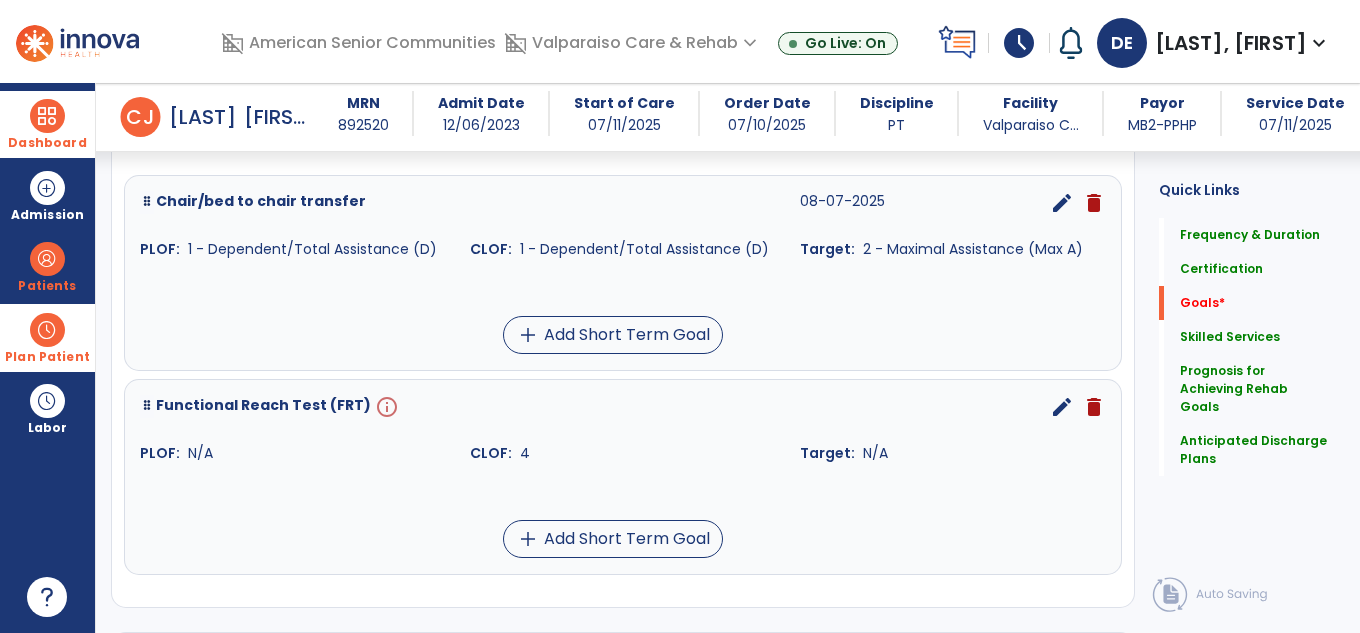 scroll, scrollTop: 662, scrollLeft: 0, axis: vertical 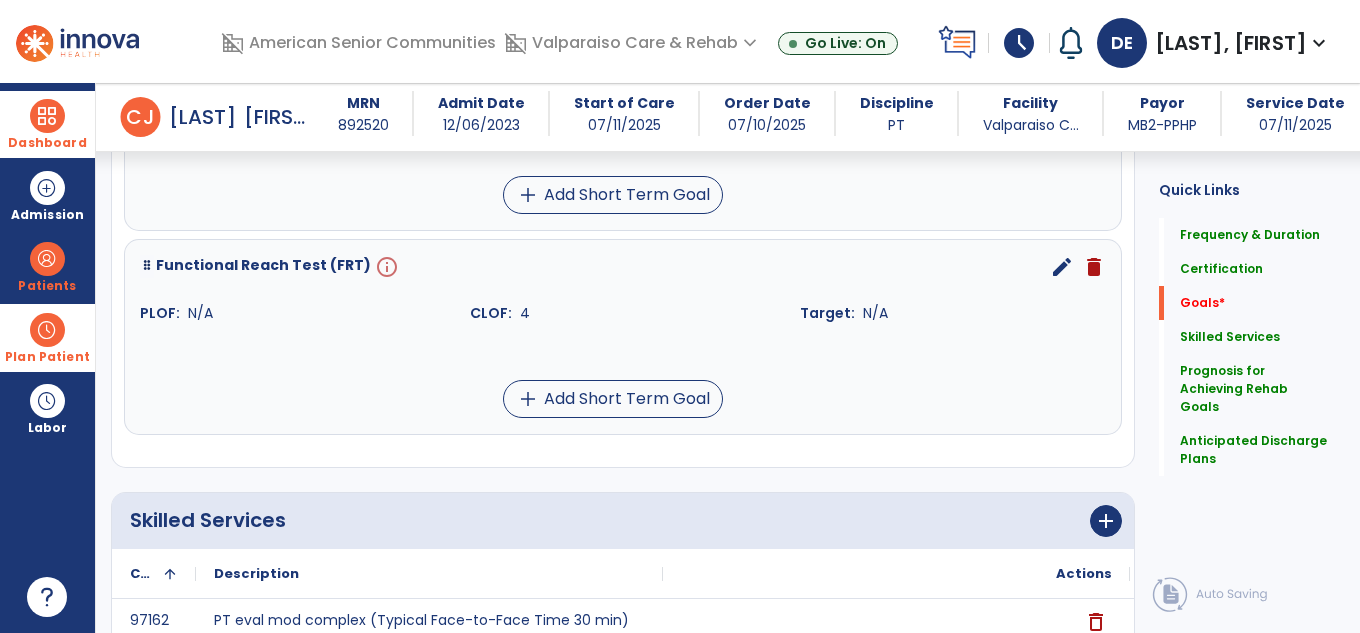 click on "edit" at bounding box center [1062, 267] 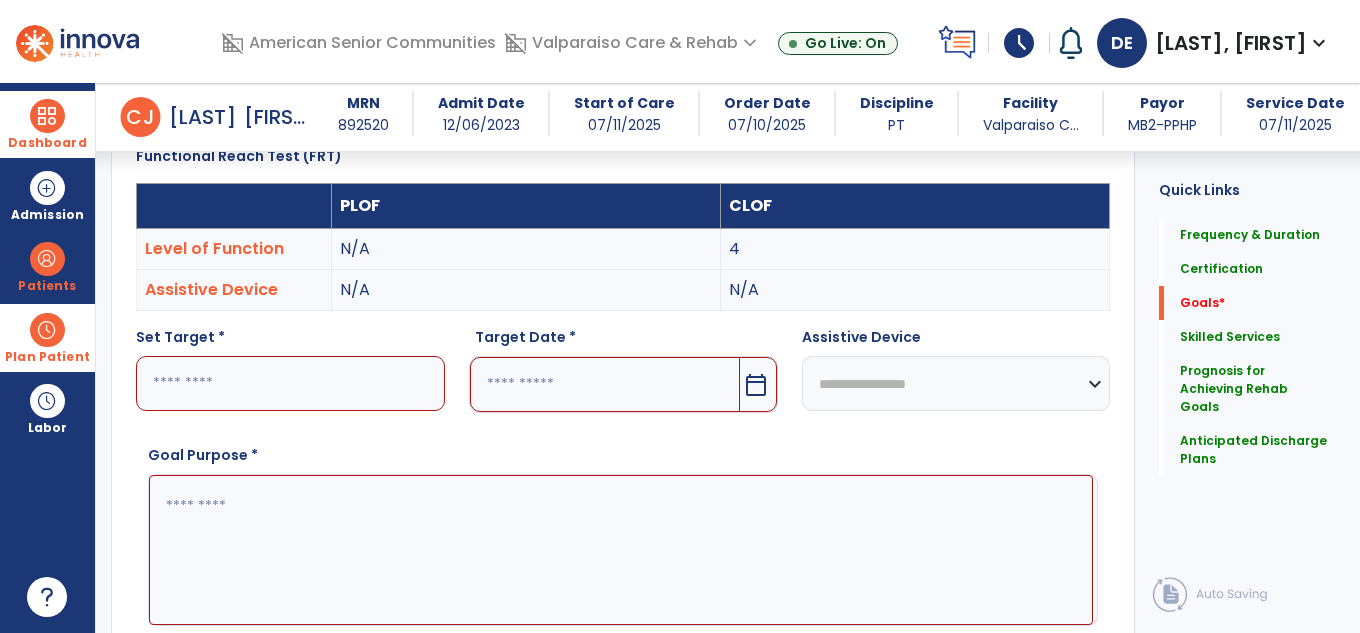 scroll, scrollTop: 535, scrollLeft: 0, axis: vertical 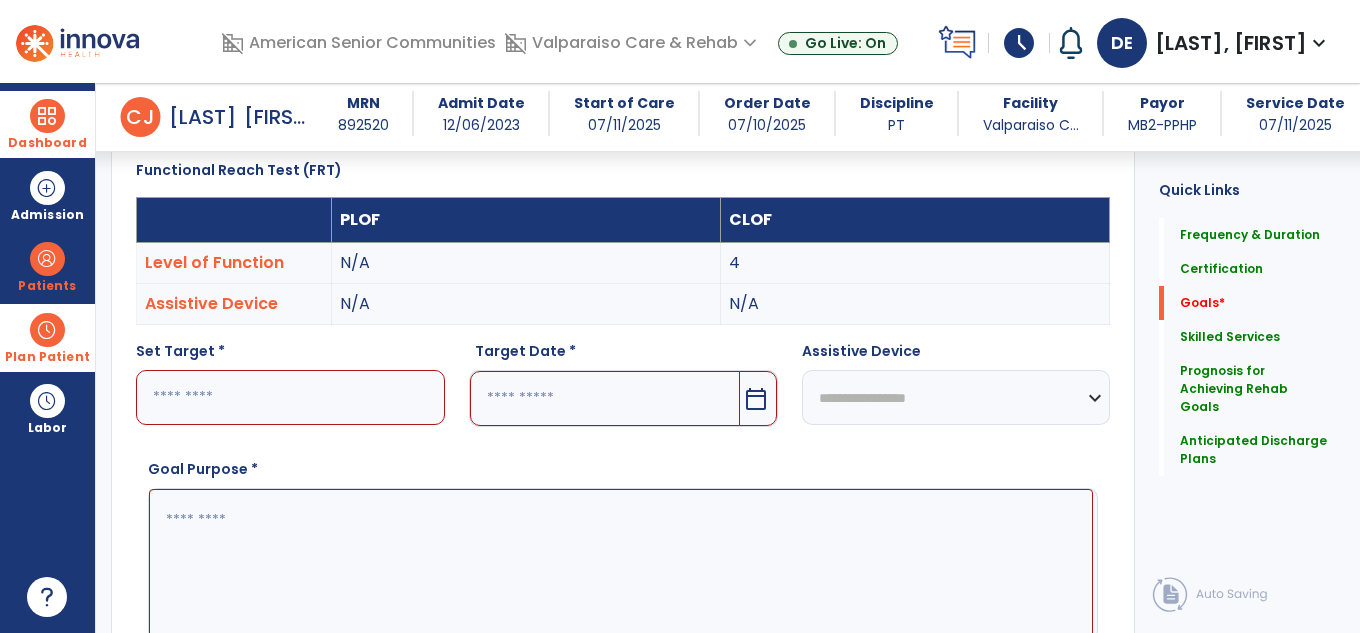 click at bounding box center [290, 397] 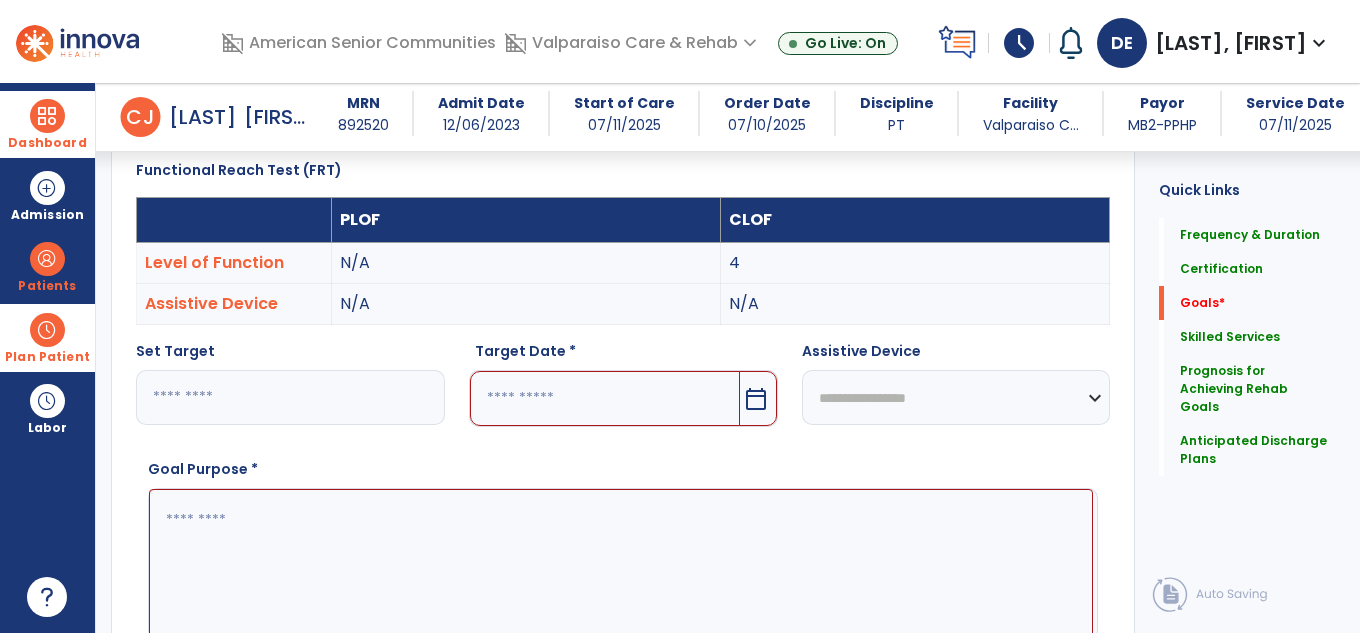 type on "*" 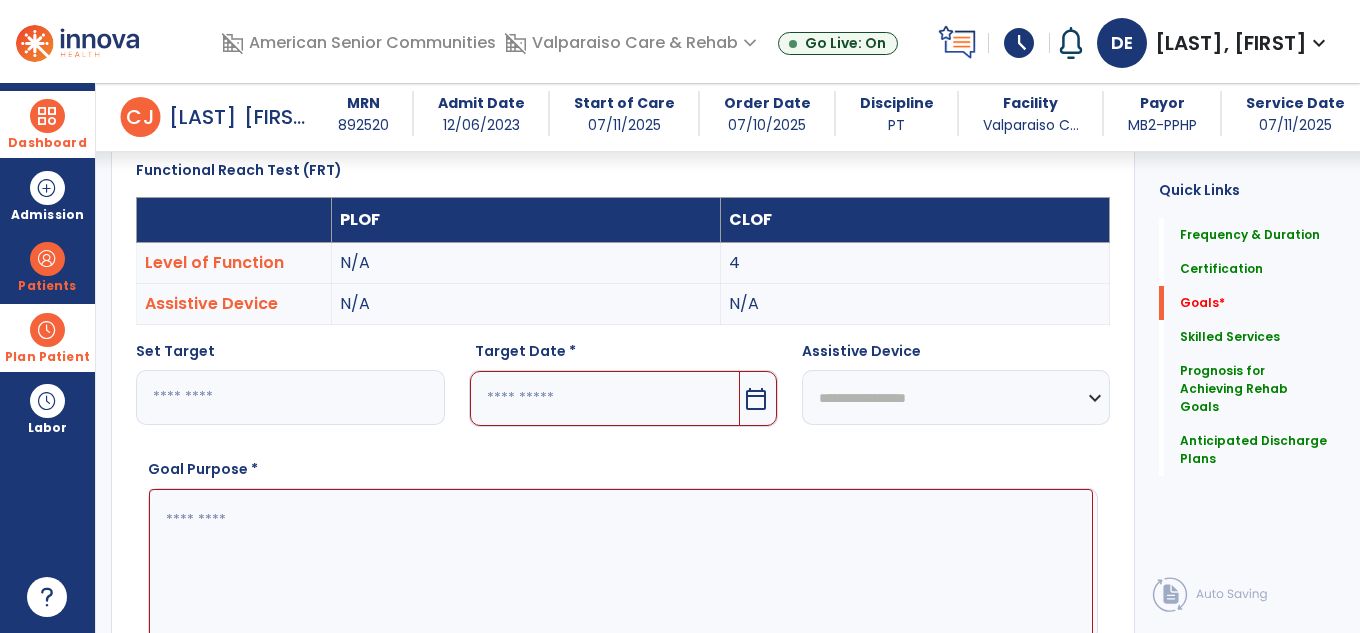 click at bounding box center [605, 398] 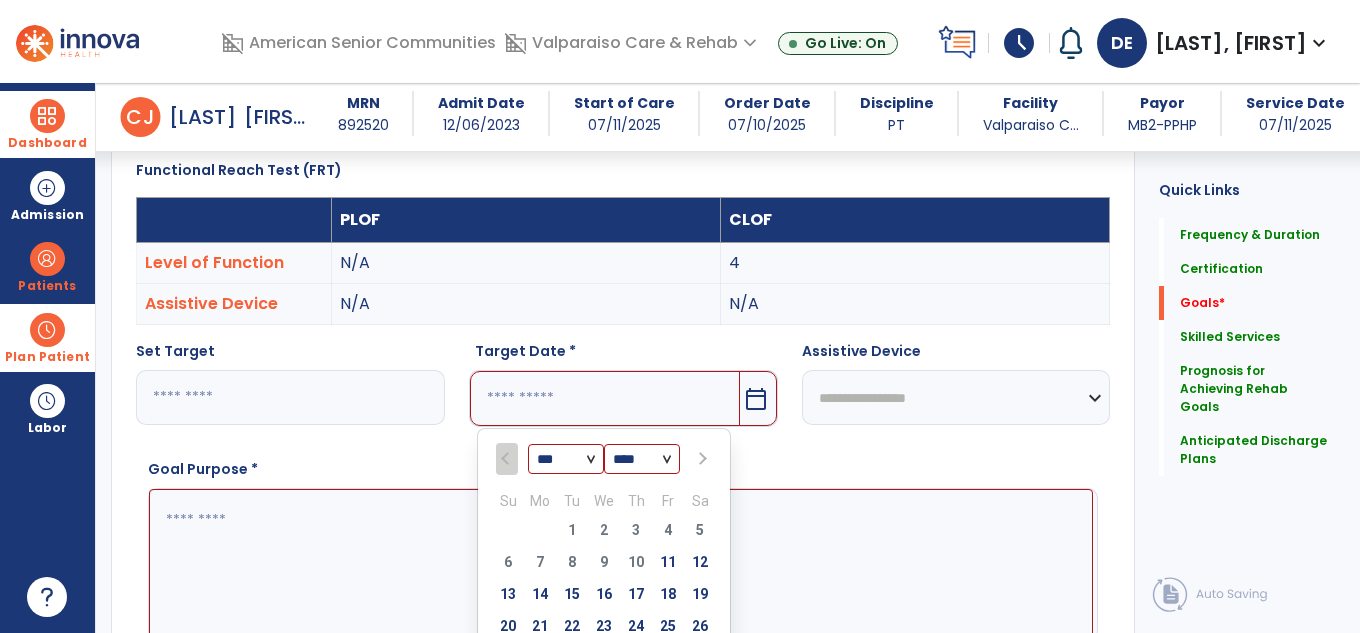 drag, startPoint x: 704, startPoint y: 448, endPoint x: 685, endPoint y: 473, distance: 31.400637 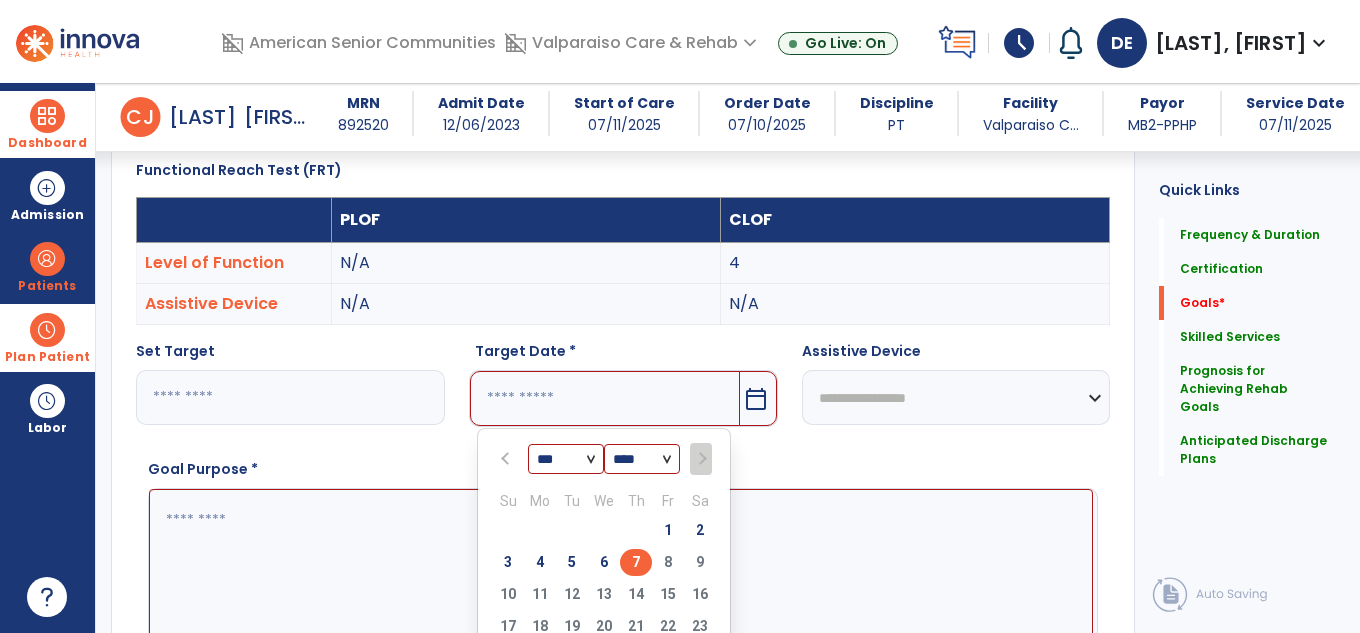 click on "7" at bounding box center [636, 562] 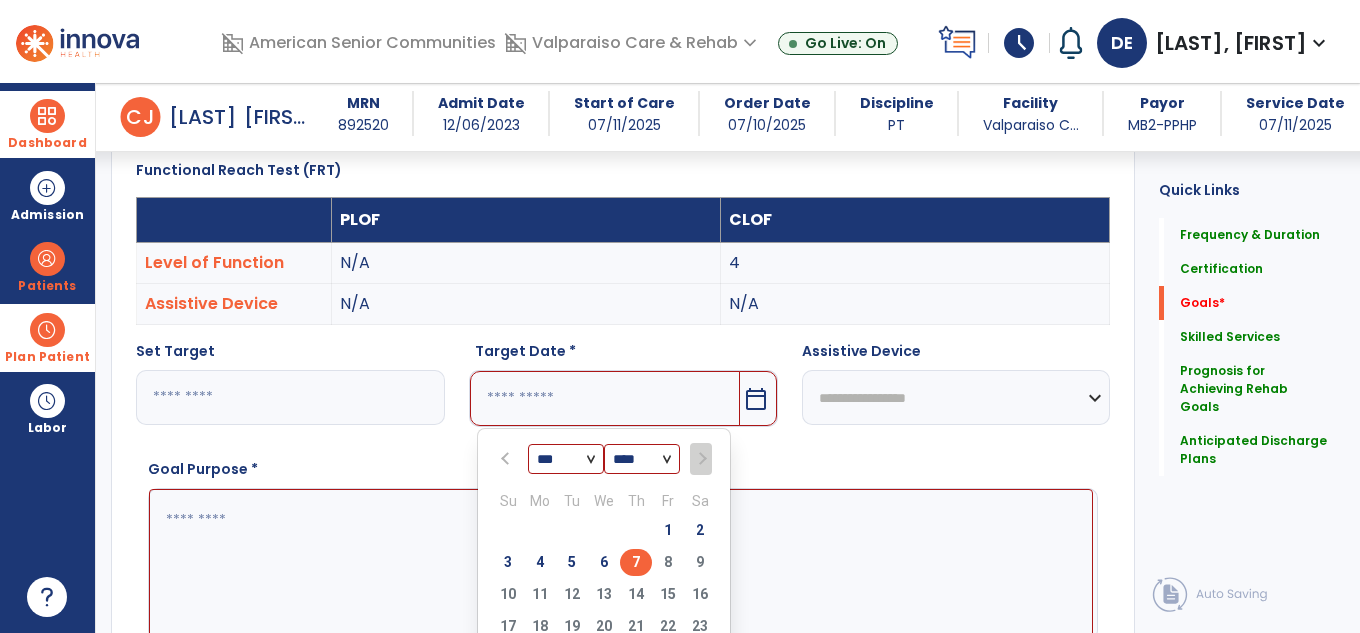 type on "********" 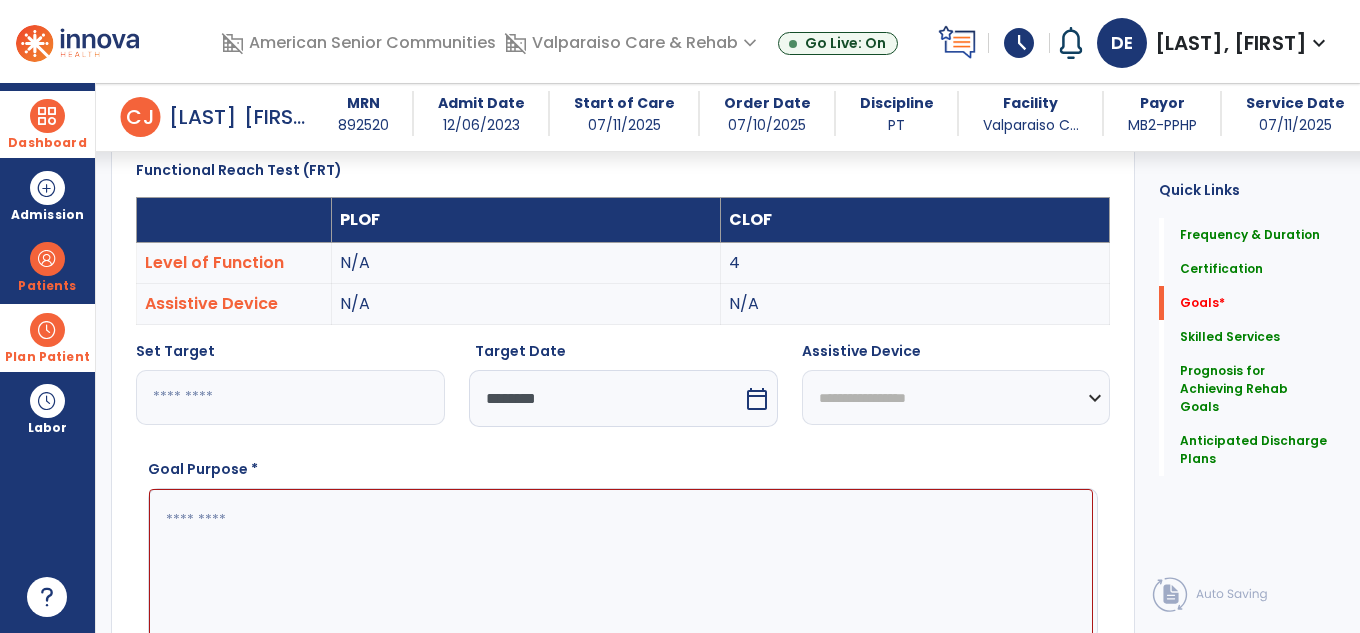 click at bounding box center (621, 564) 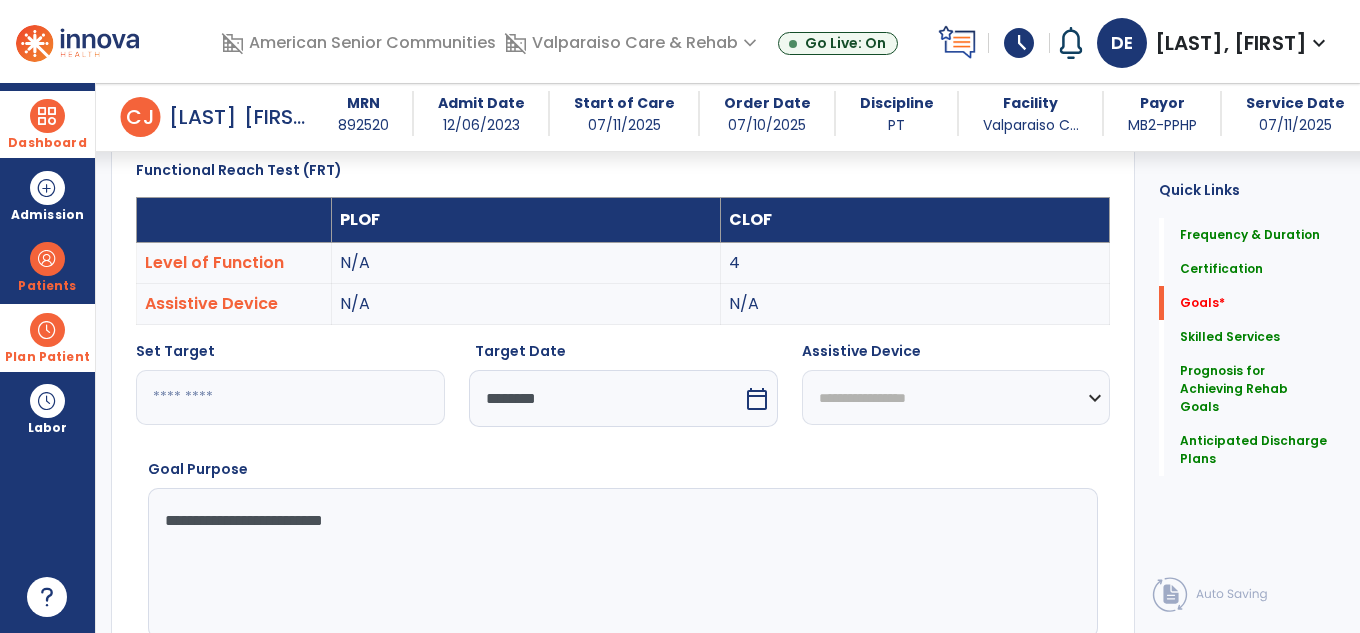click on "**********" at bounding box center [621, 563] 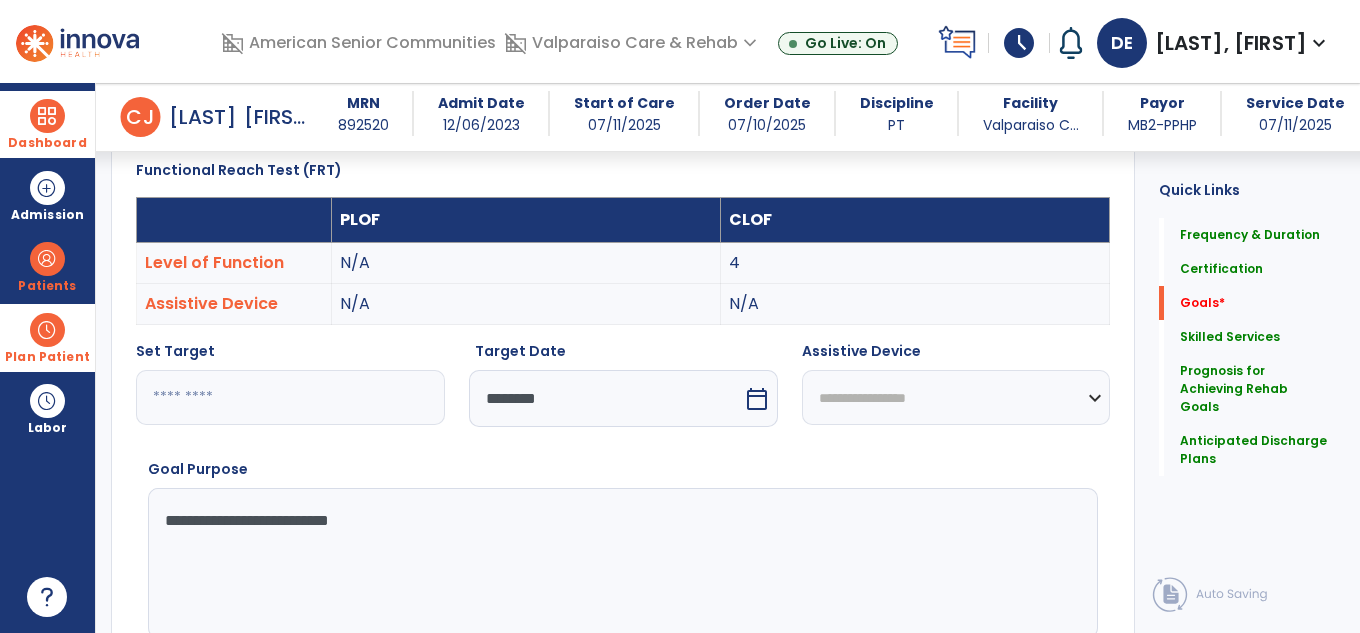 click on "**********" at bounding box center (621, 563) 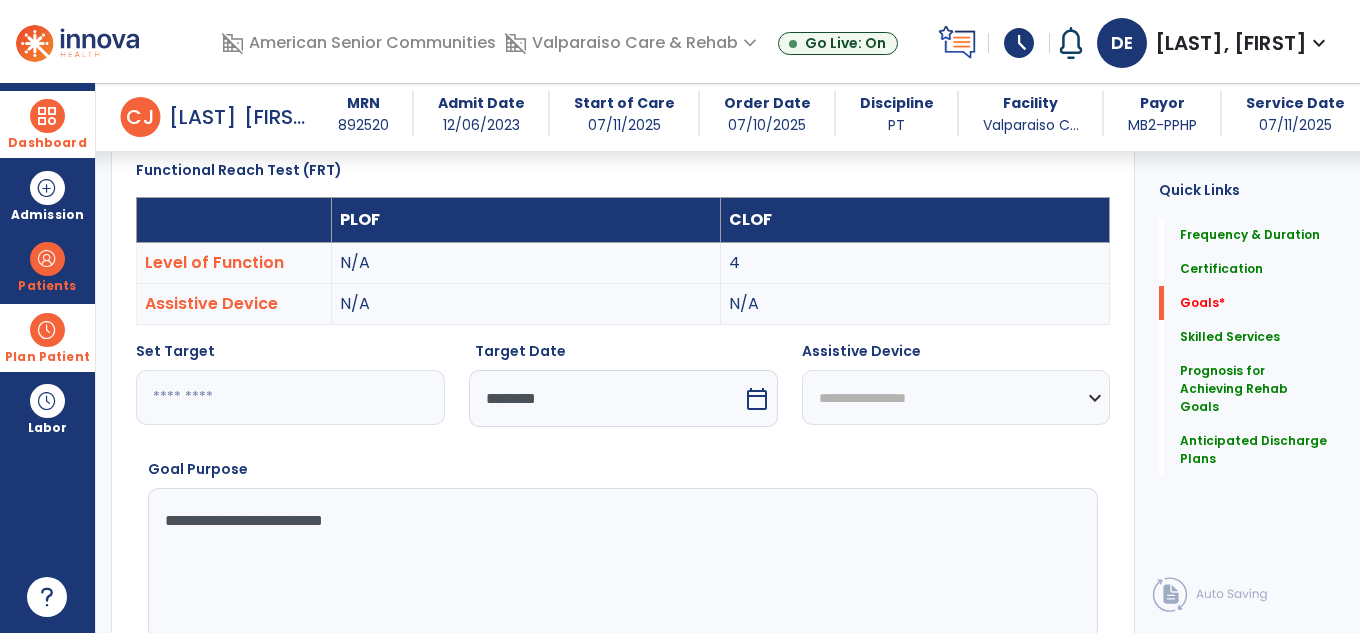 scroll, scrollTop: 935, scrollLeft: 0, axis: vertical 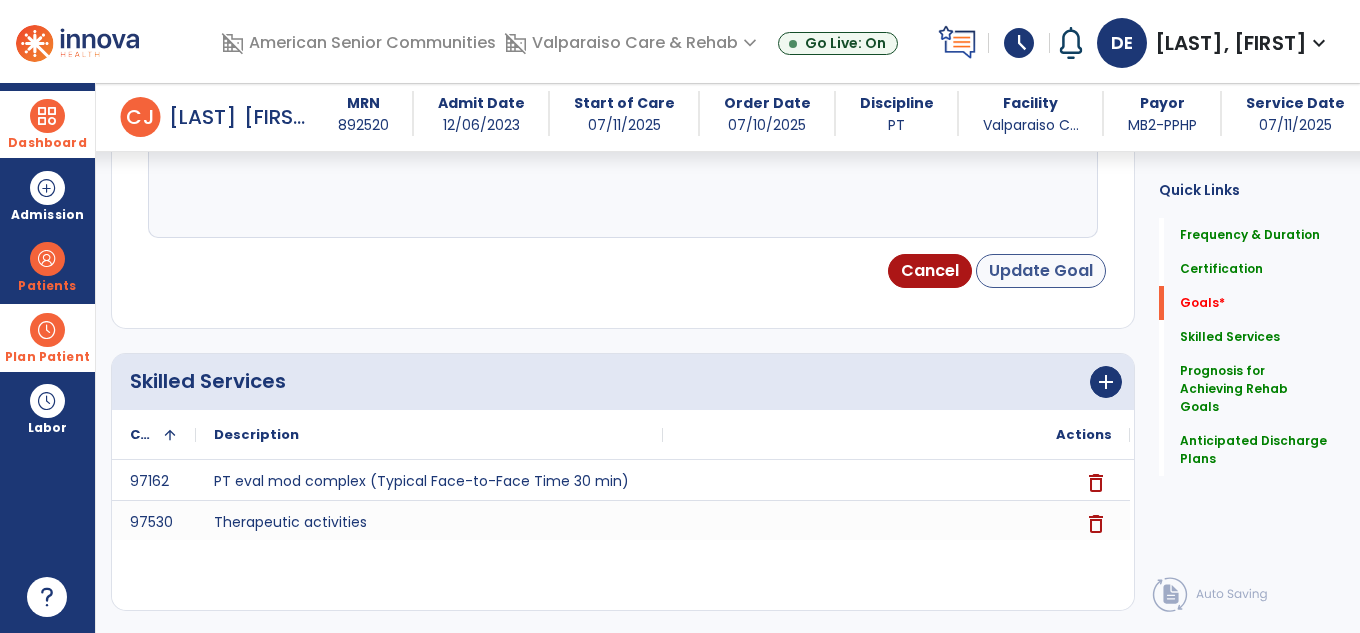 type on "**********" 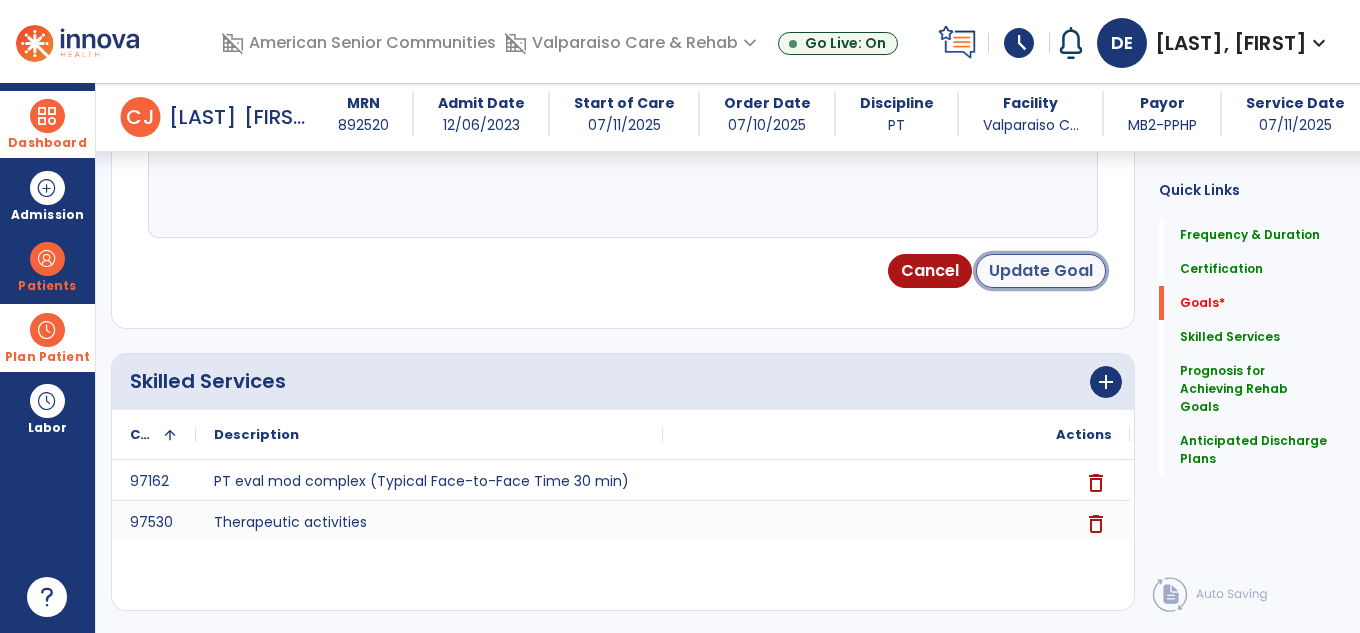 click on "Update Goal" at bounding box center (1041, 271) 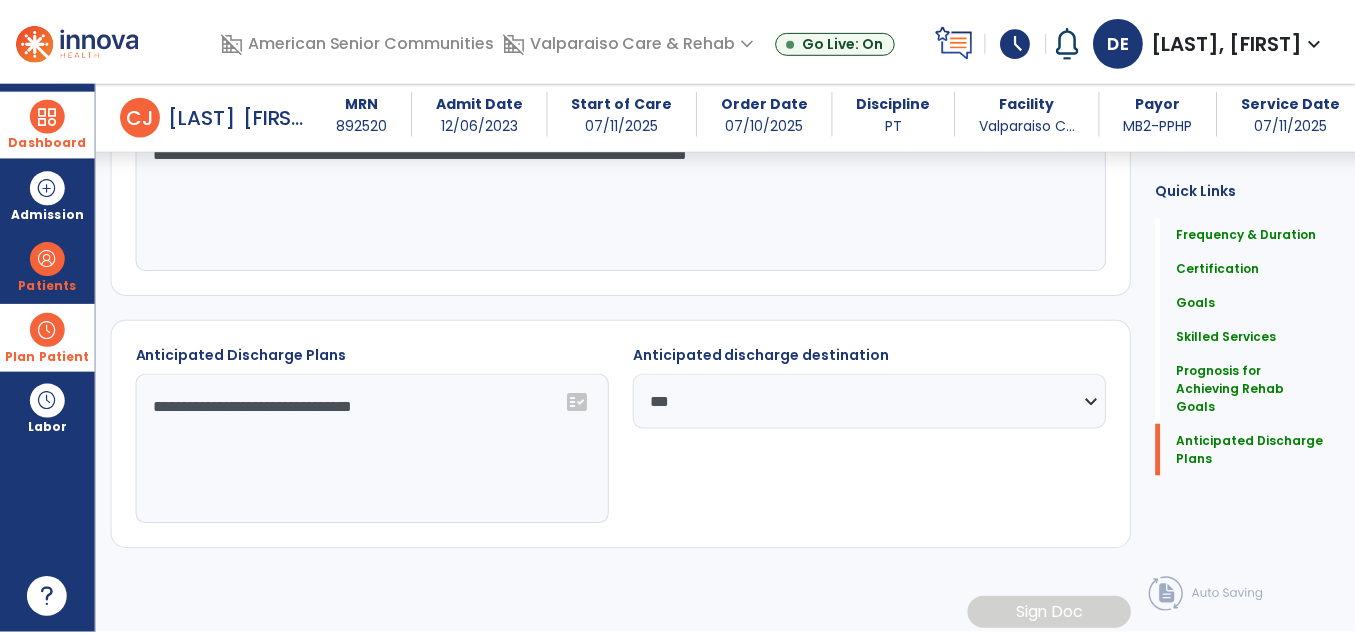 scroll, scrollTop: 1382, scrollLeft: 0, axis: vertical 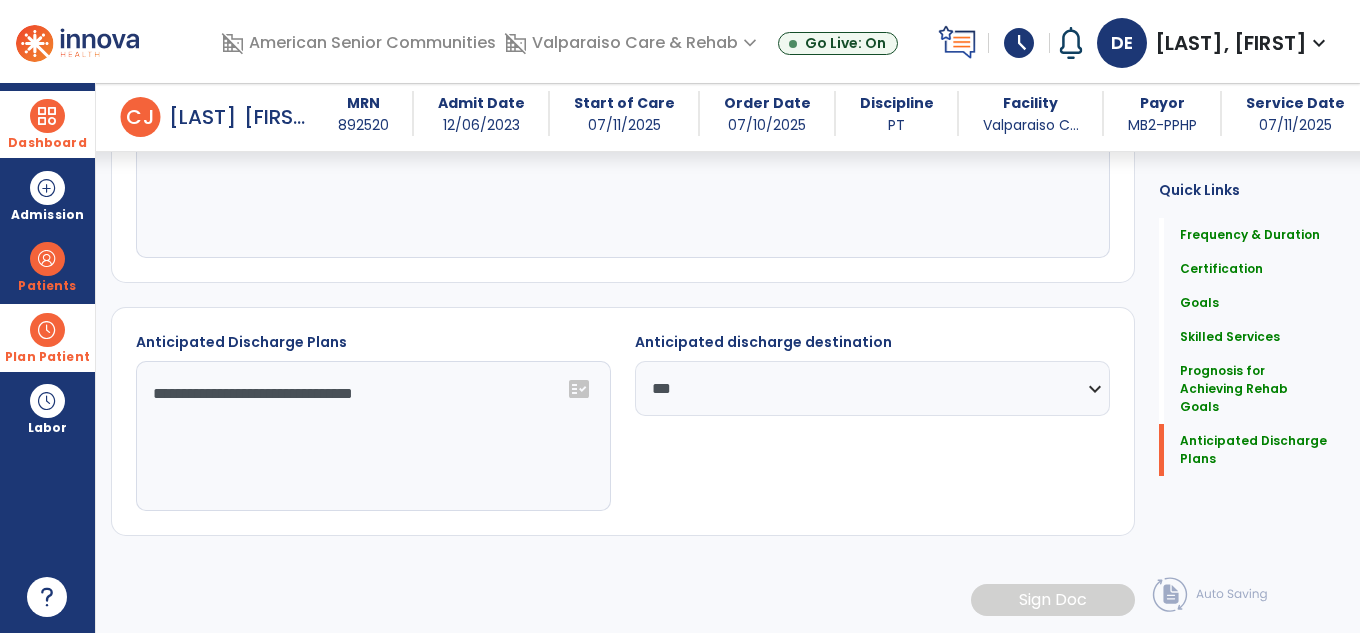 click on "**********" 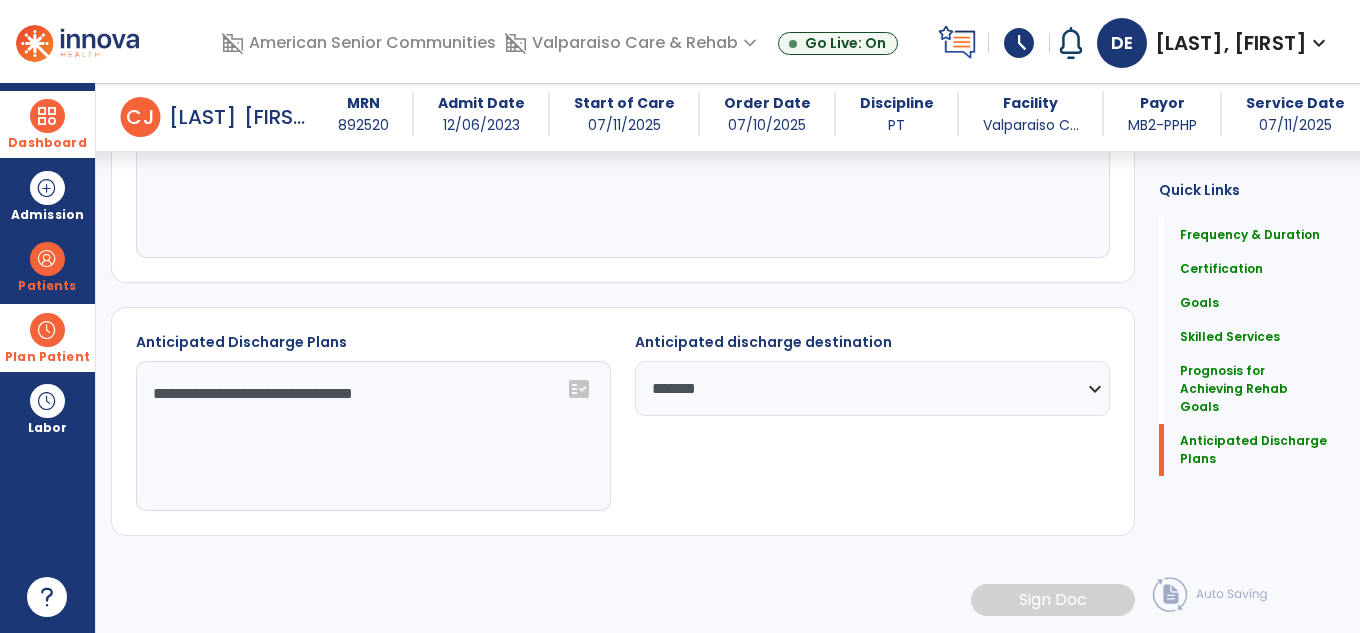 click on "**********" 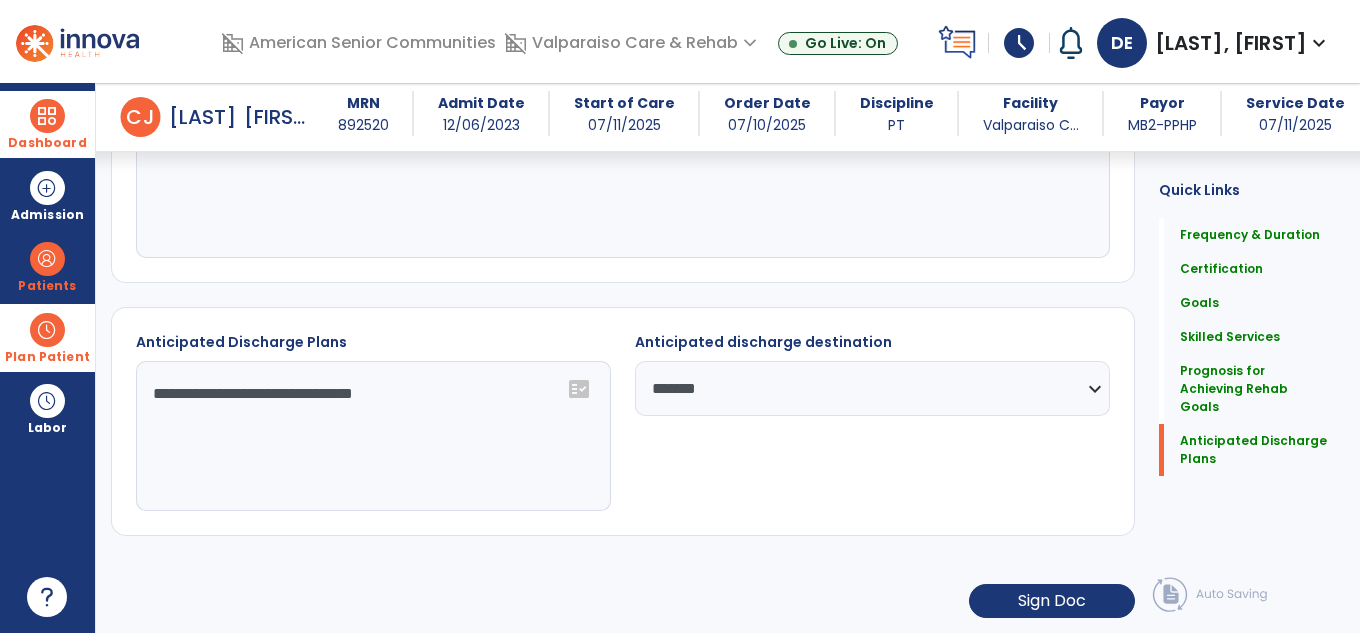 click on "**********" 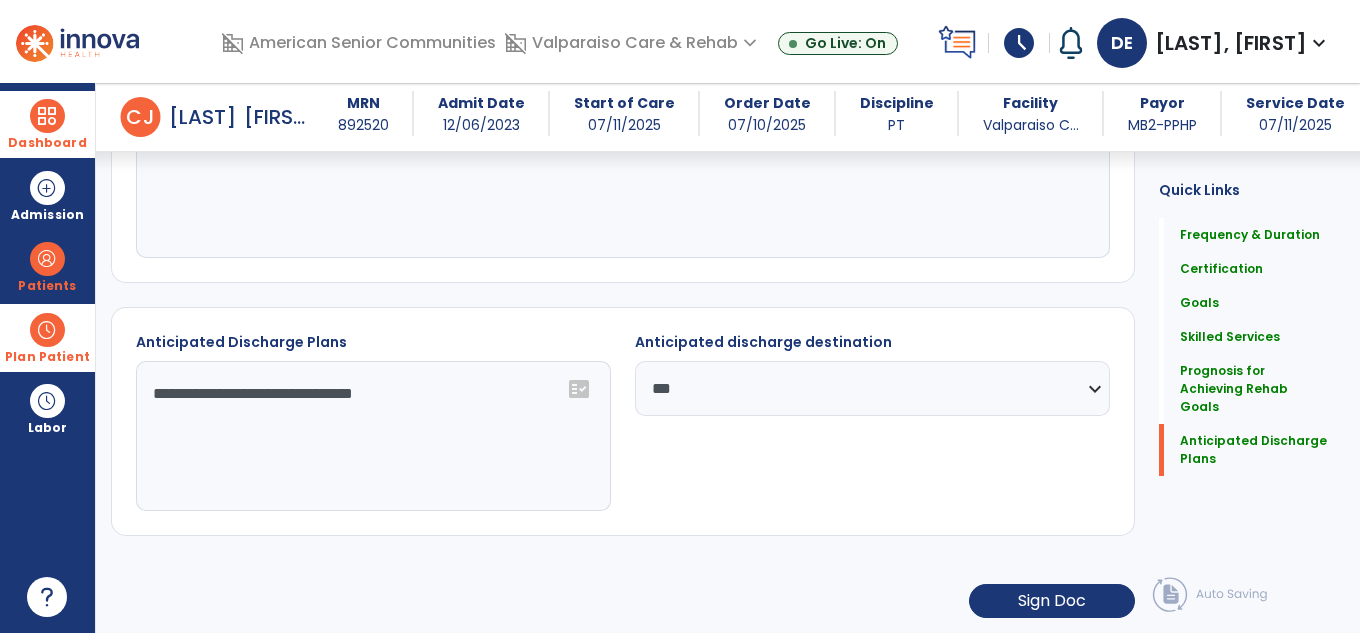 click on "**********" 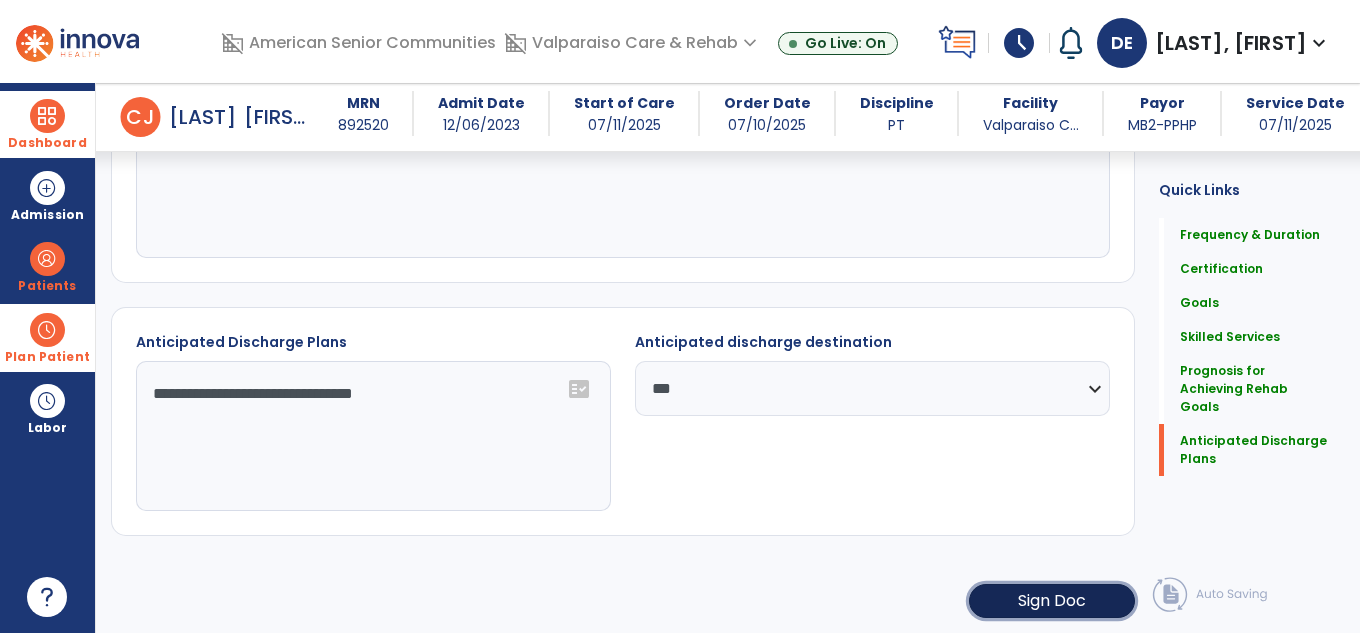 click on "Sign Doc" 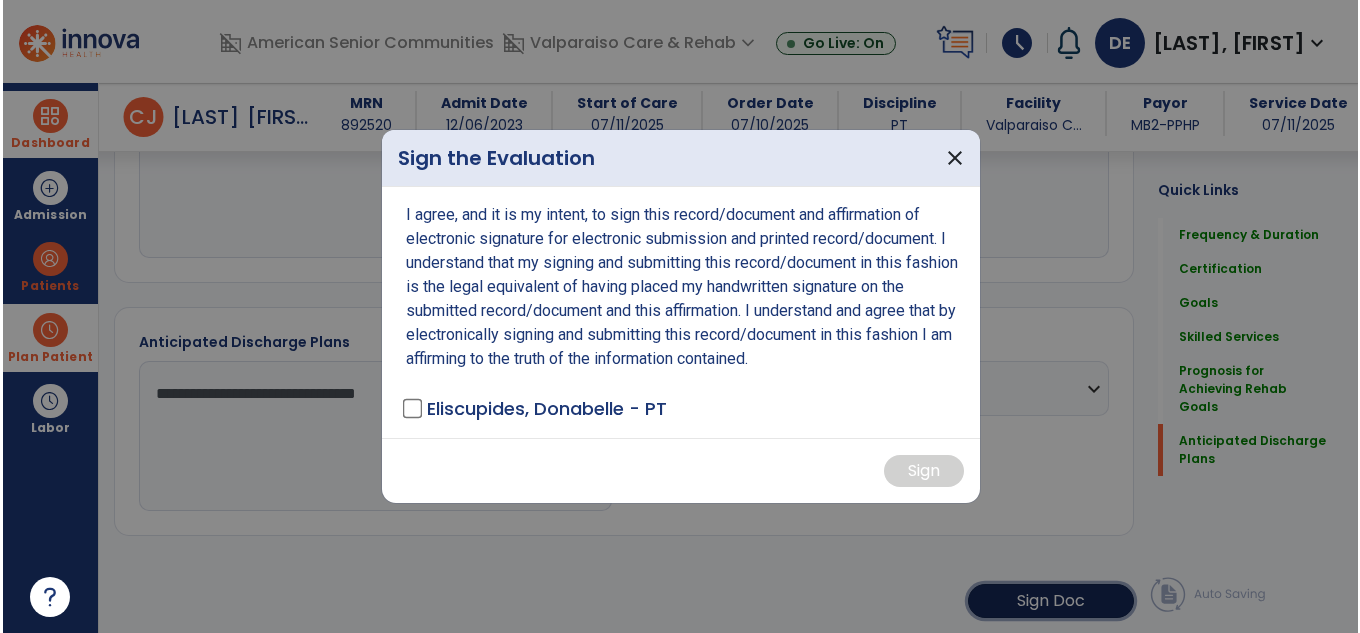 scroll, scrollTop: 1382, scrollLeft: 0, axis: vertical 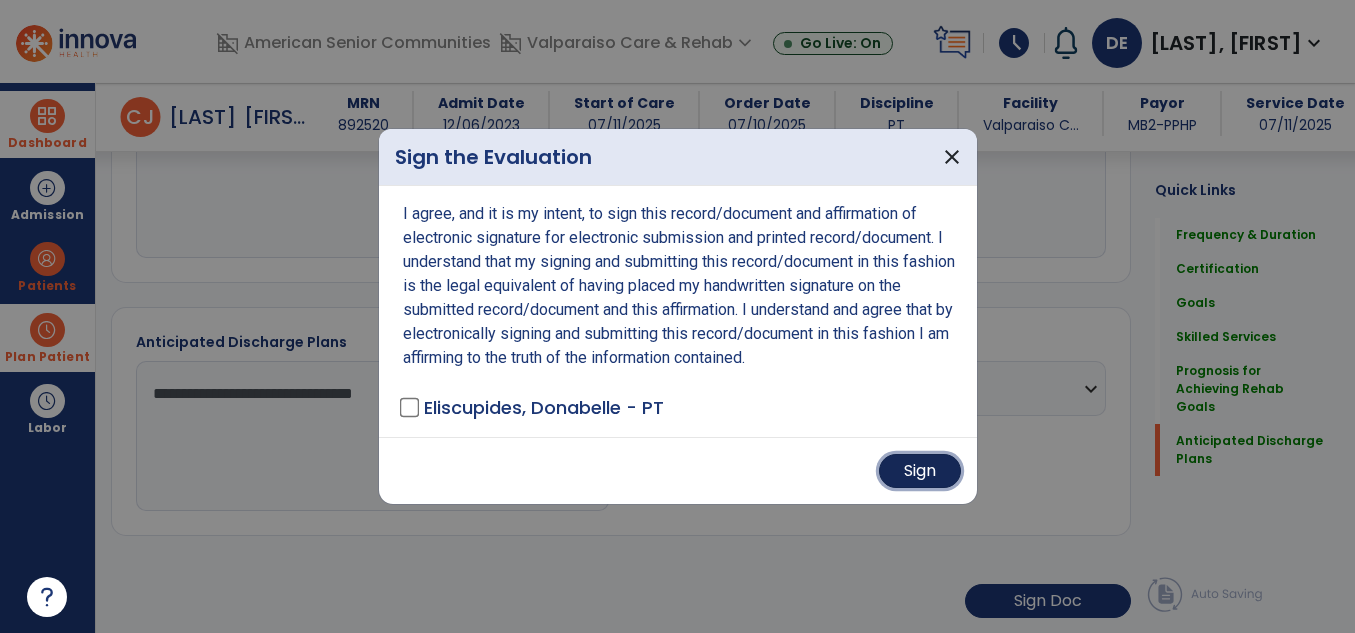 click on "Sign" at bounding box center [920, 471] 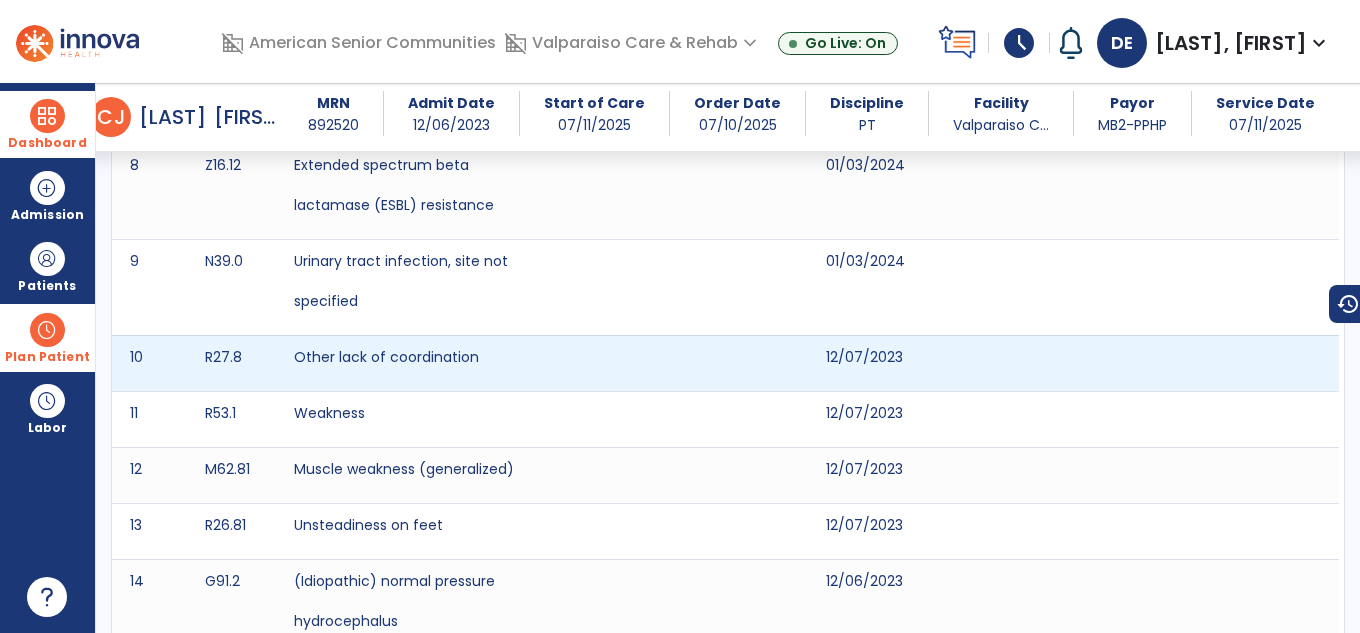 scroll, scrollTop: 482, scrollLeft: 0, axis: vertical 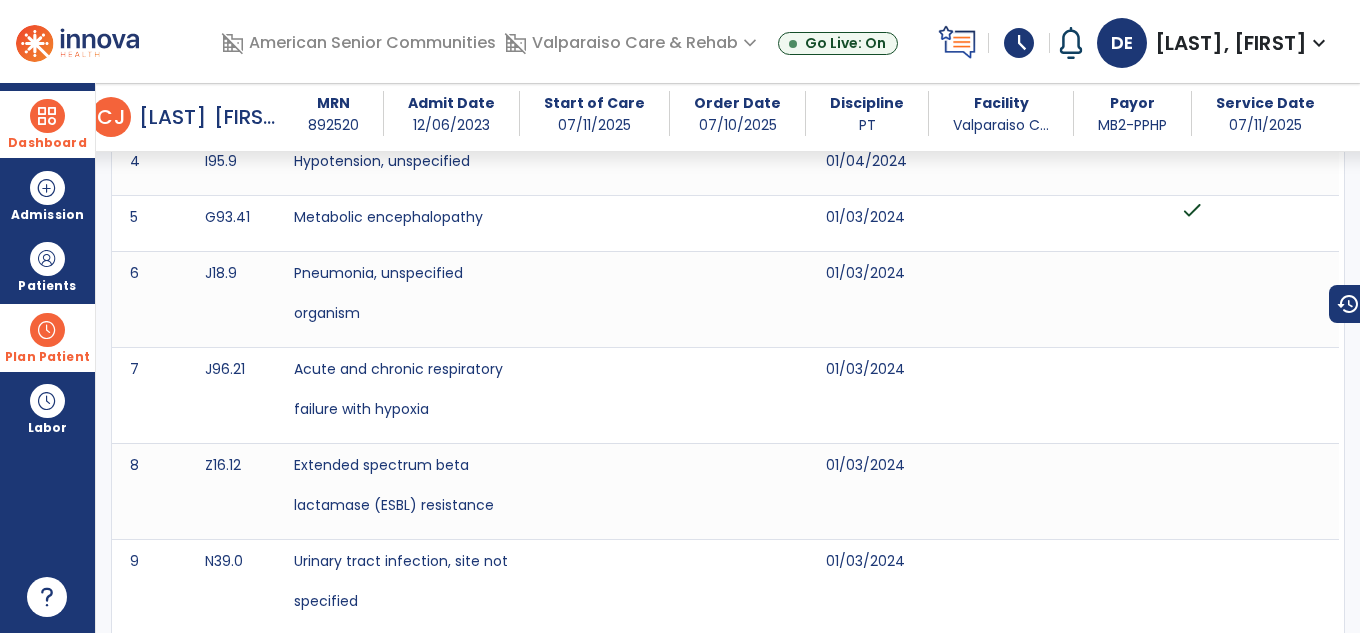 click on "Dashboard" at bounding box center [47, 143] 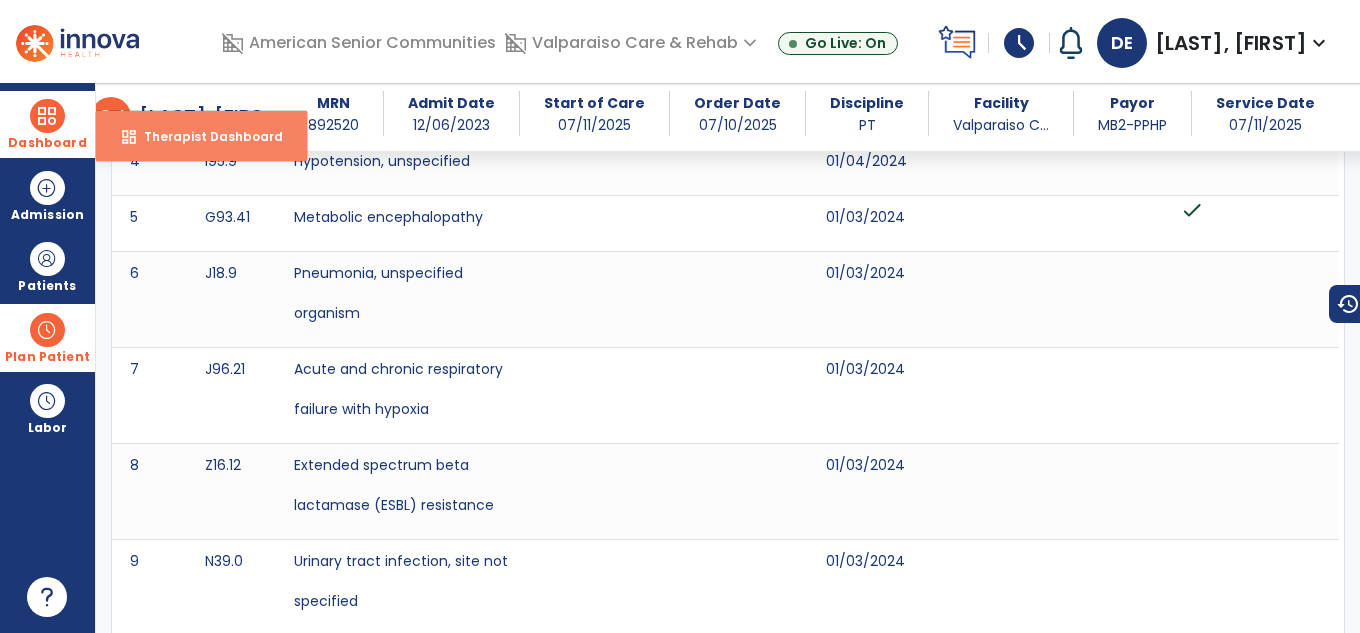 click on "Therapist Dashboard" at bounding box center [205, 136] 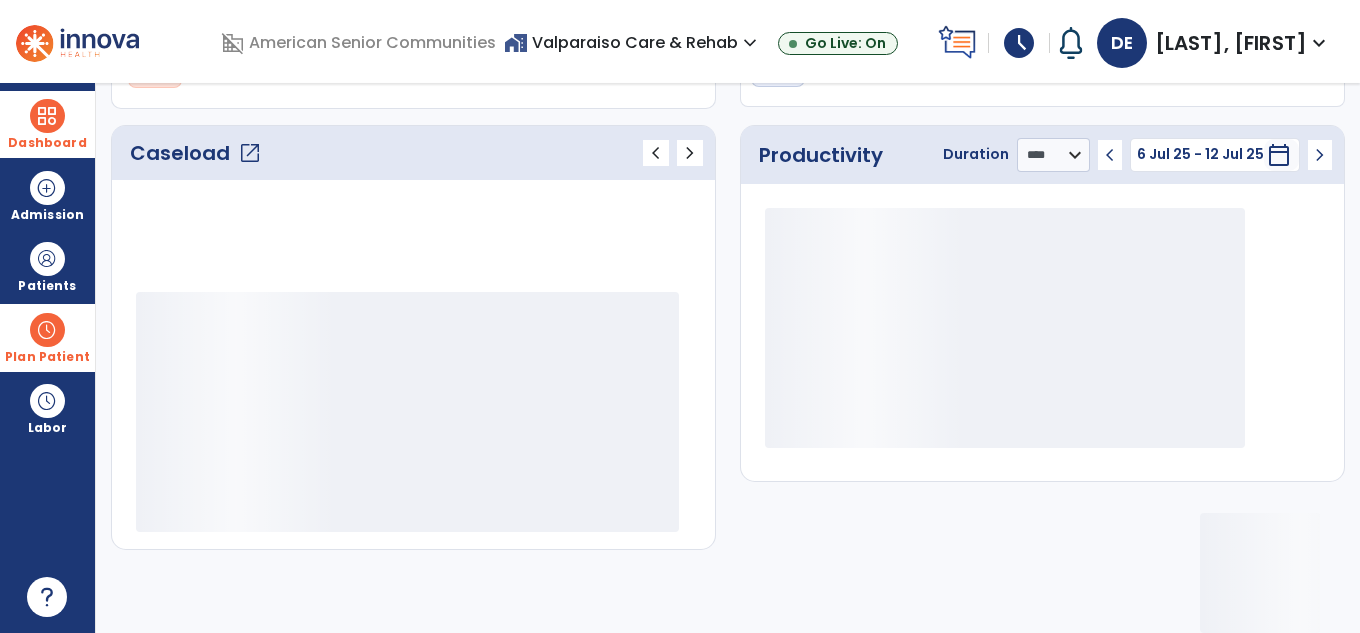scroll, scrollTop: 243, scrollLeft: 0, axis: vertical 